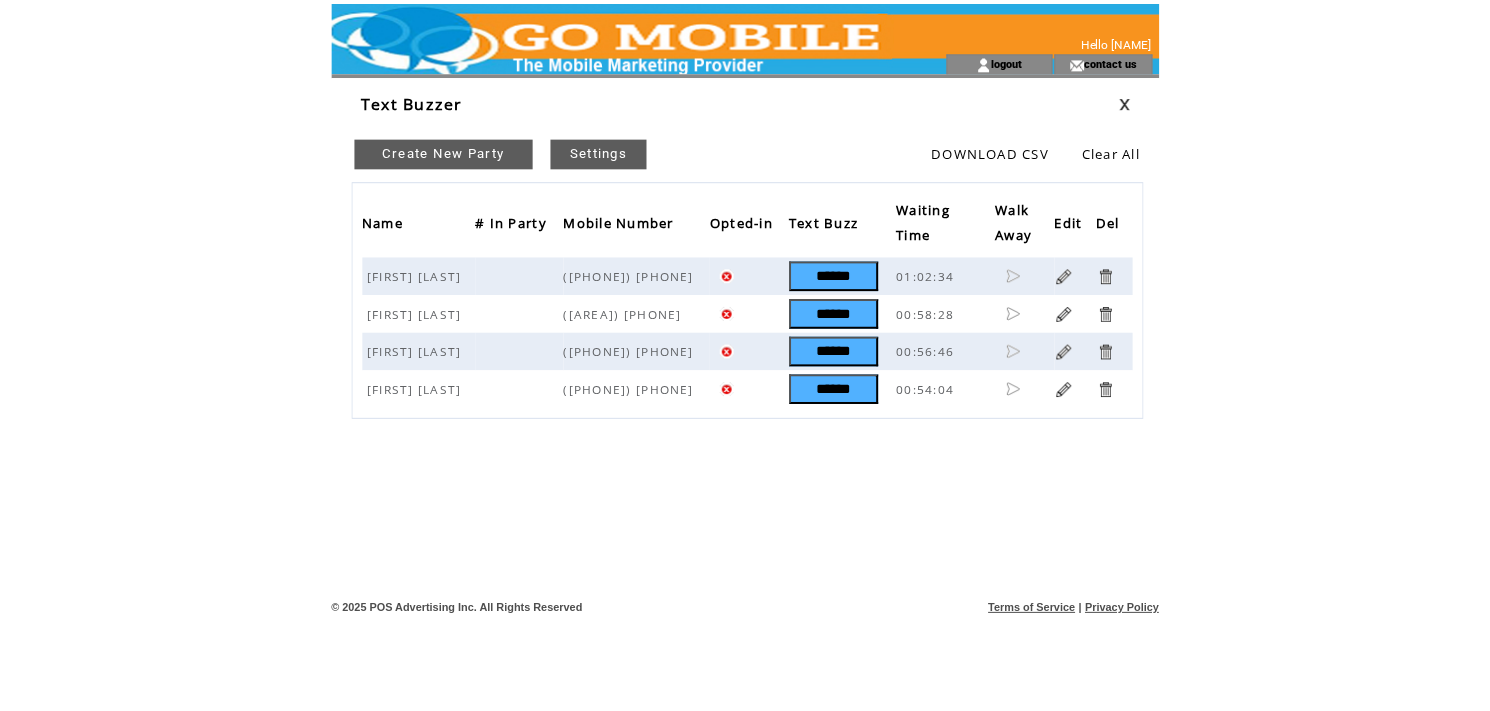 scroll, scrollTop: 0, scrollLeft: 0, axis: both 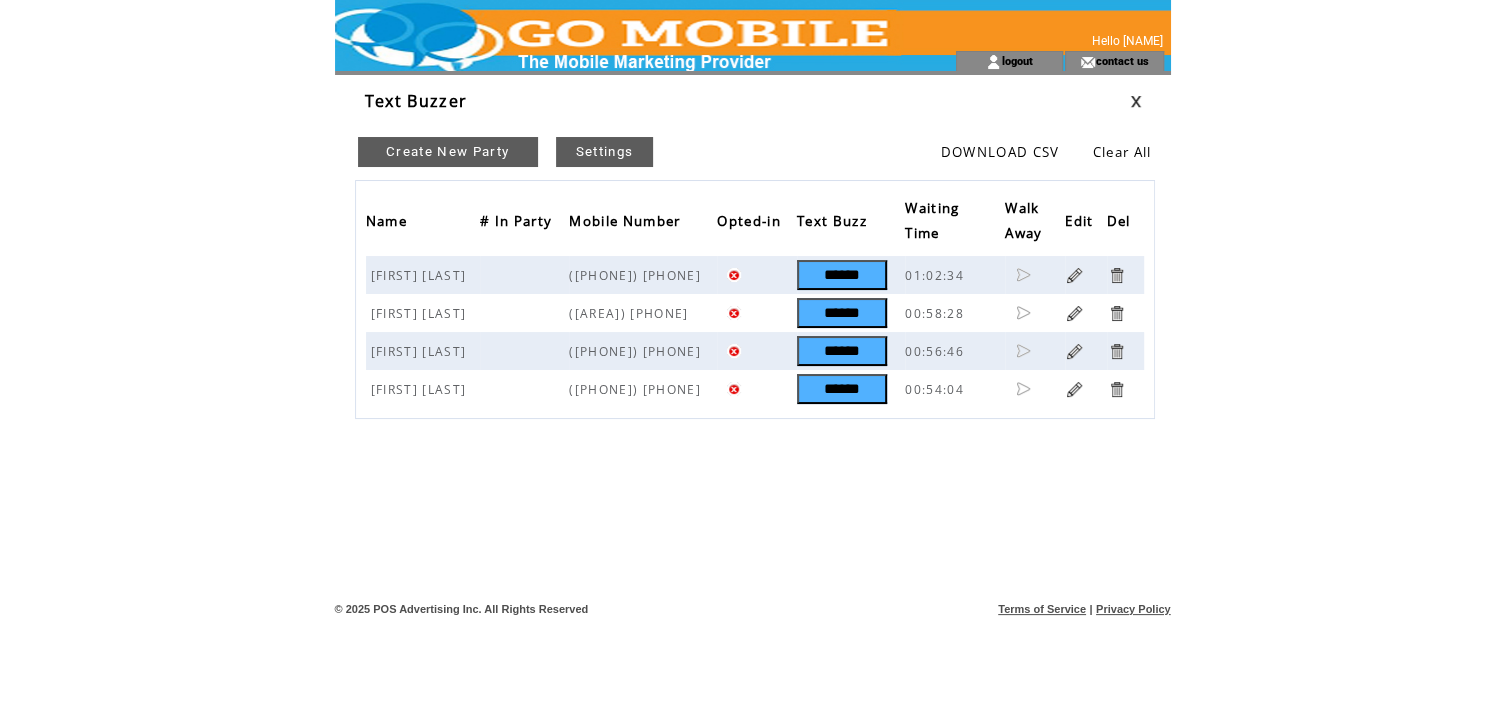click on "Create New Party" at bounding box center [448, 152] 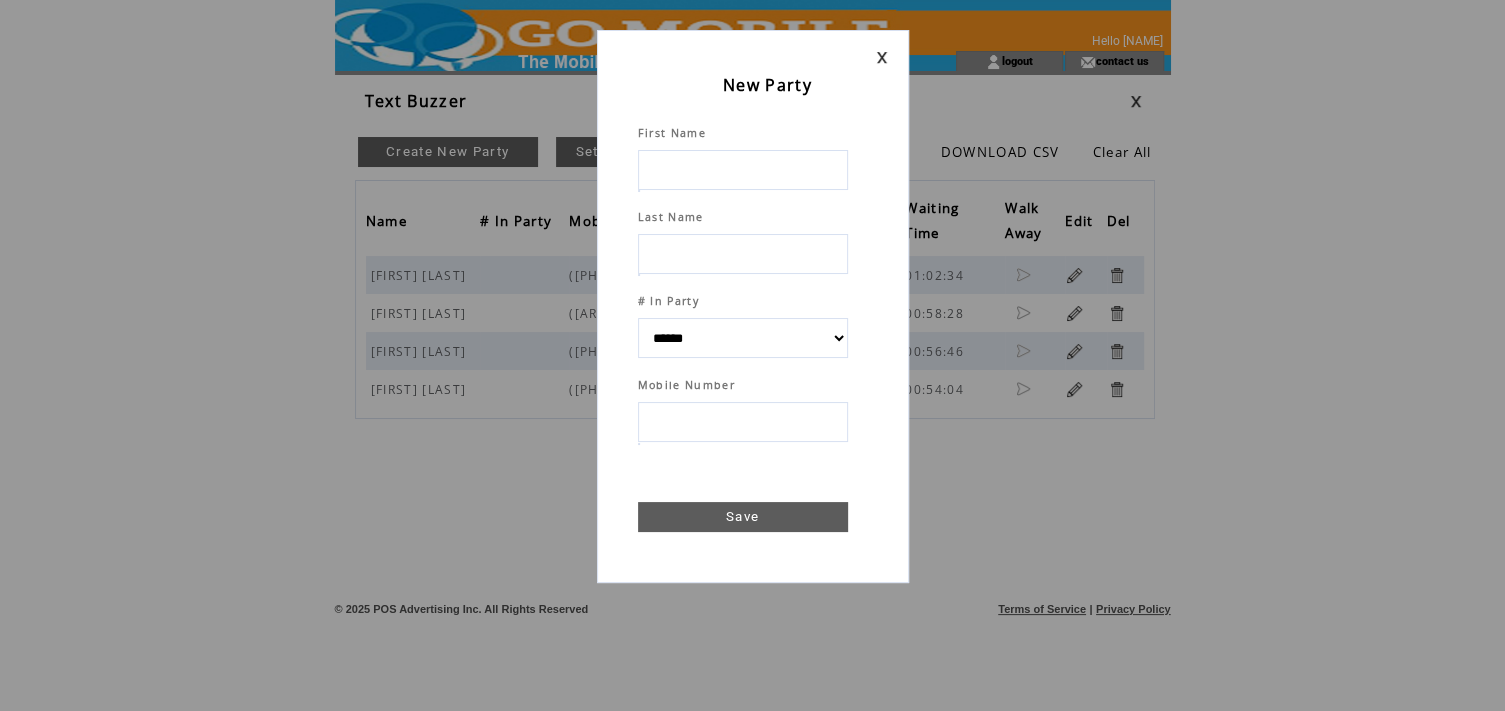click at bounding box center (743, 170) 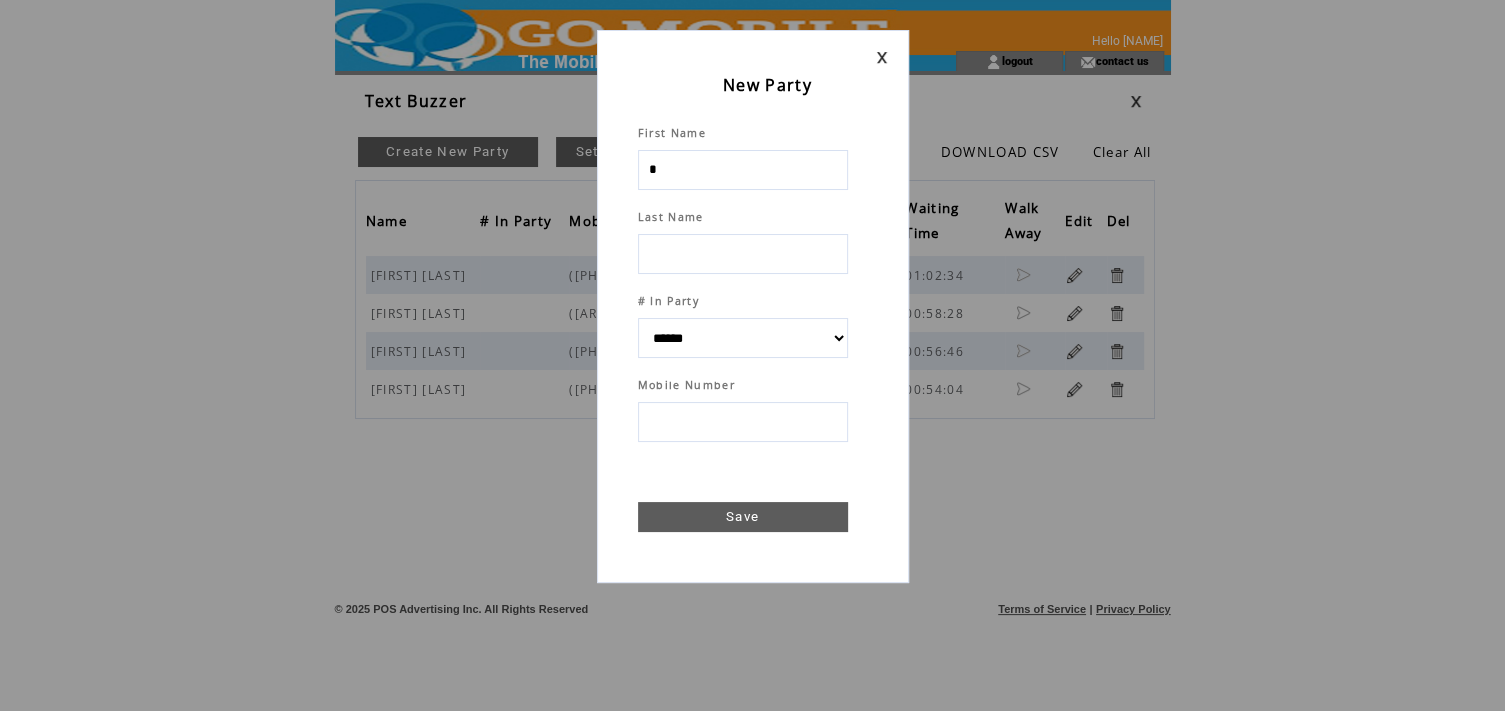 type on "**" 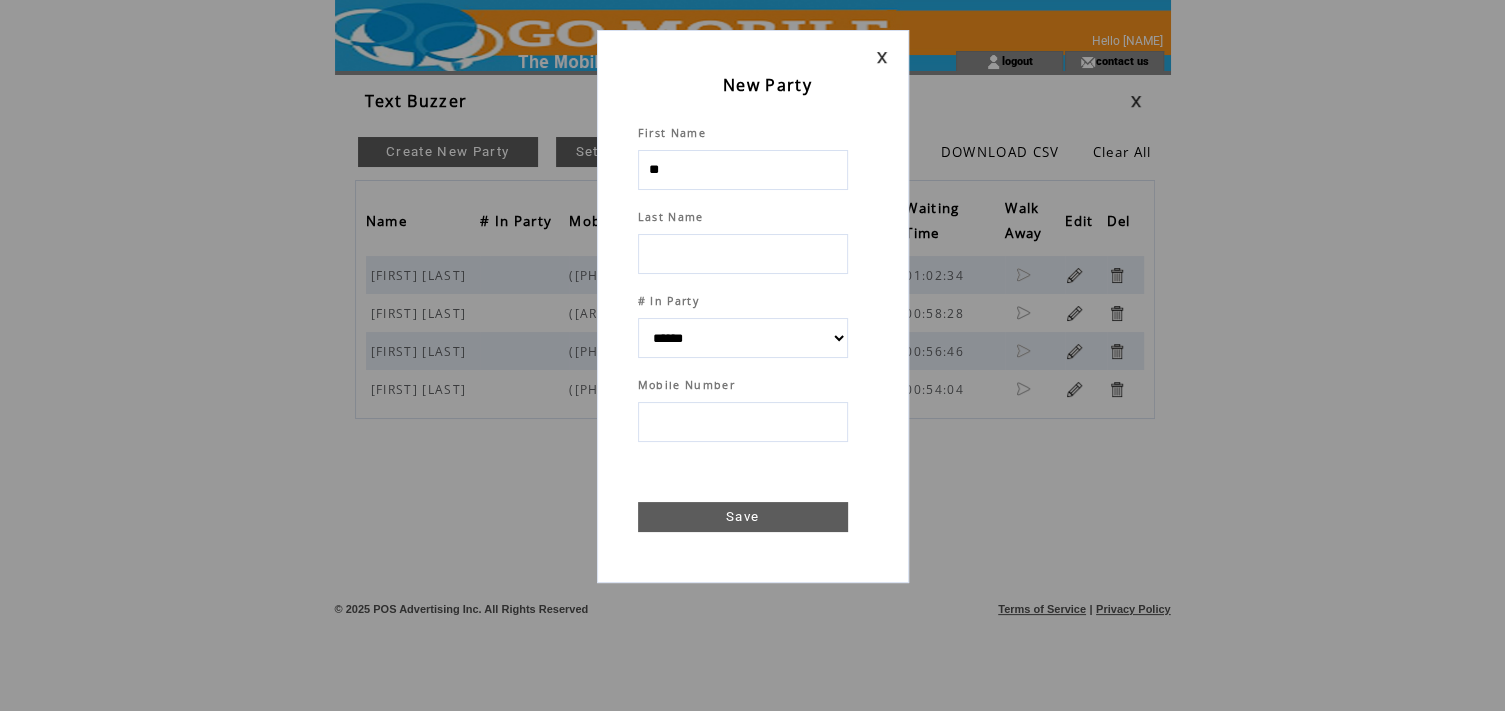 select 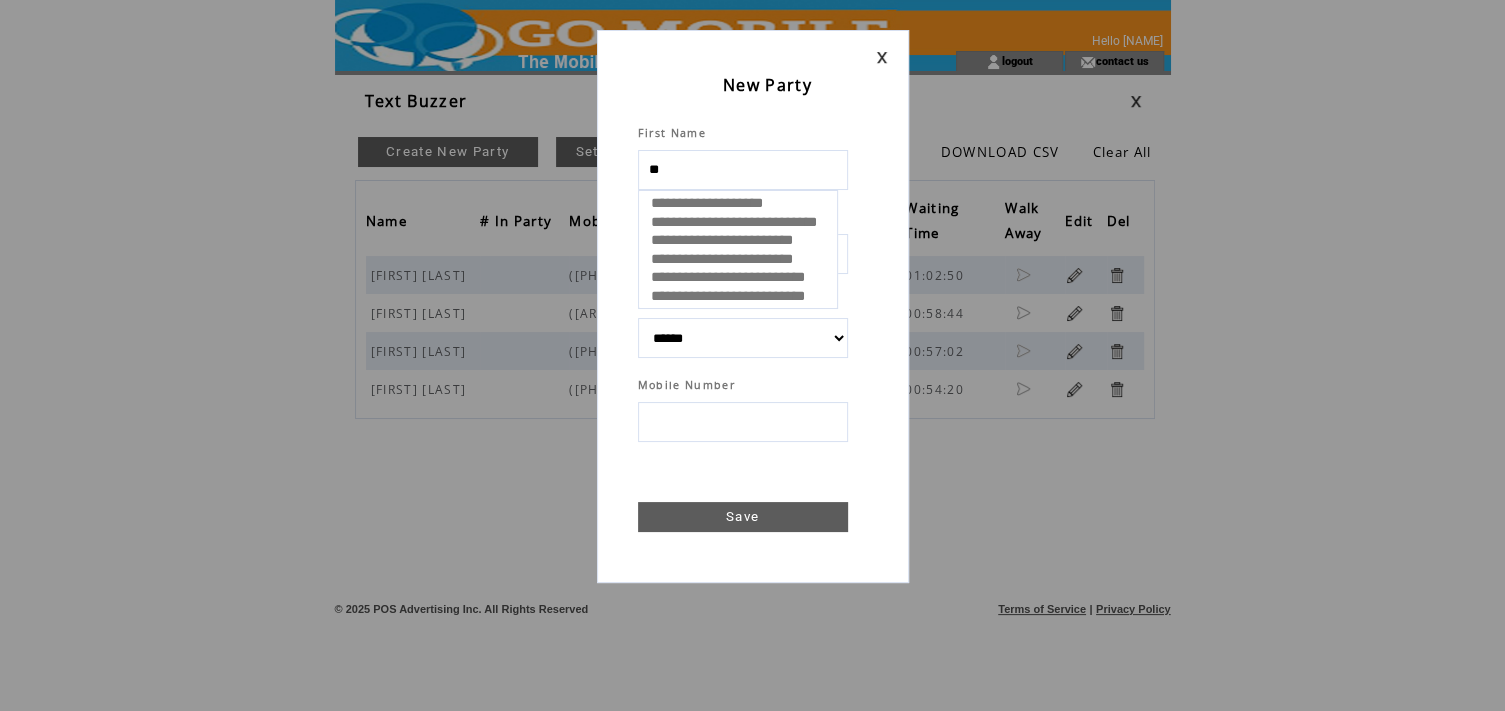 type on "***" 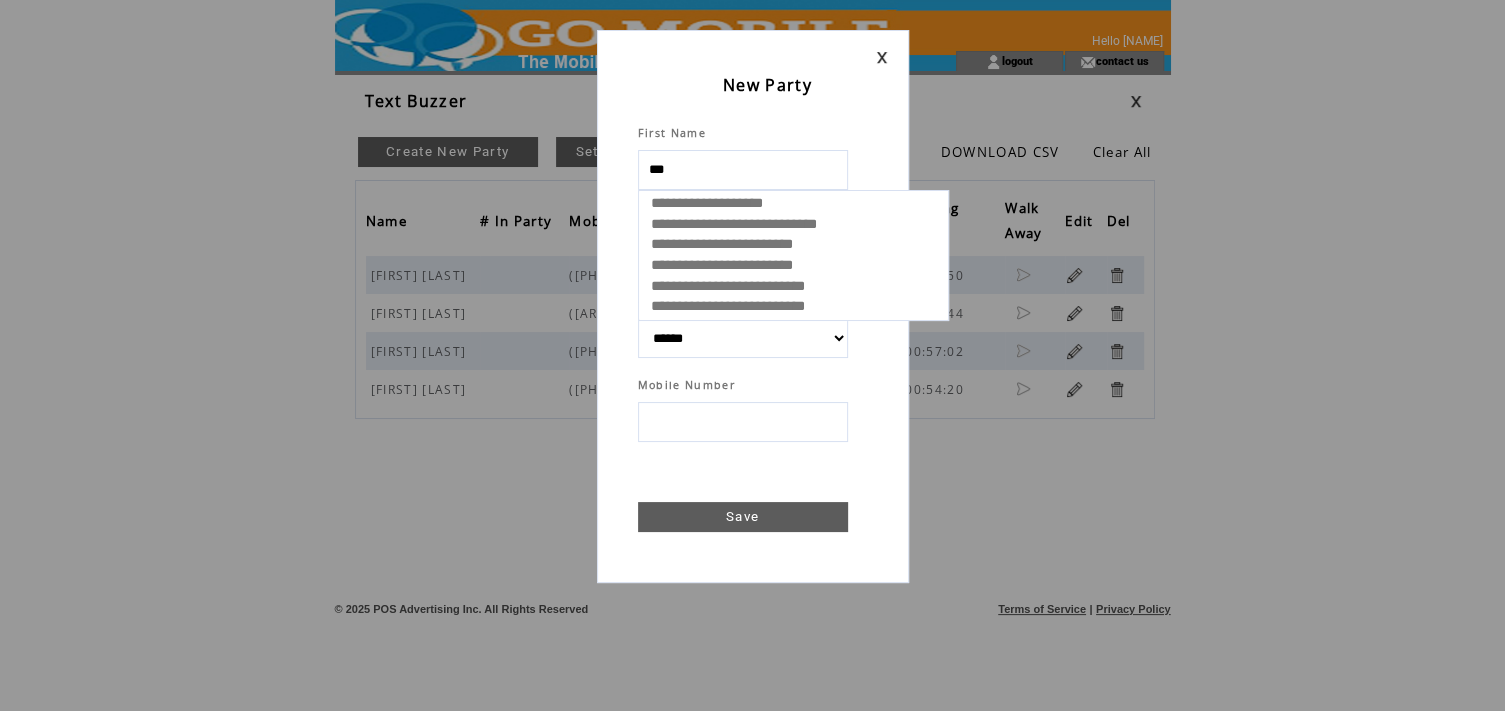 select 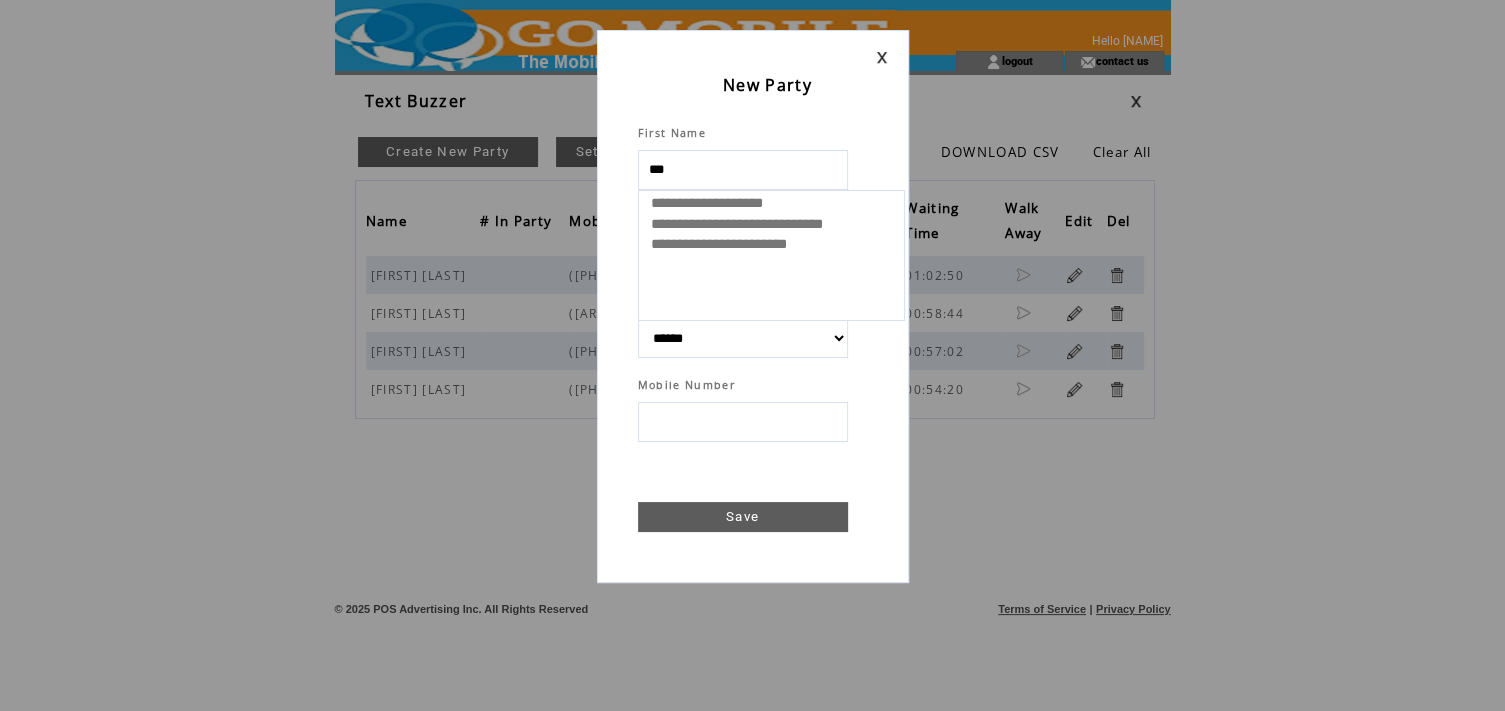 type on "****" 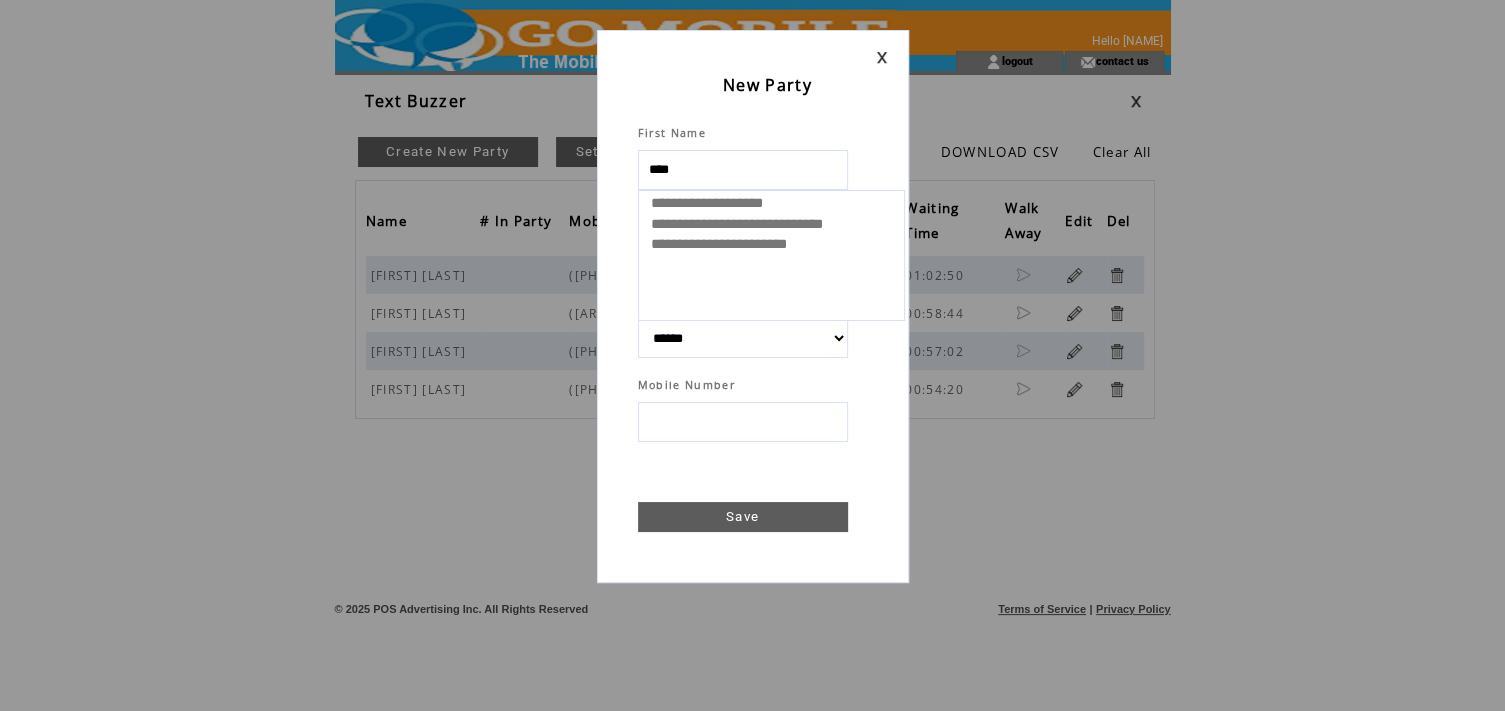 select 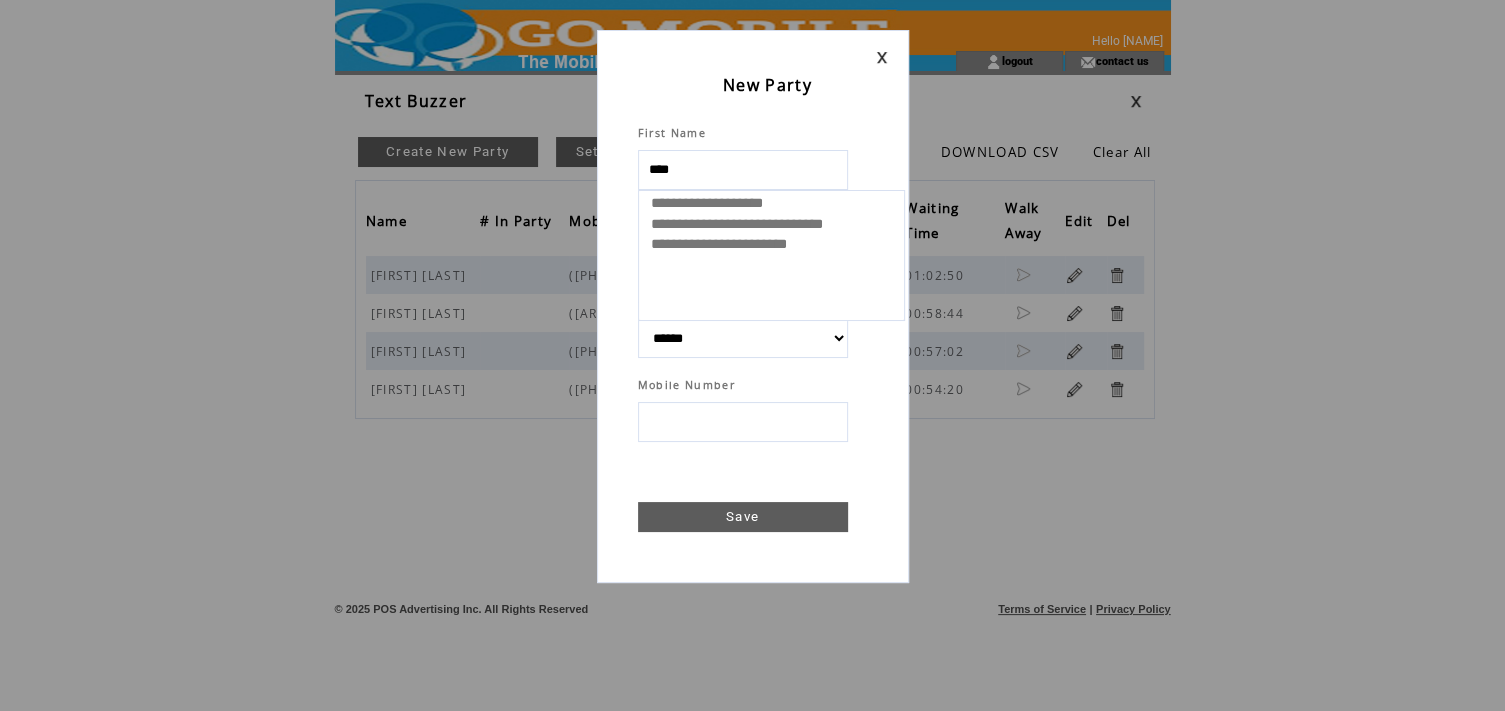 click on "New Party First Name [FIRST] Last Name # In Party ****** * * * * * * * * * ** ** ** ** ** ** ** ** ** ** ** Mobile Number Save" at bounding box center [753, 306] 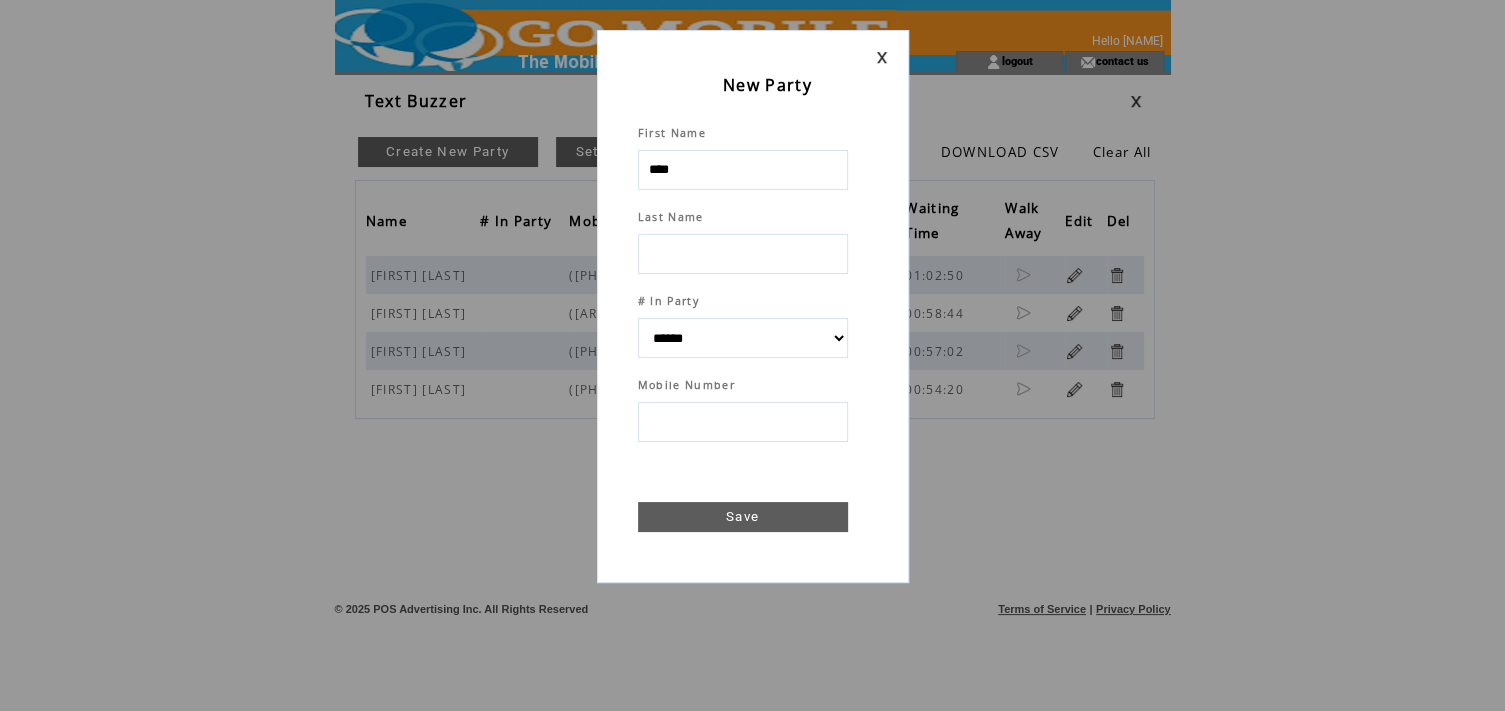 click at bounding box center [743, 254] 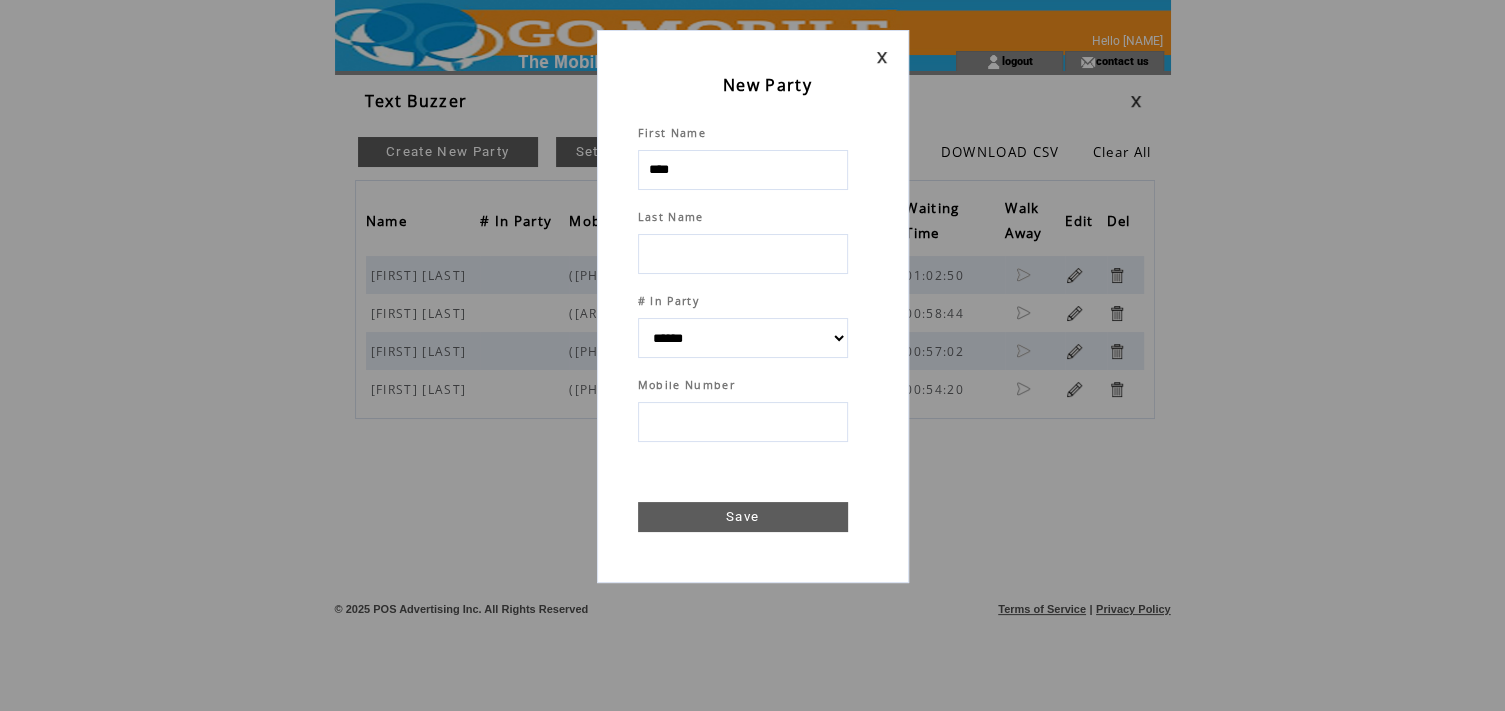 type on "*" 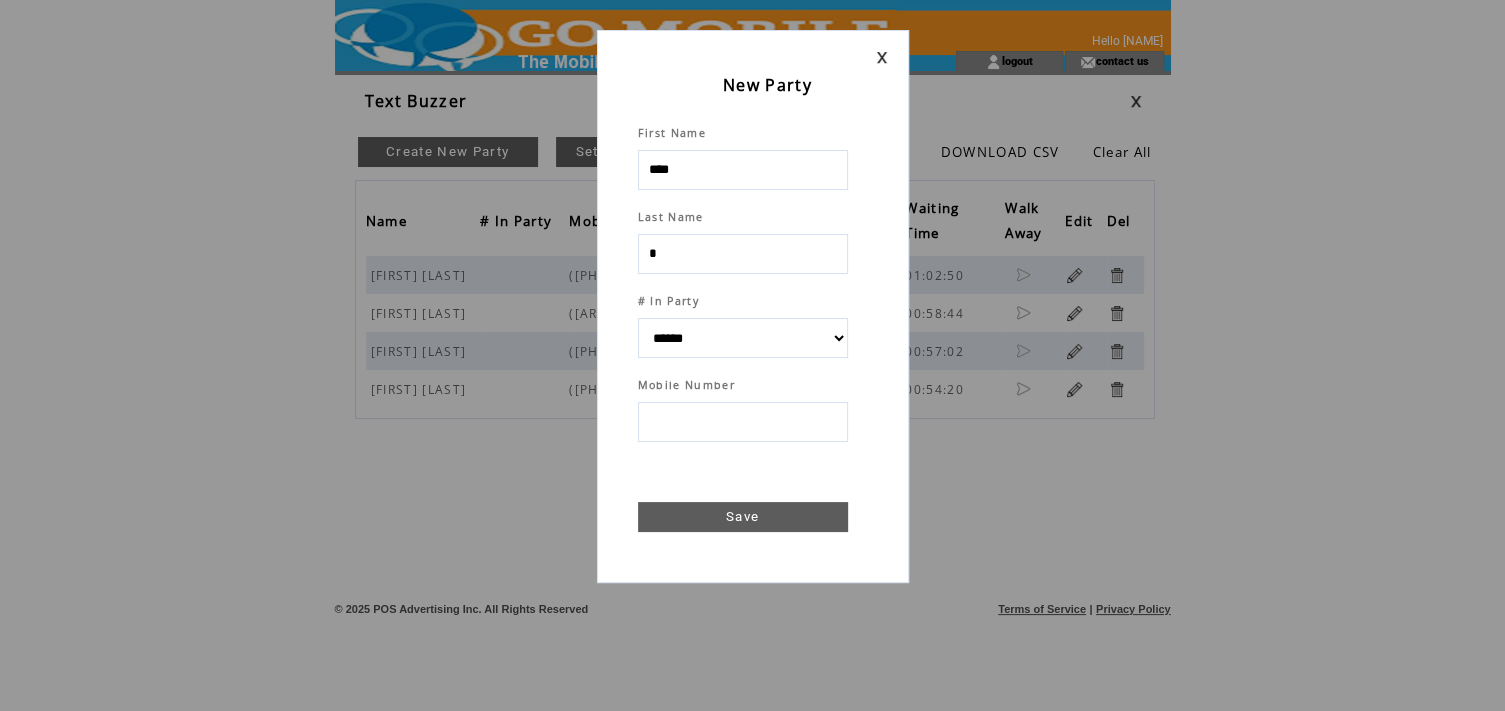 select 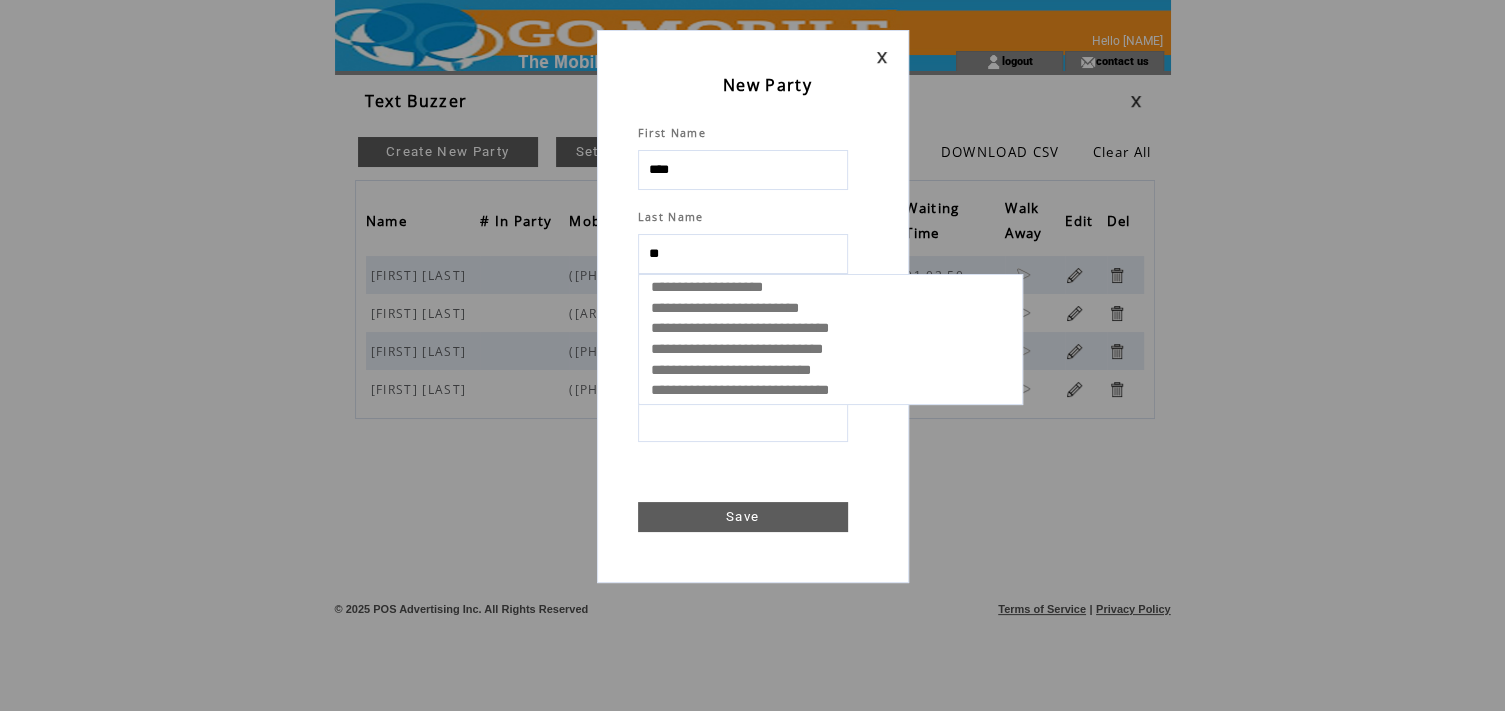 type on "***" 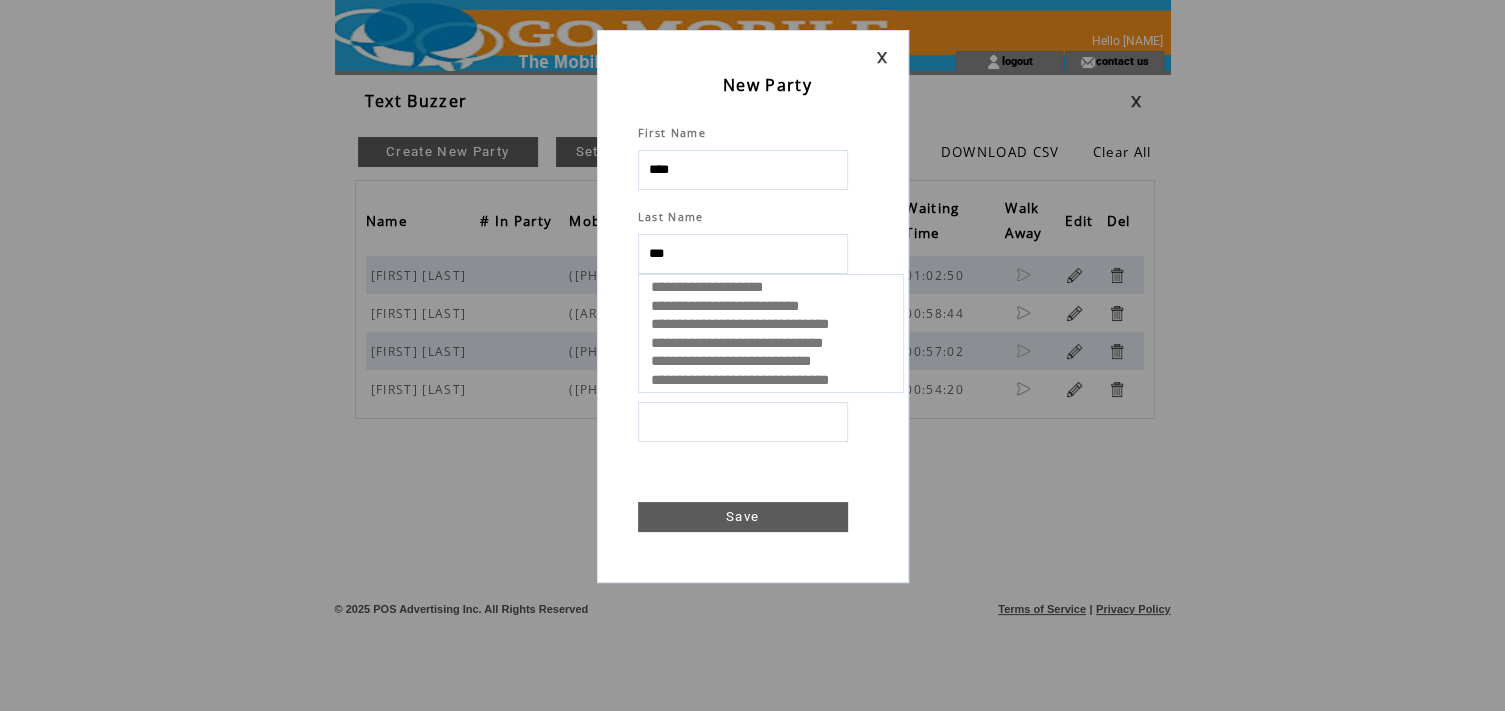 select 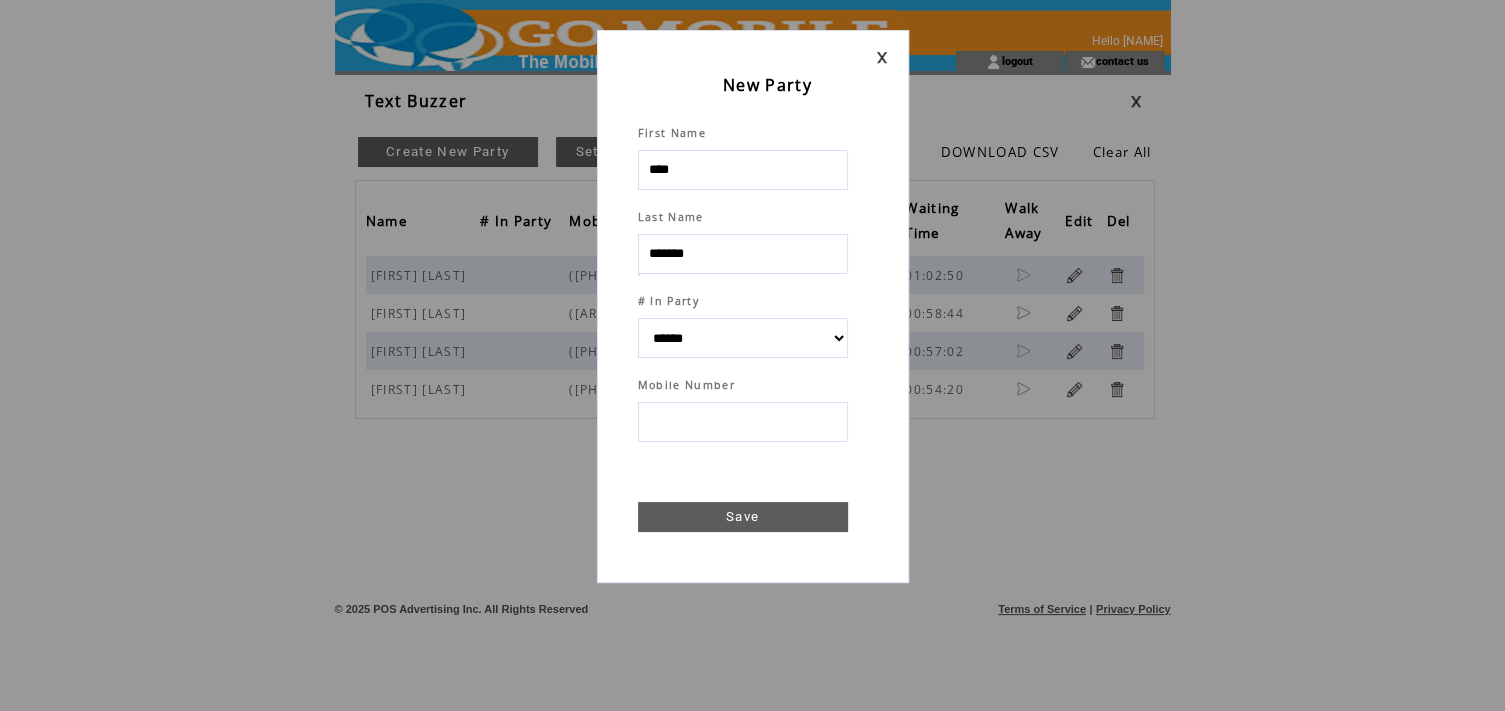 type on "*******" 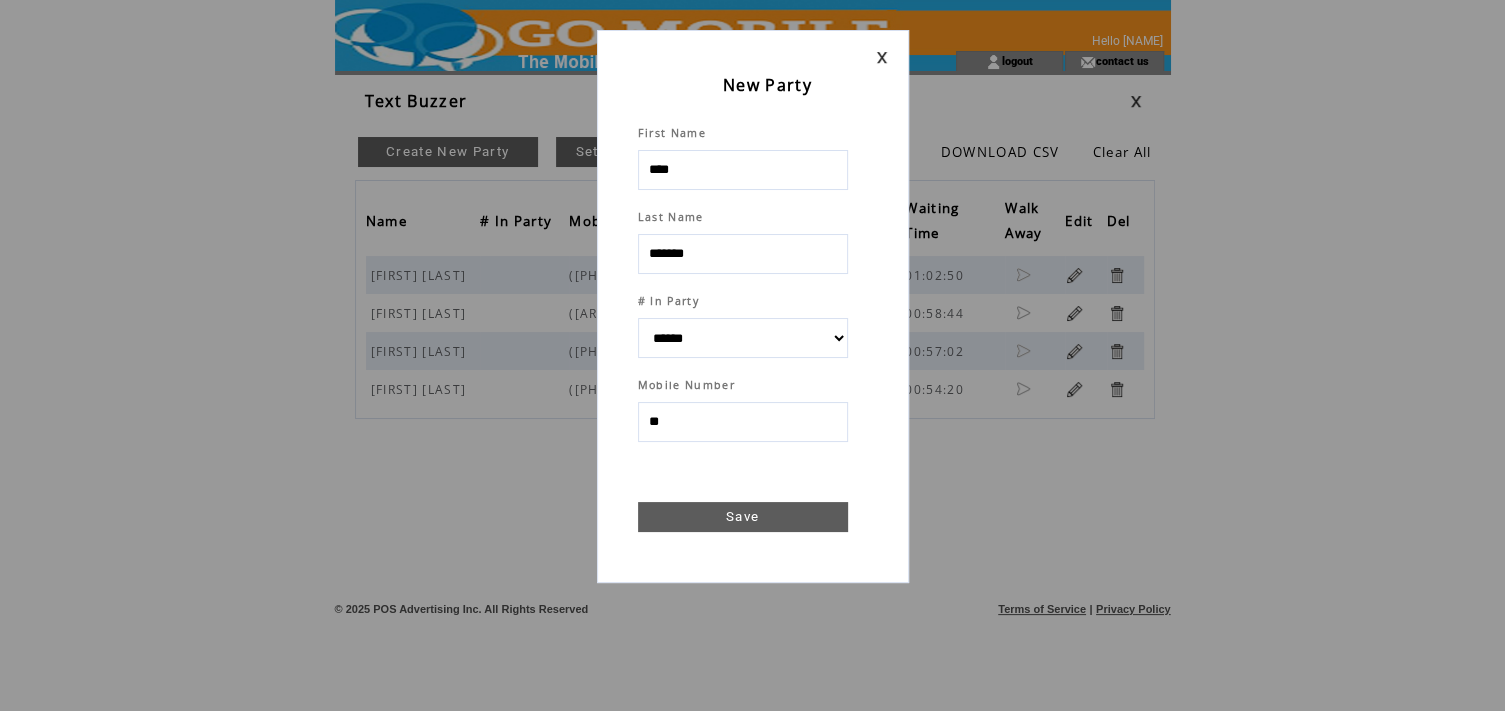 type on "***" 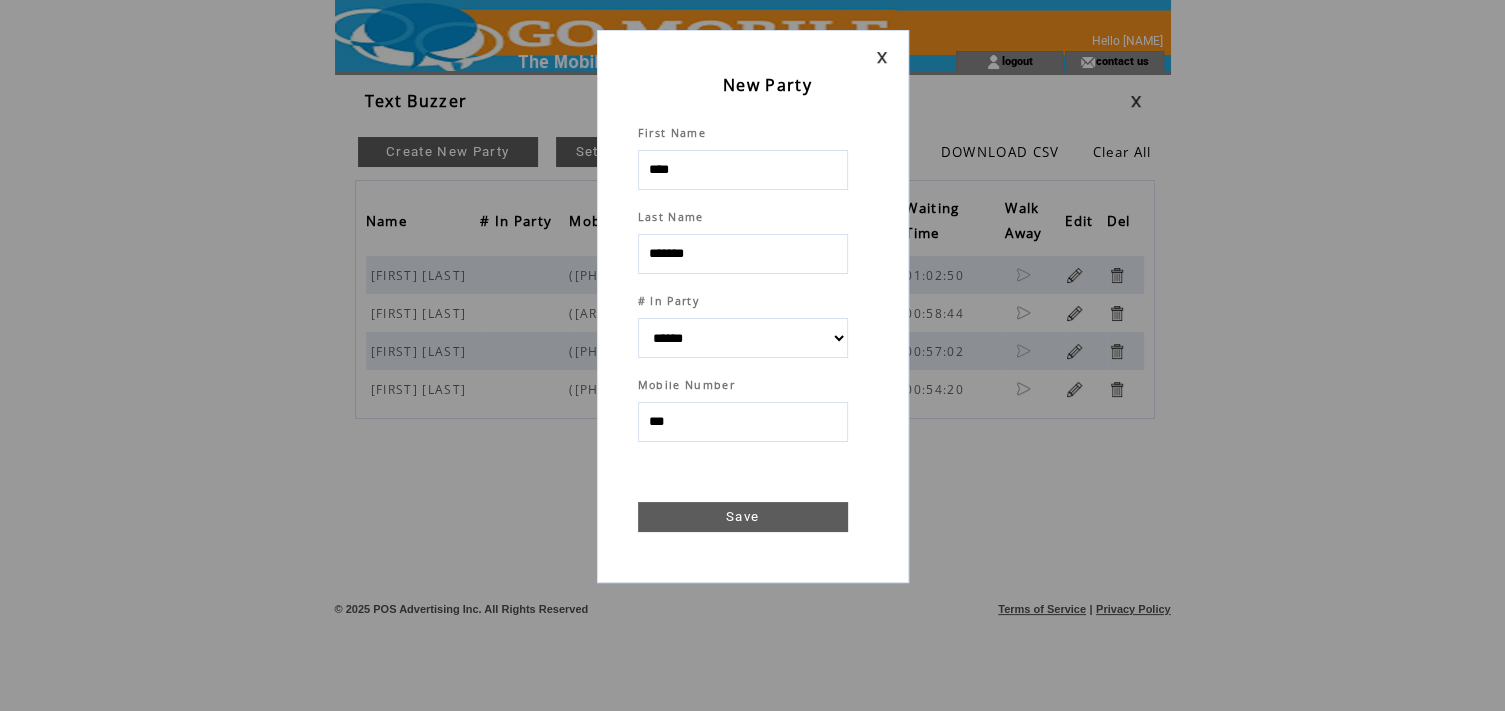 select 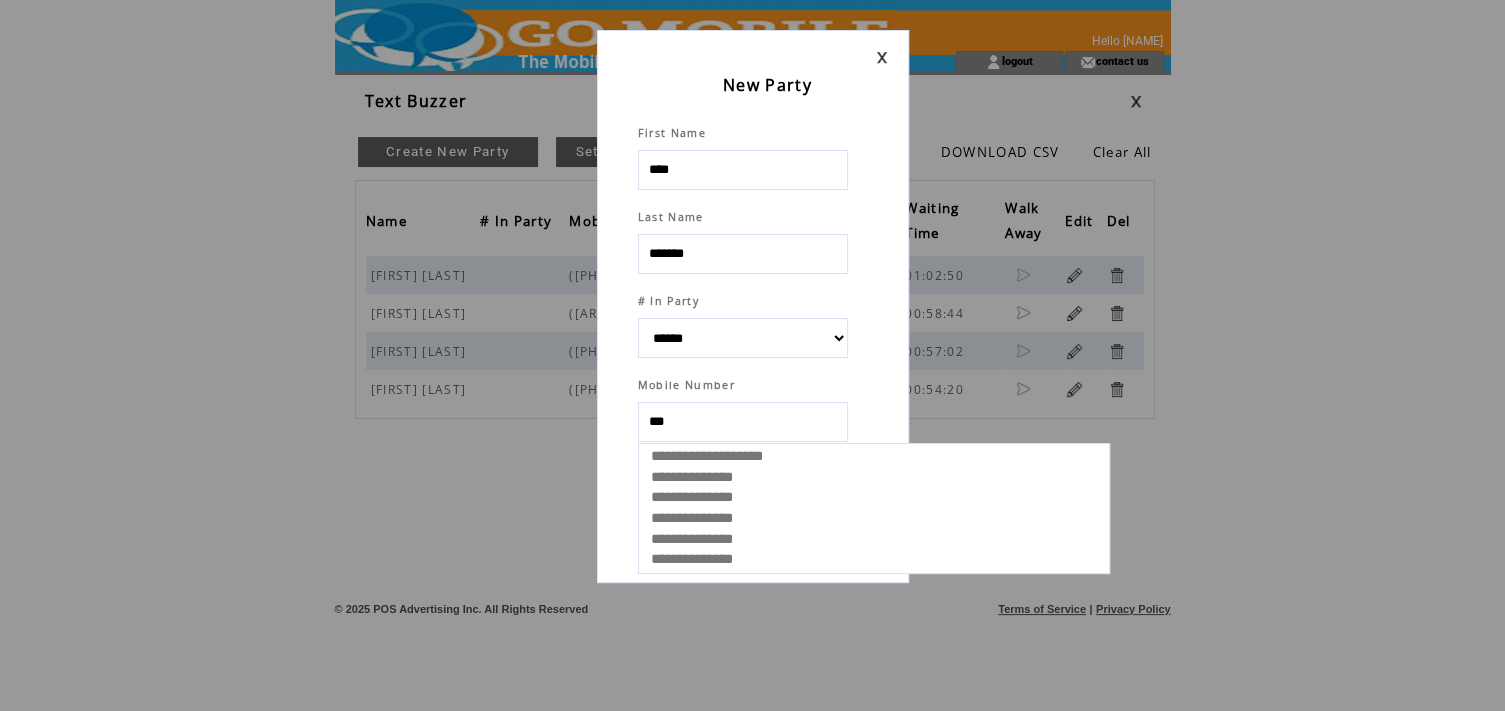 select 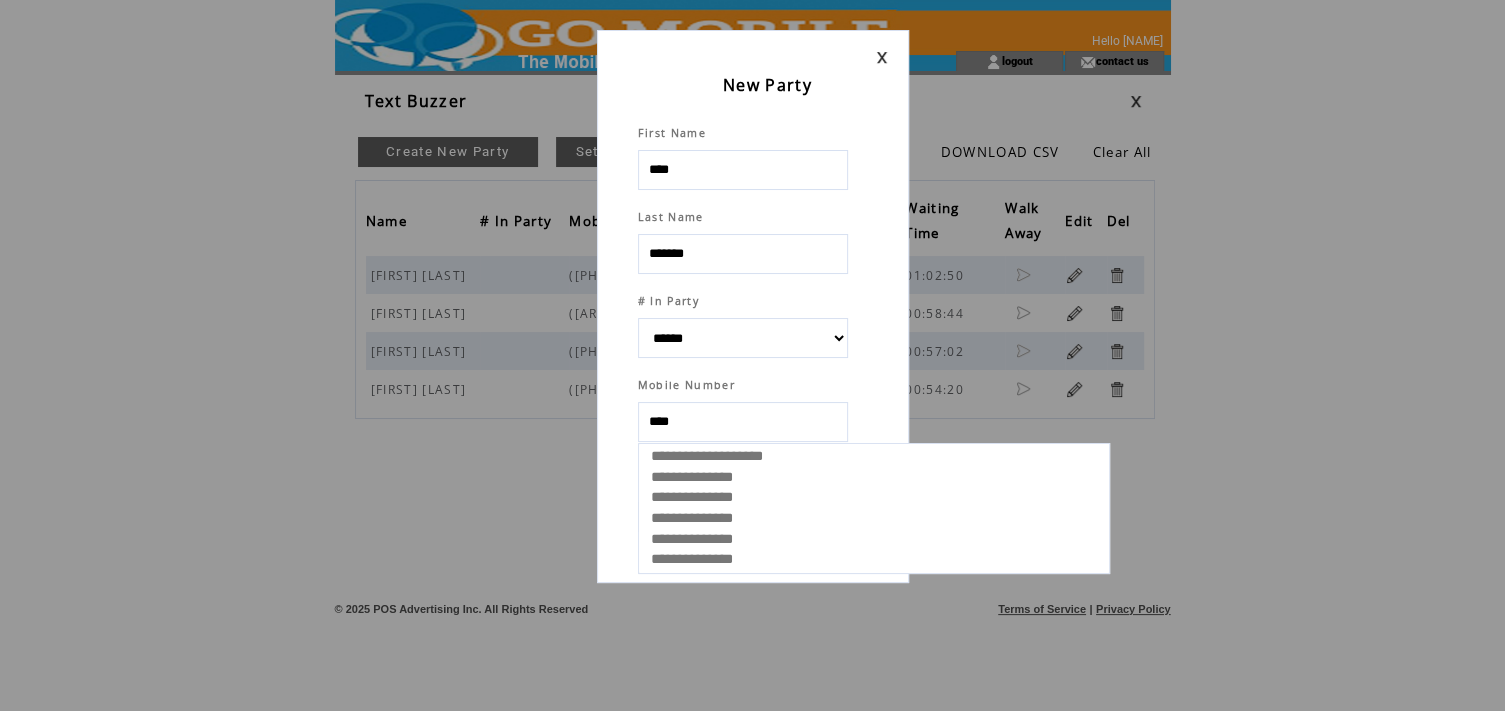 select 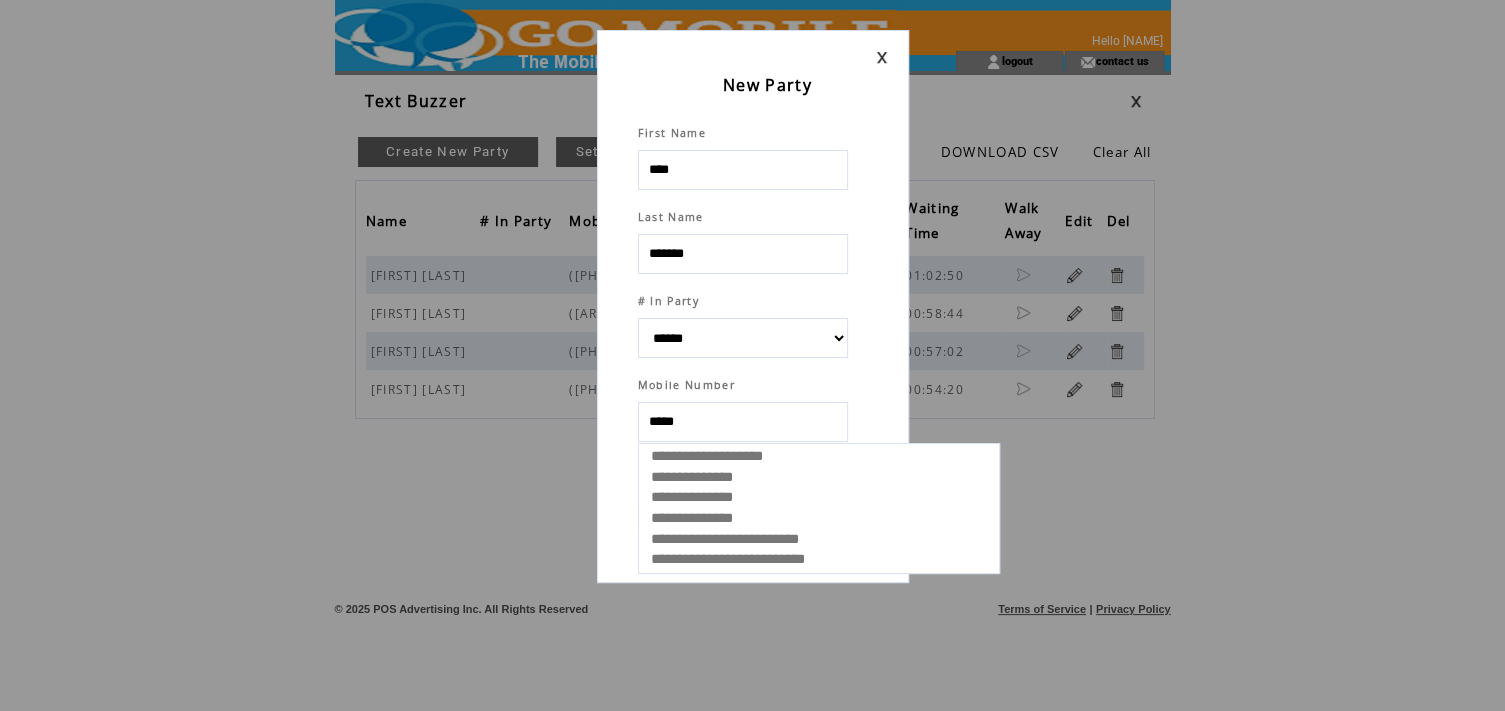 type on "******" 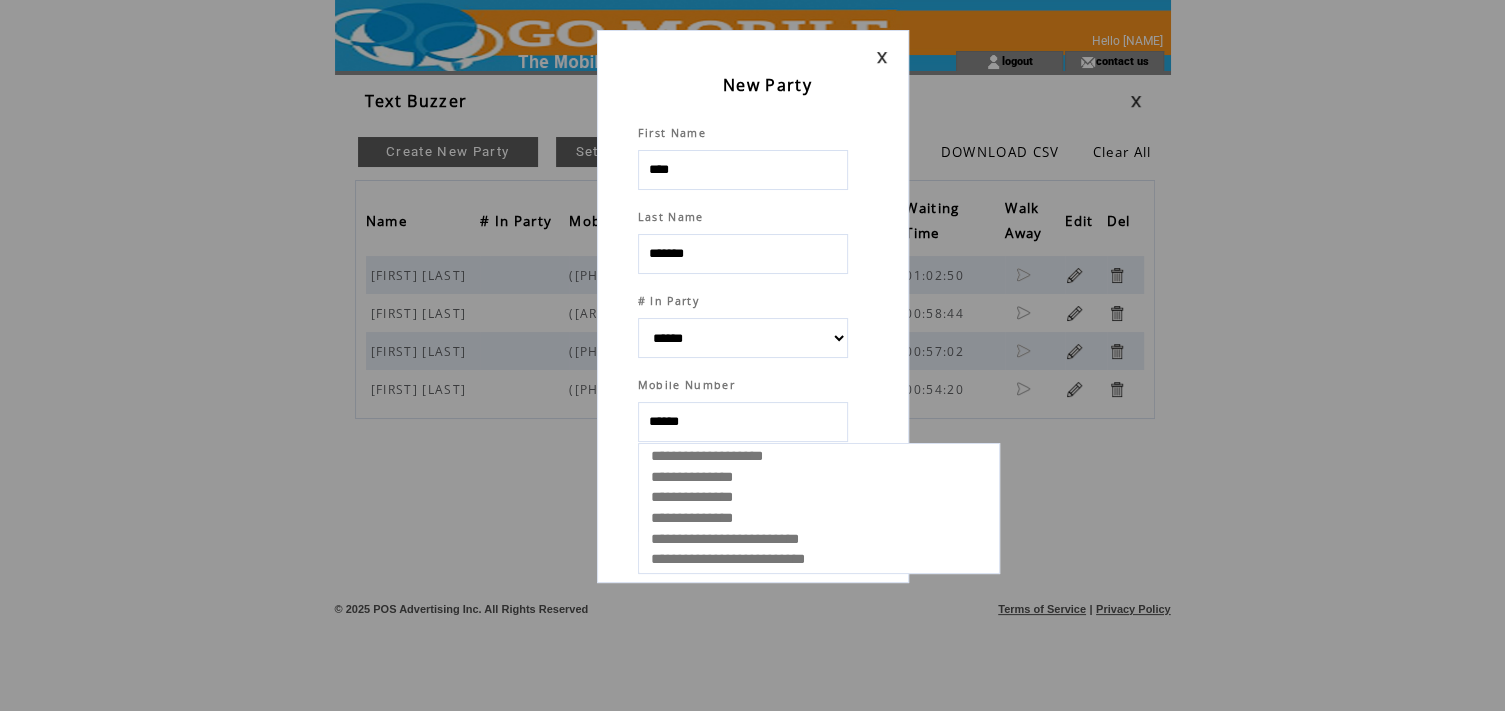 select 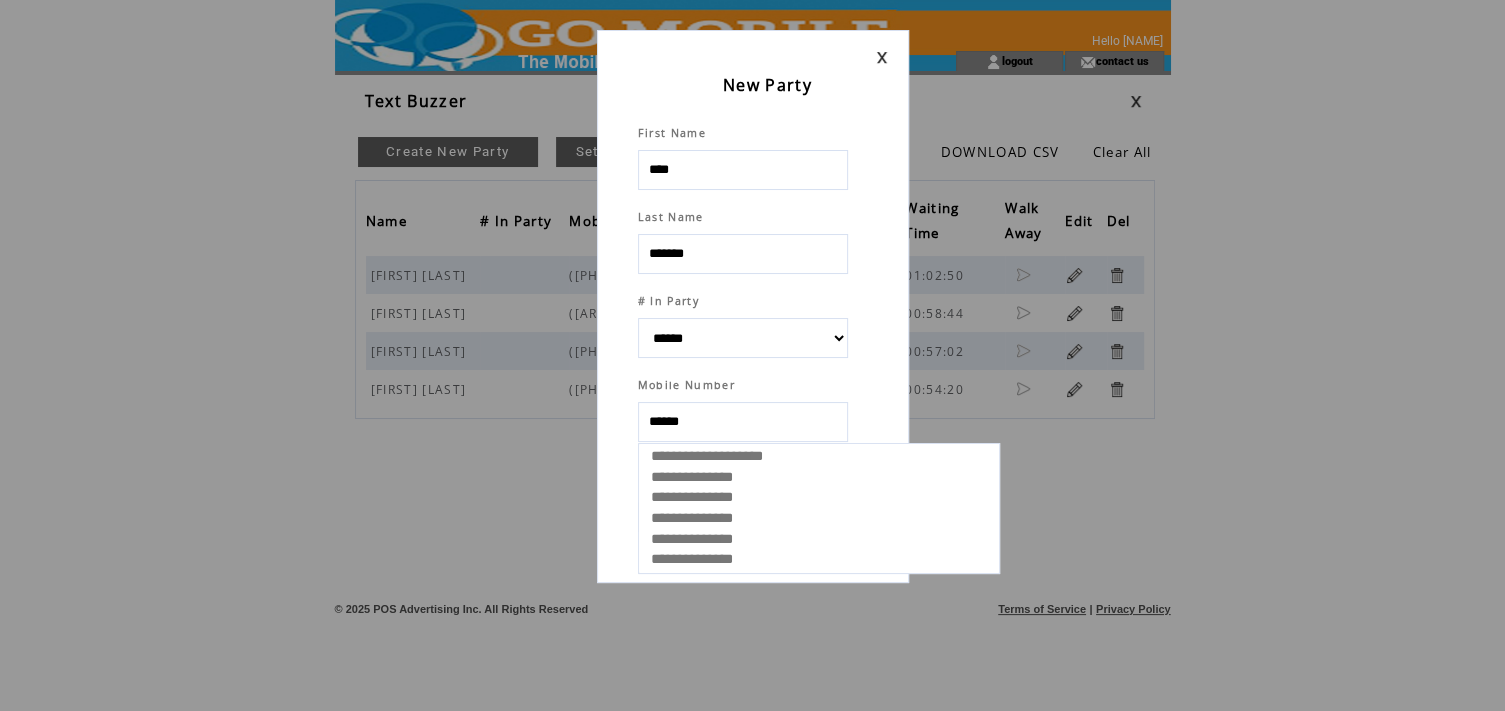 select 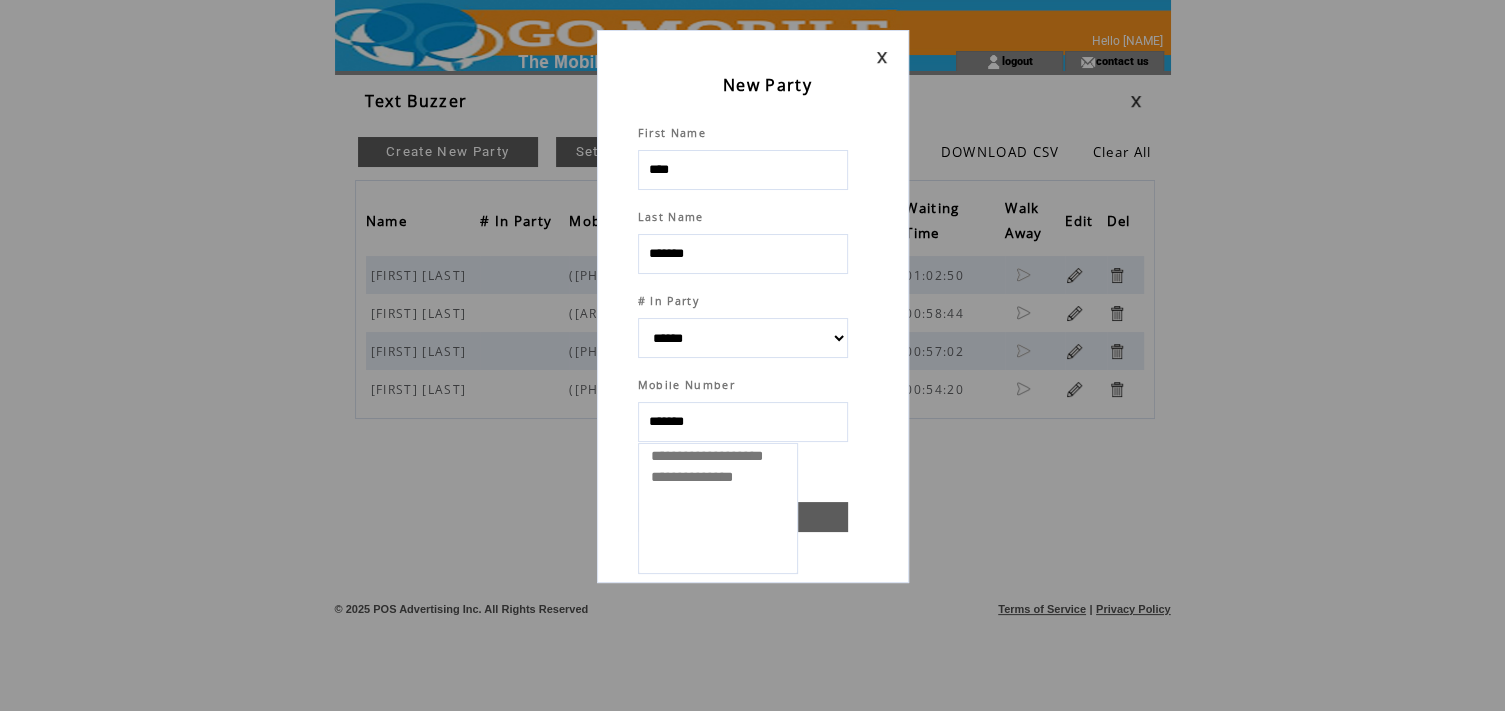 type on "********" 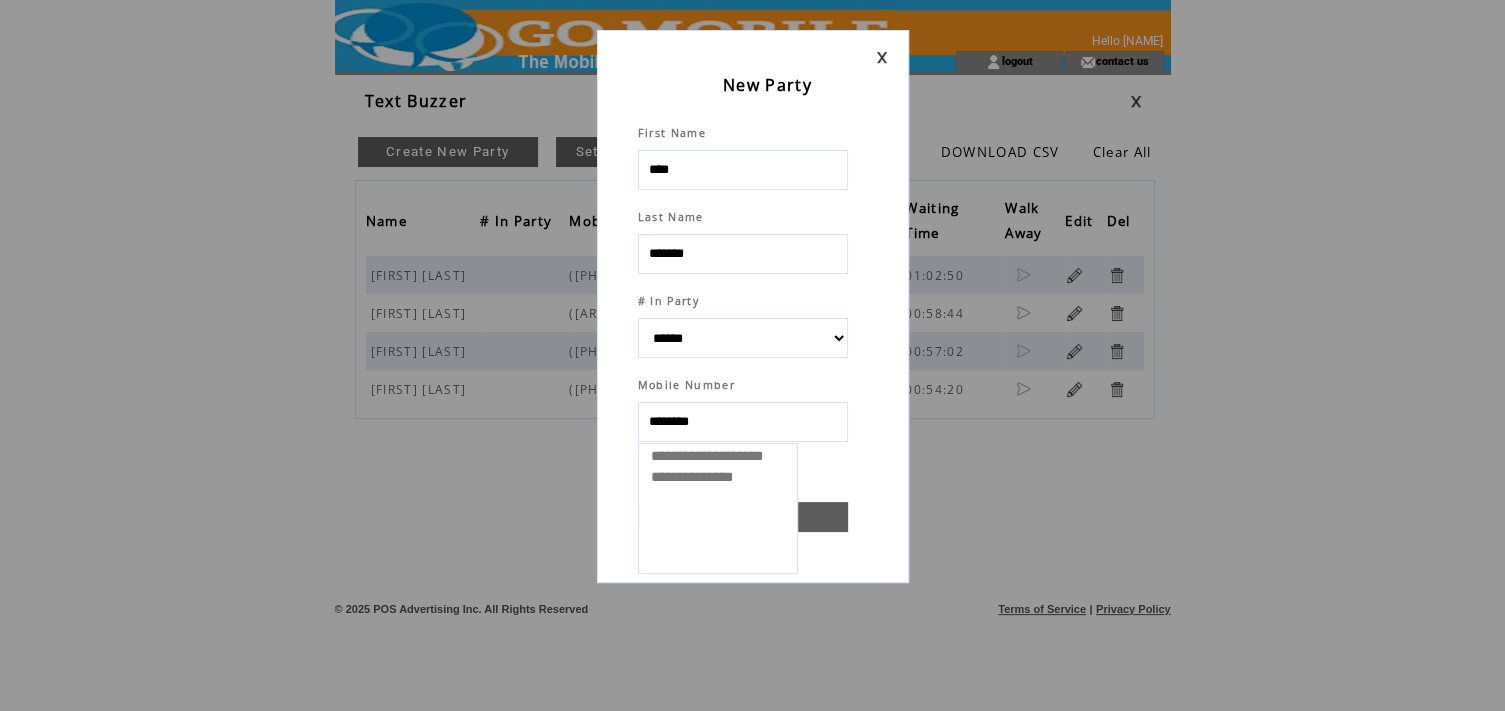 select 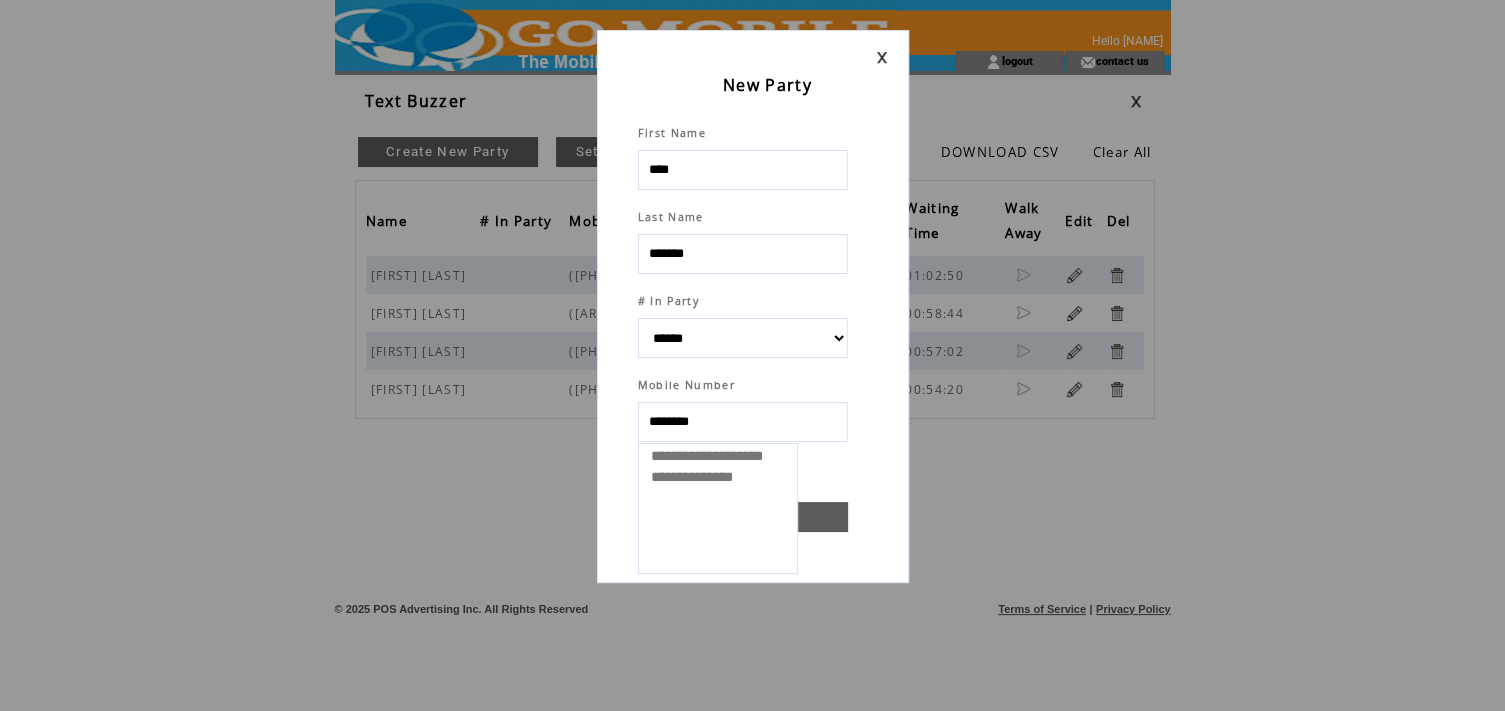 type on "*********" 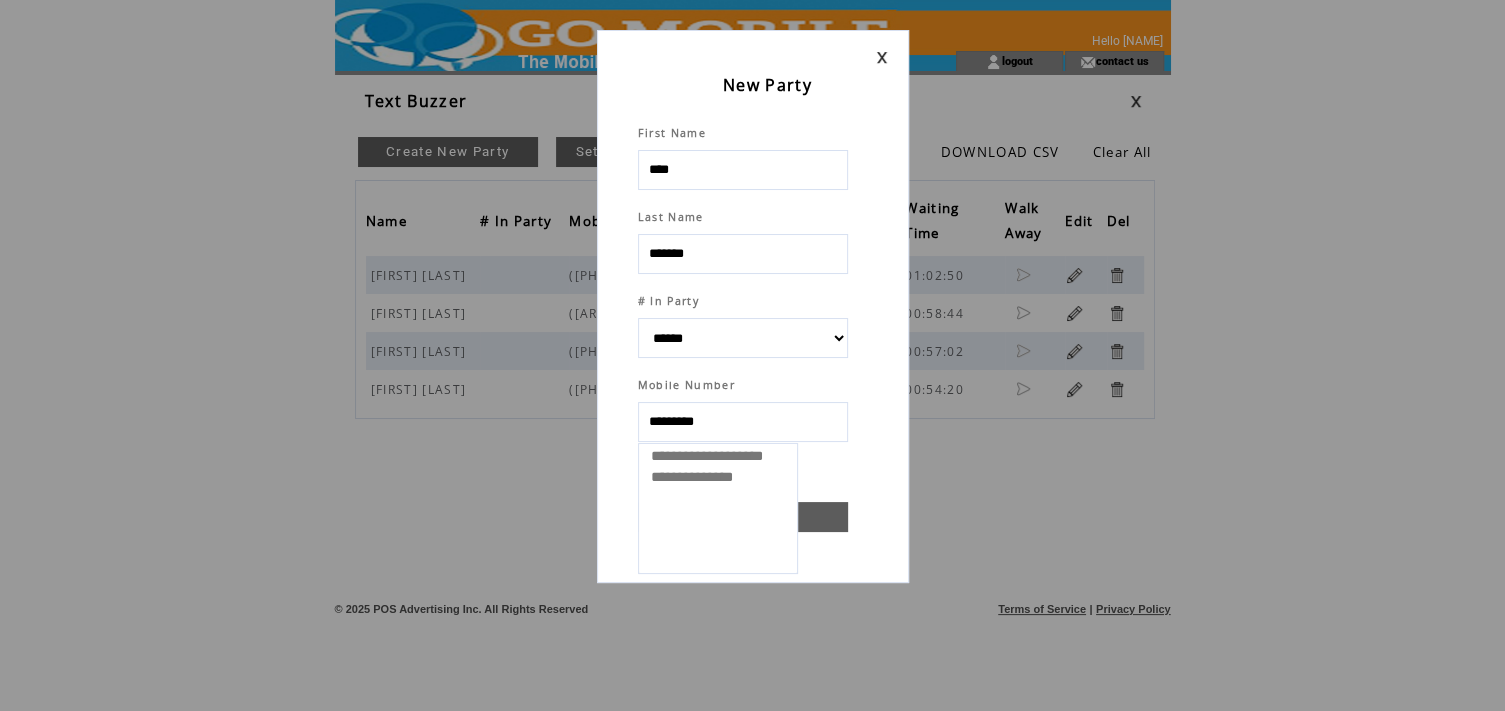 select 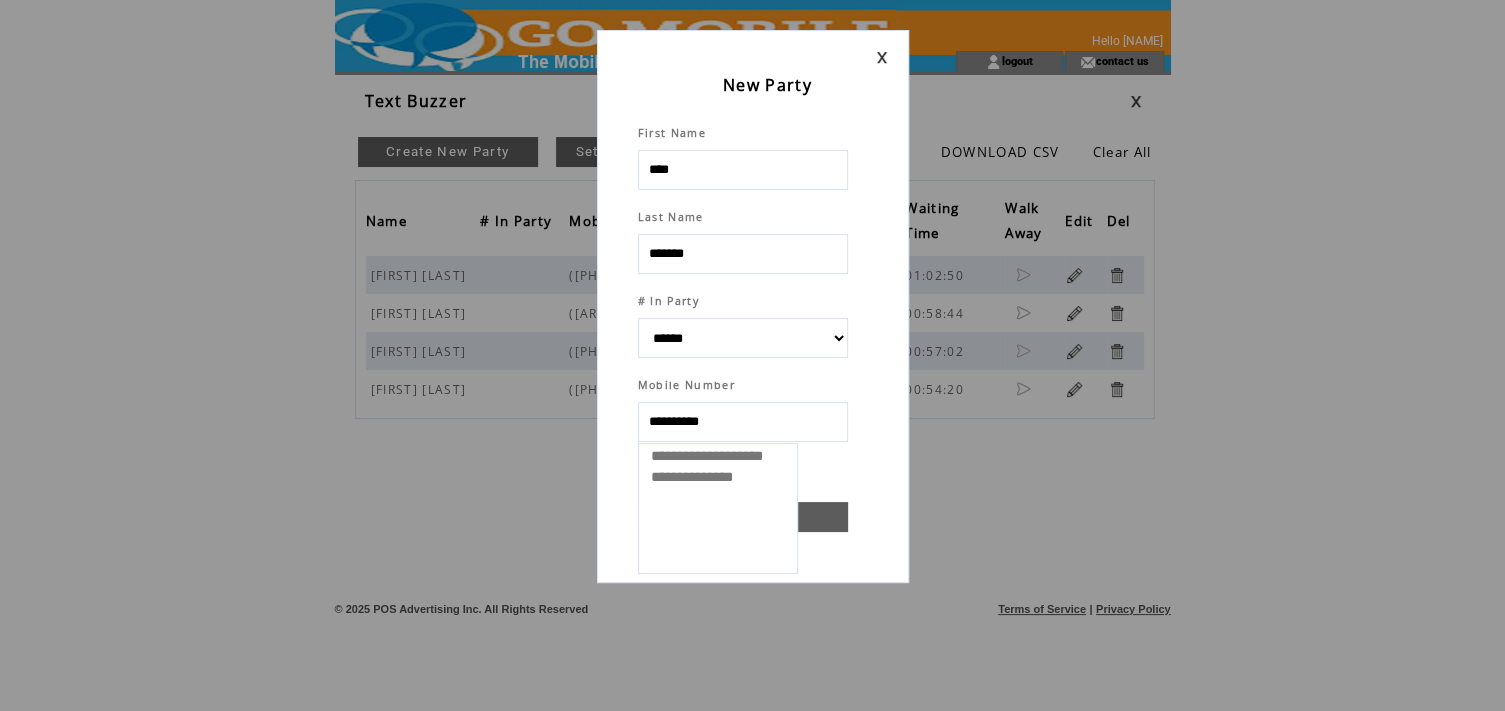 select 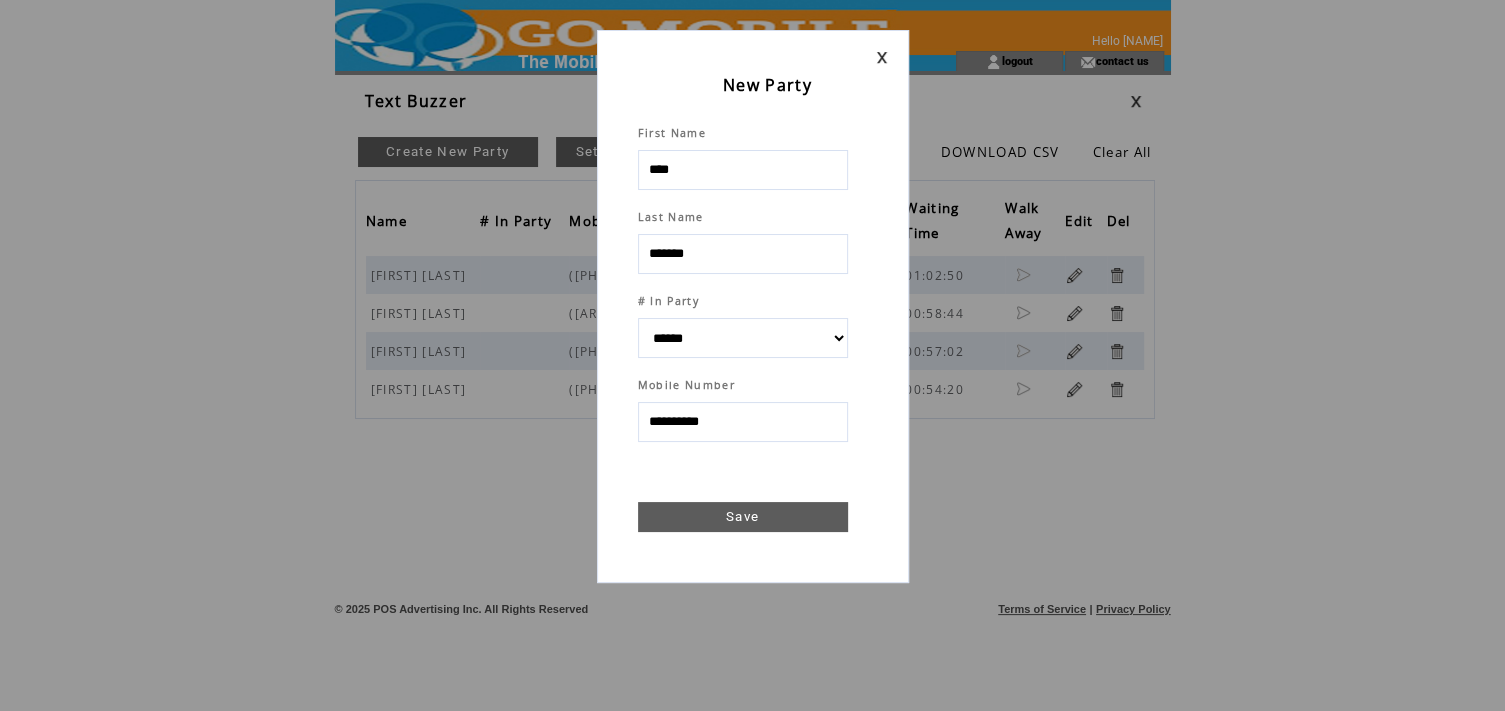 click on "Save" at bounding box center [743, 517] 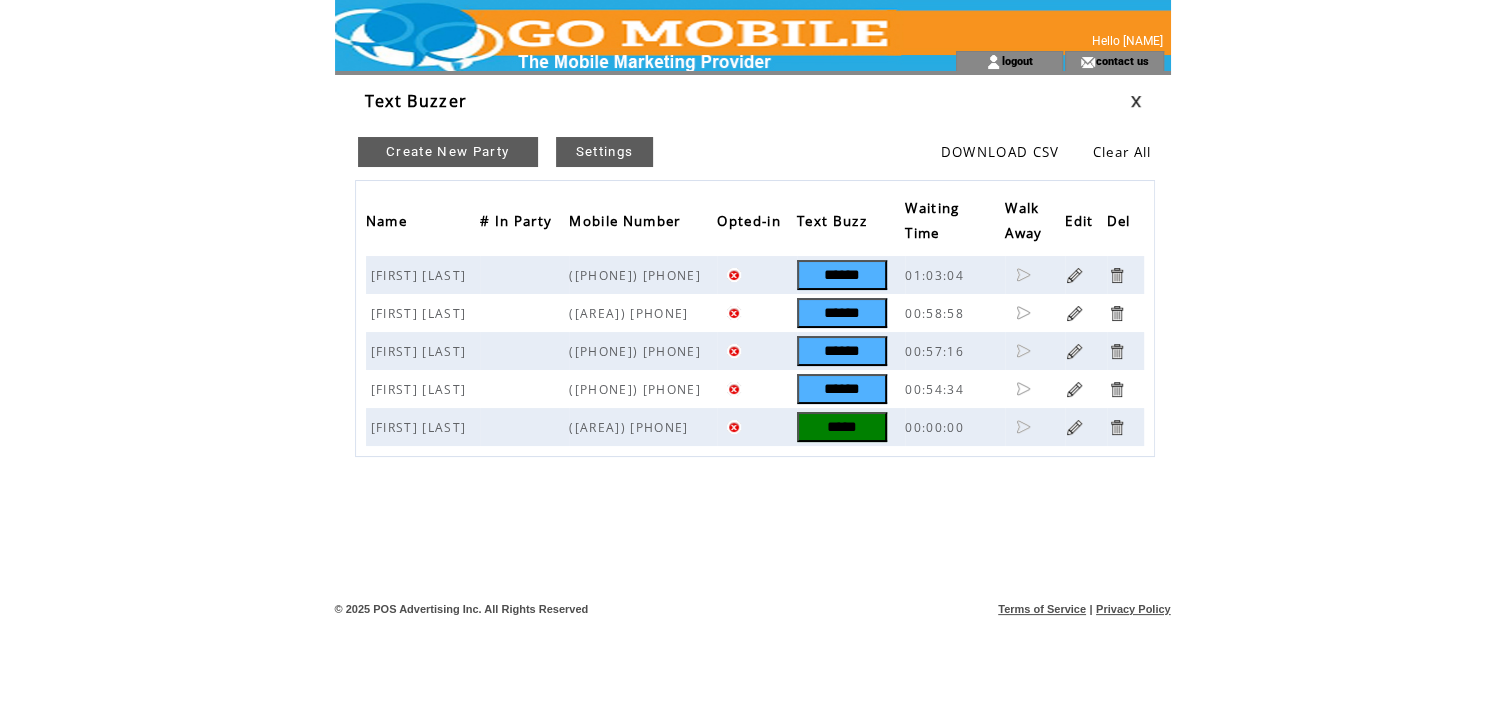 click on "*****" at bounding box center (842, 427) 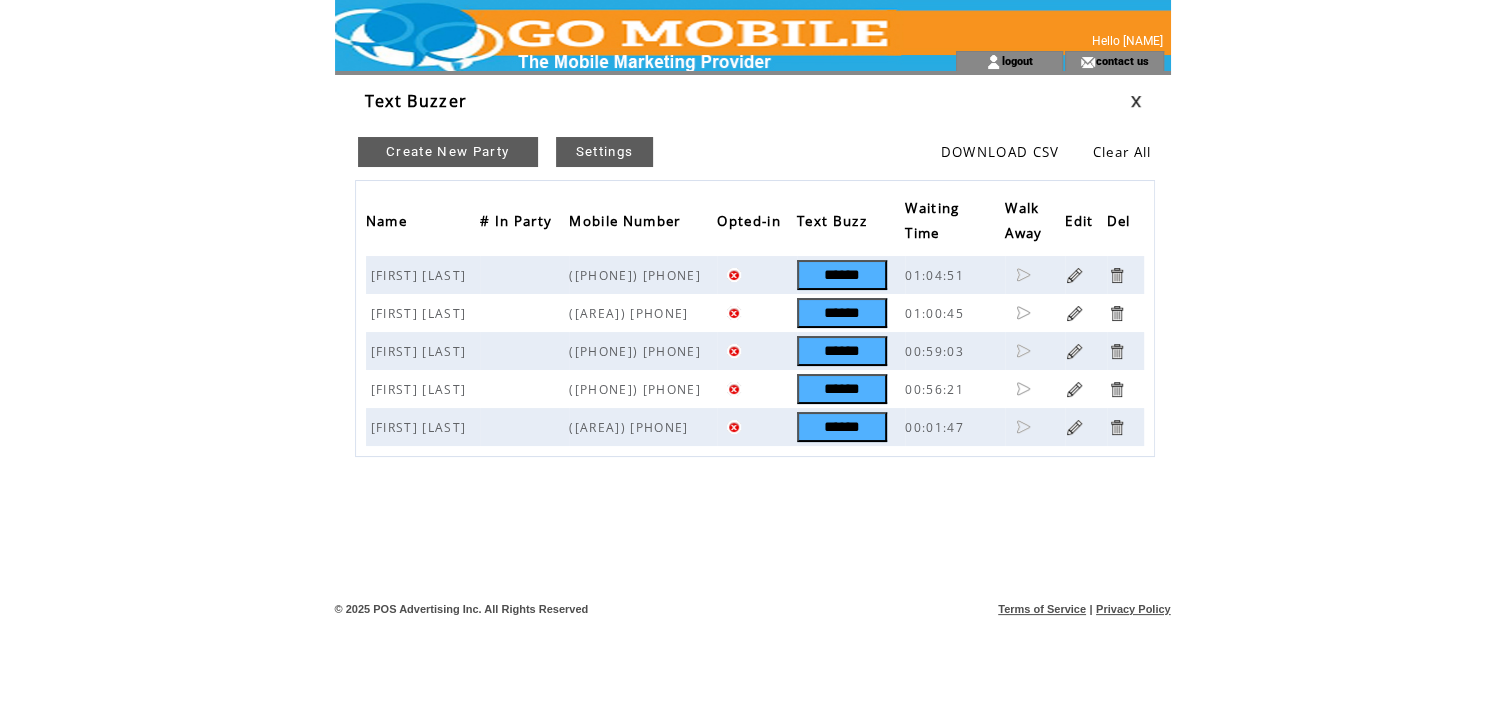 click on "Create New Party Settings" at bounding box center (506, 152) 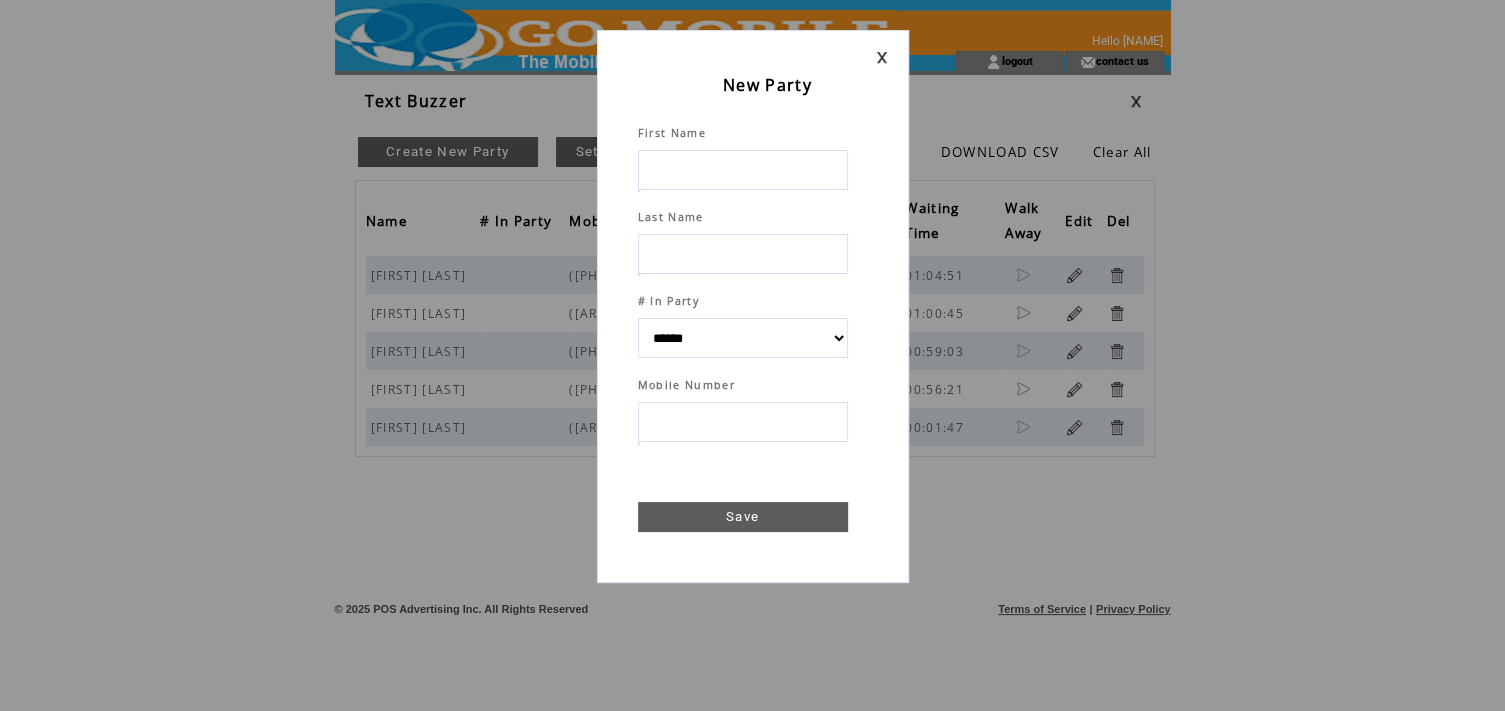 click at bounding box center (743, 170) 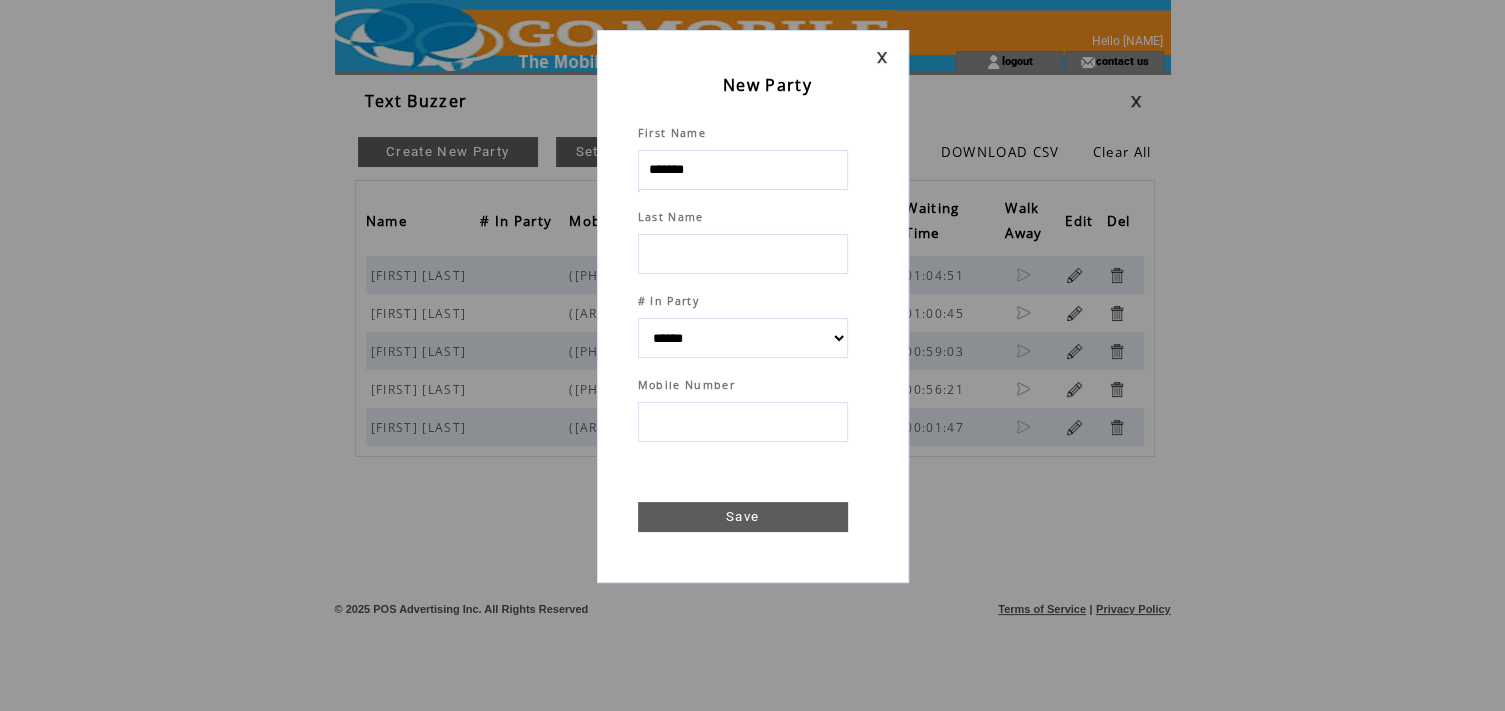 type on "*******" 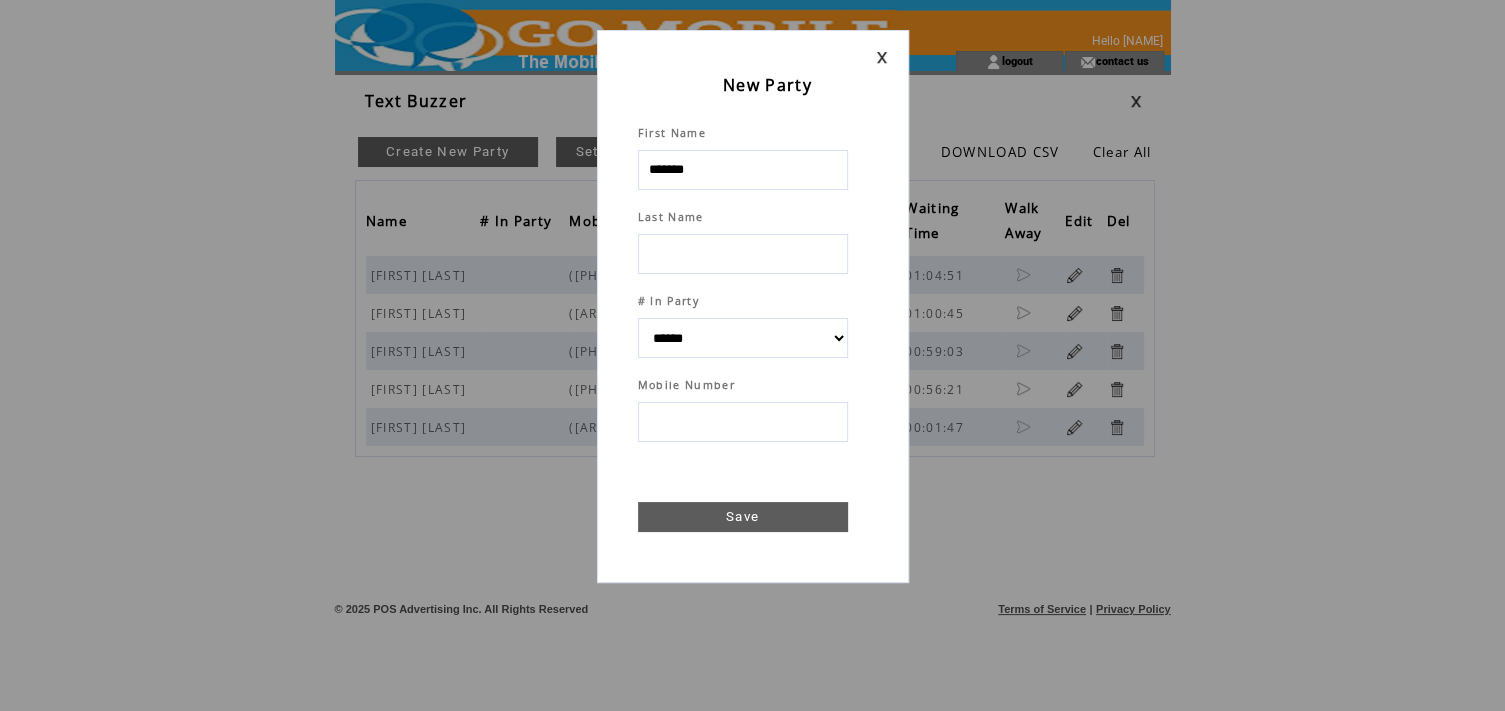 type on "*" 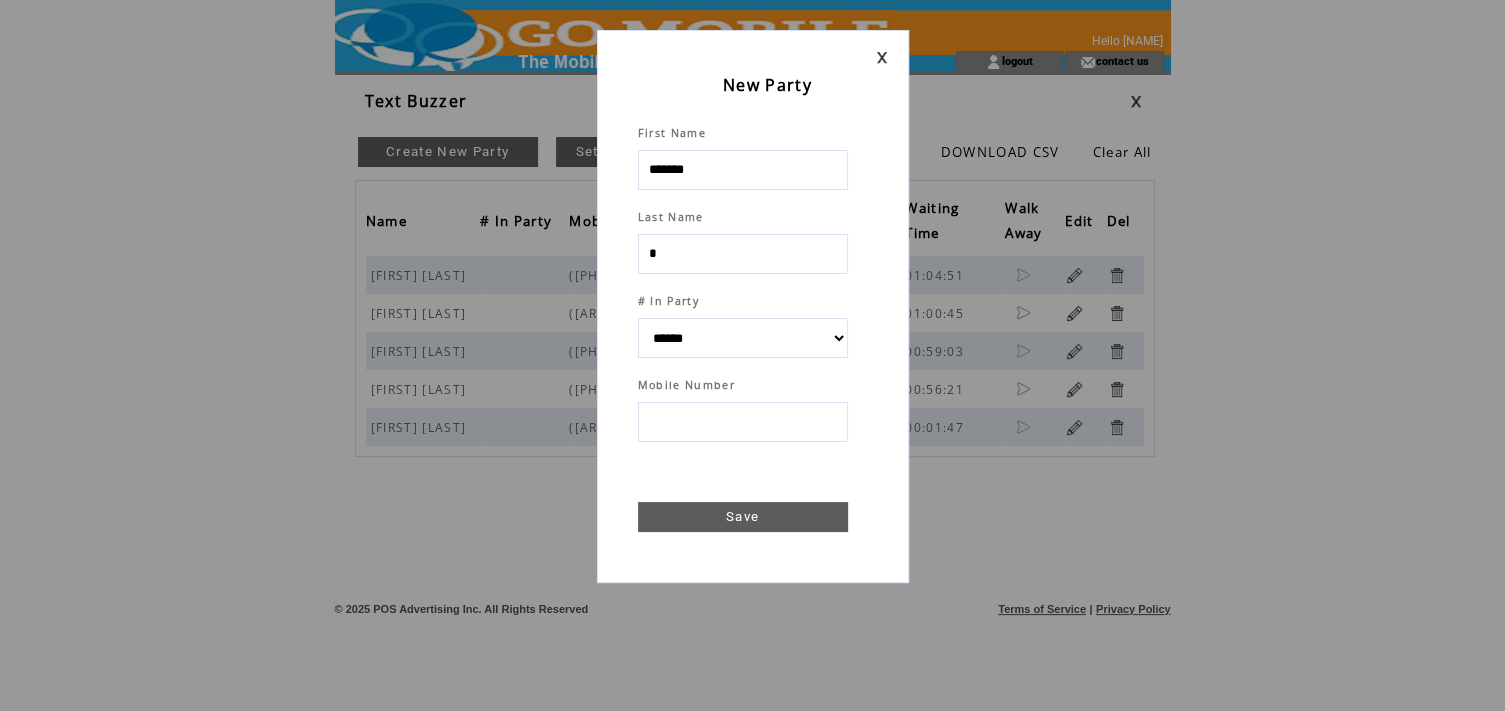 select 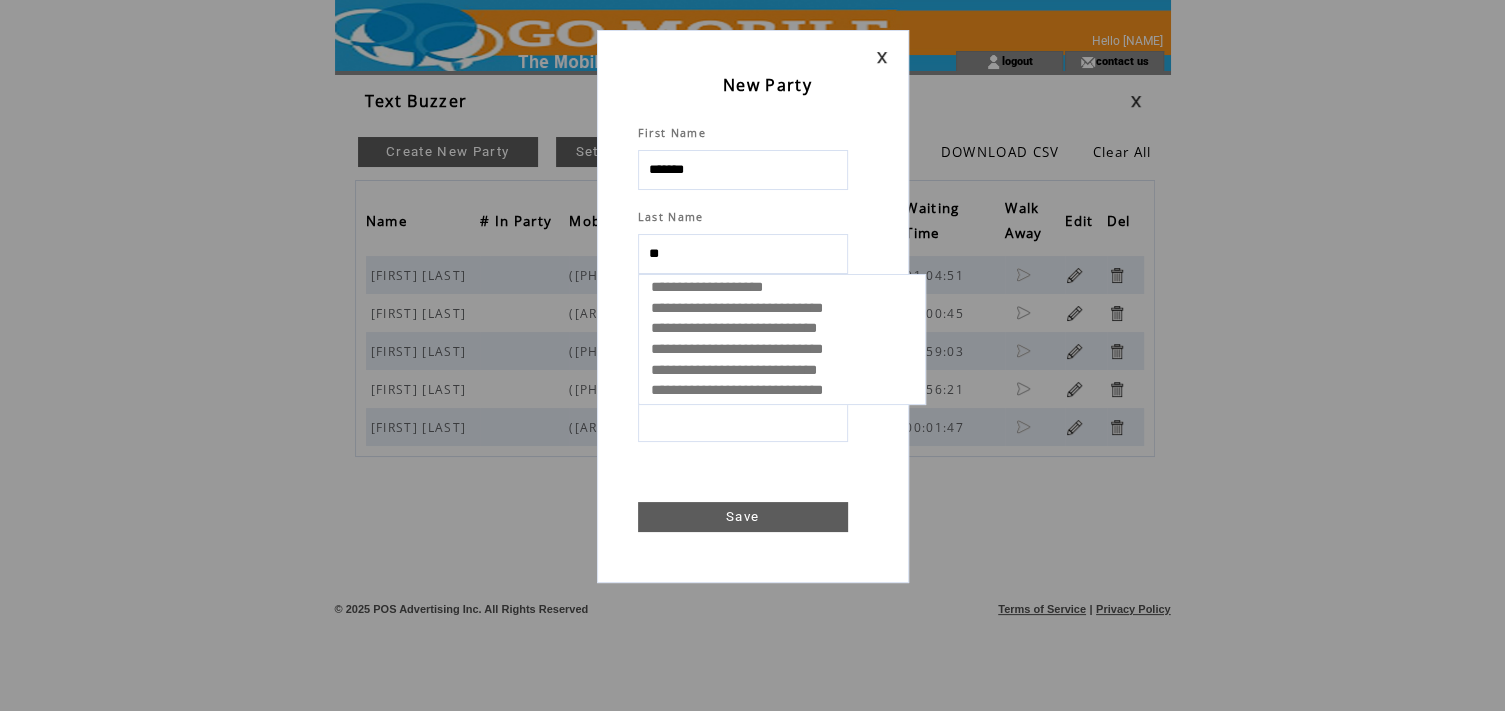 type on "***" 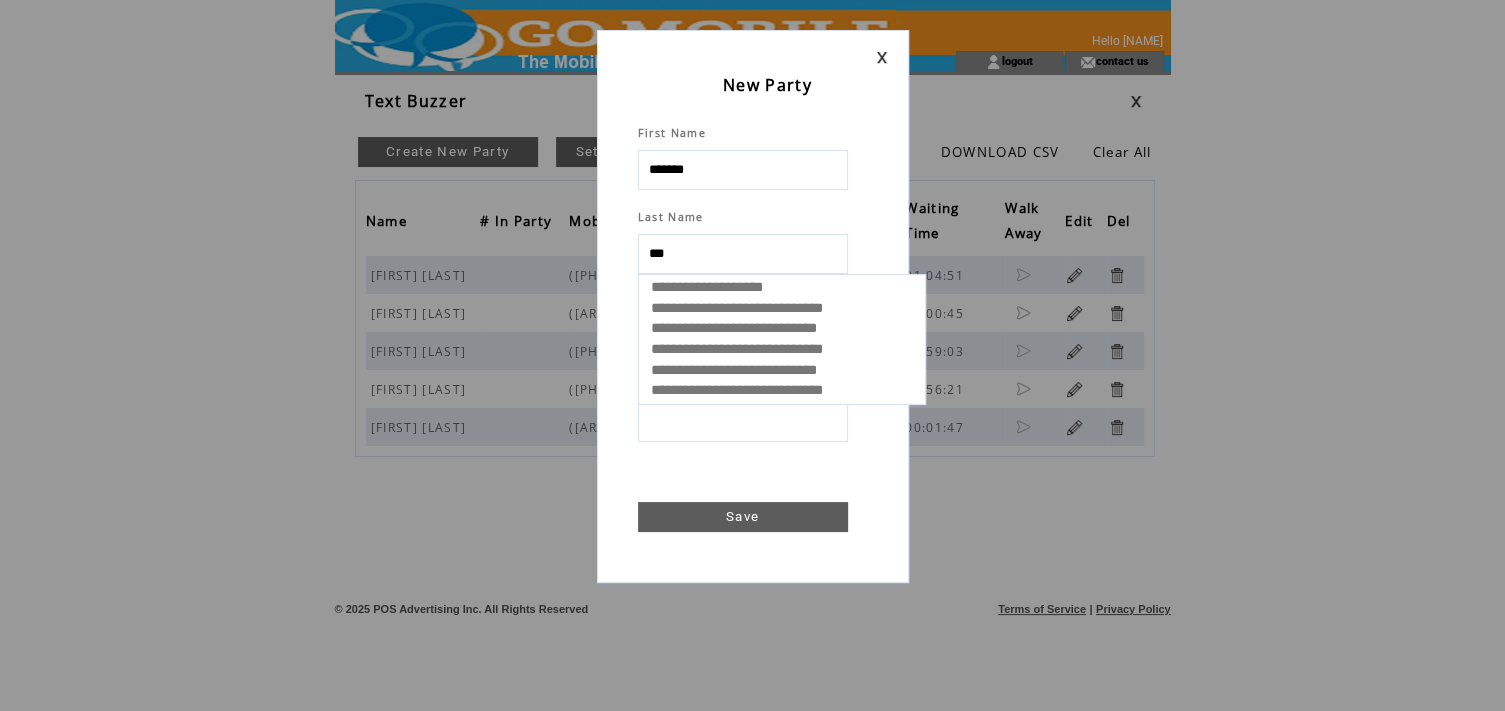 select 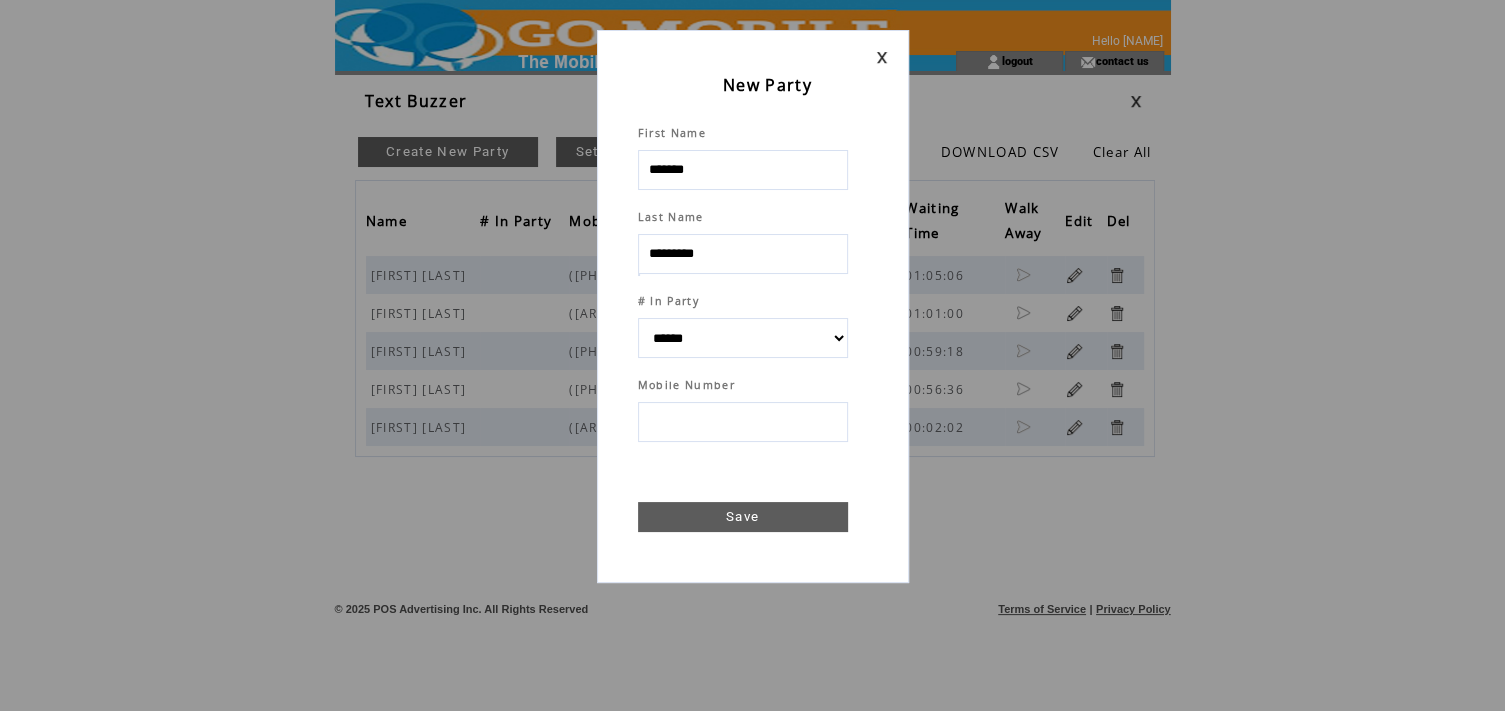 type on "*********" 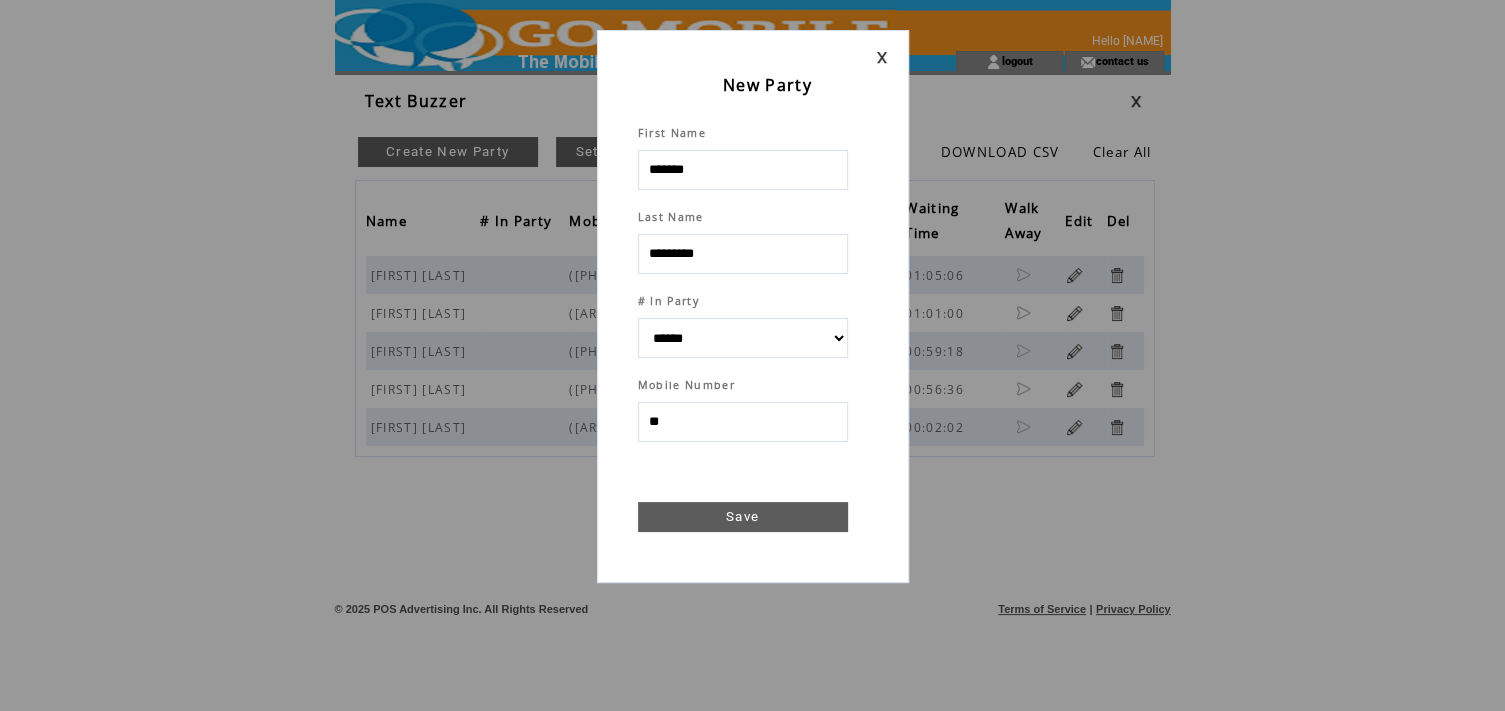 type on "***" 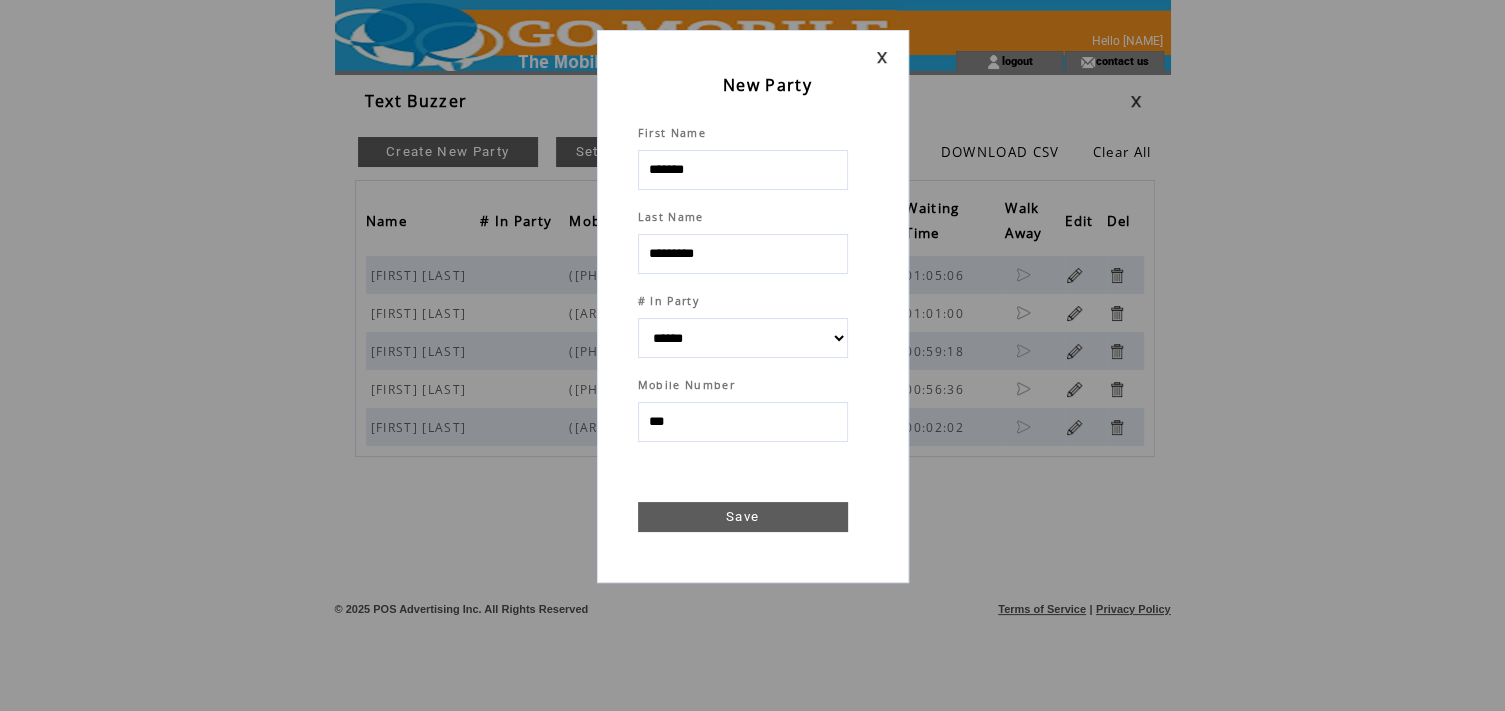 select 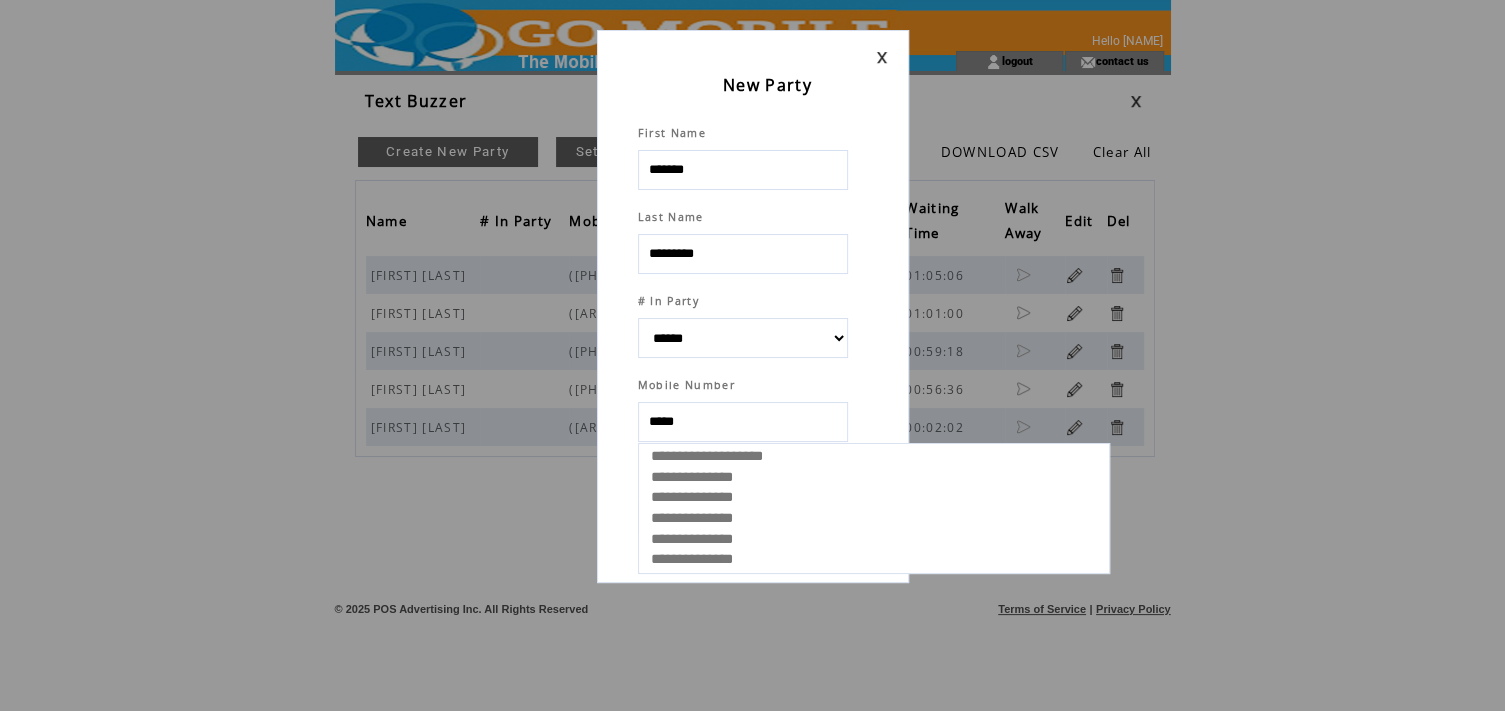 type on "******" 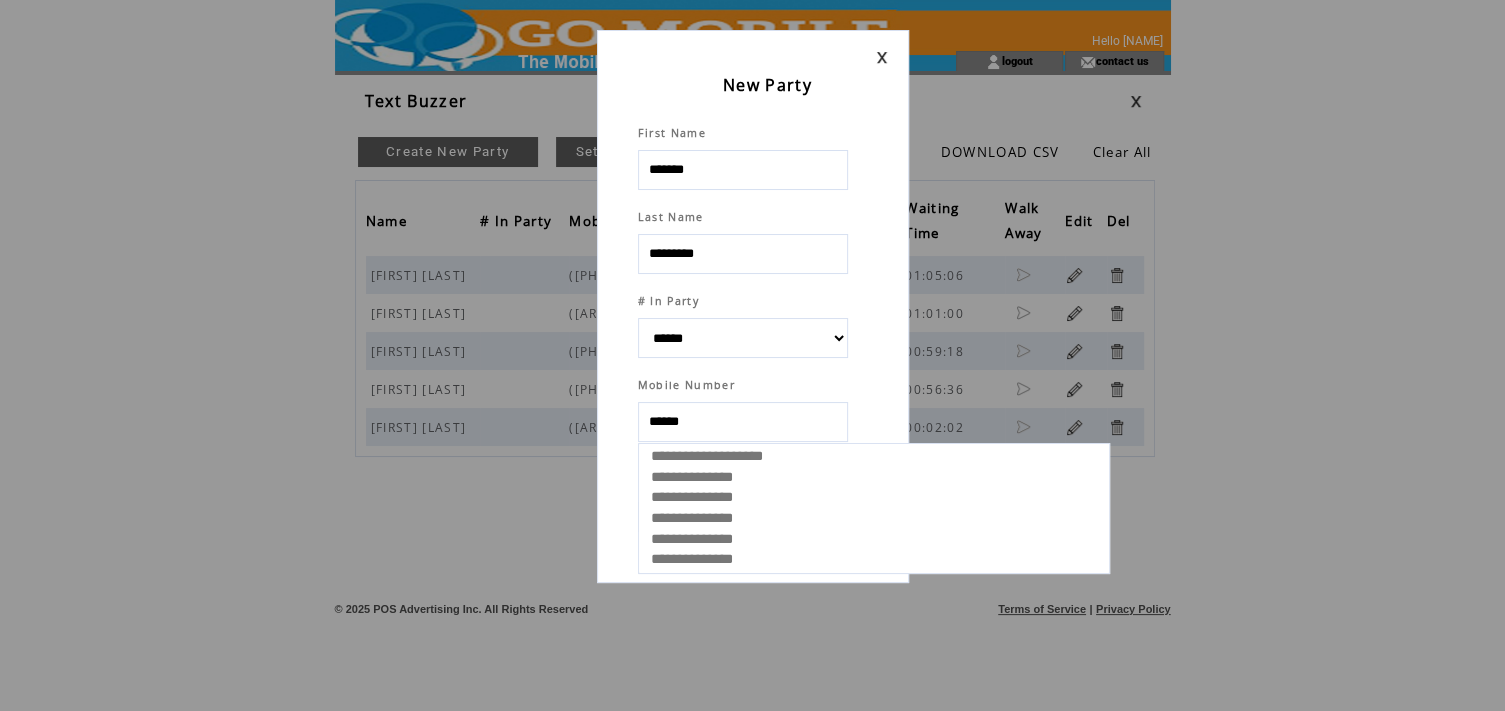 select 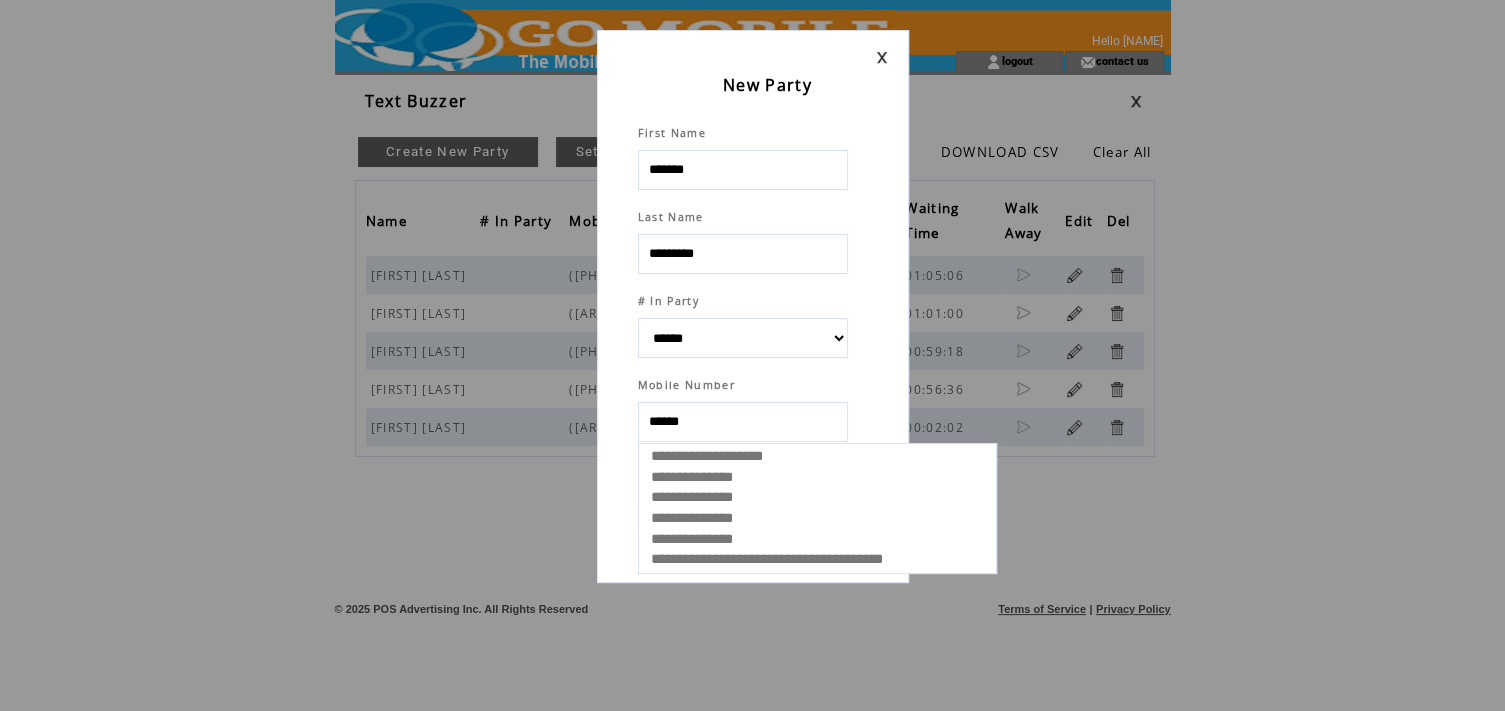 select 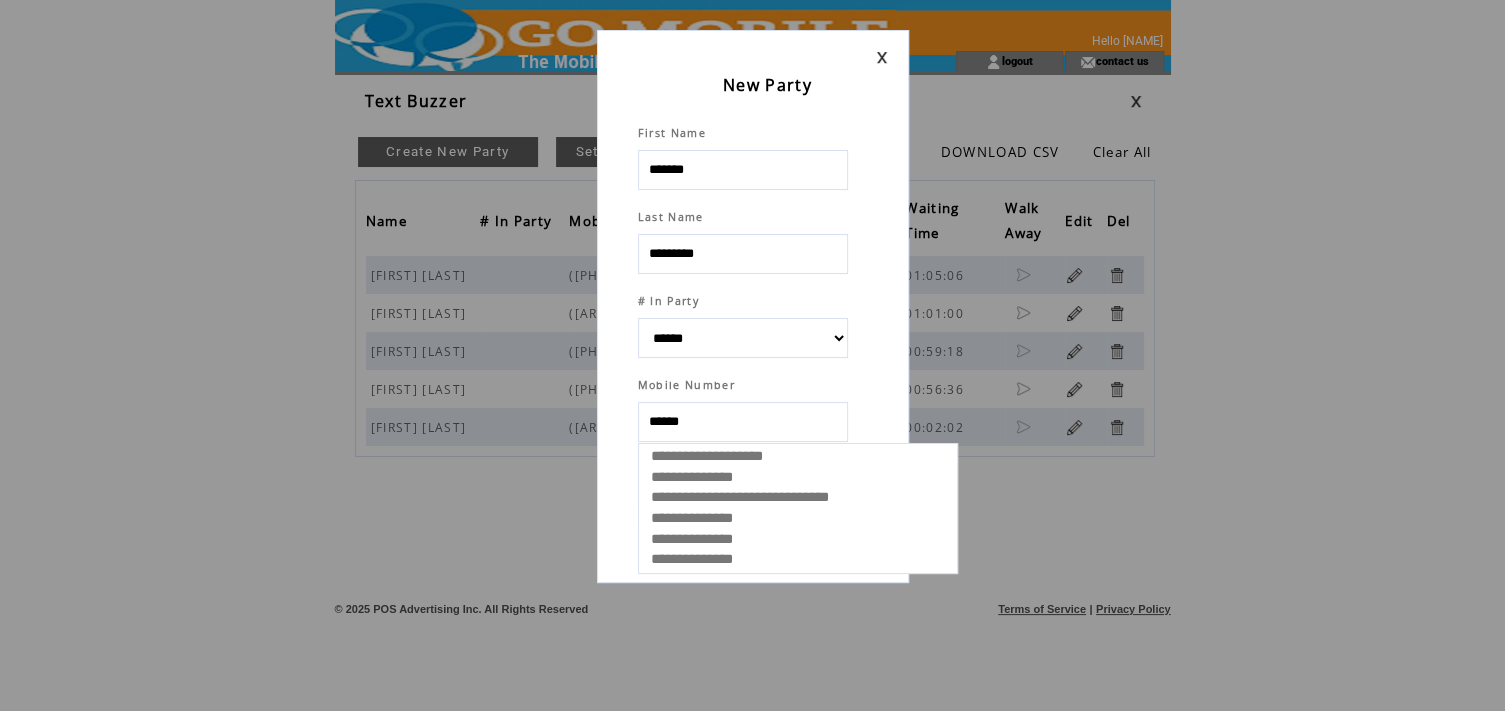 type on "*******" 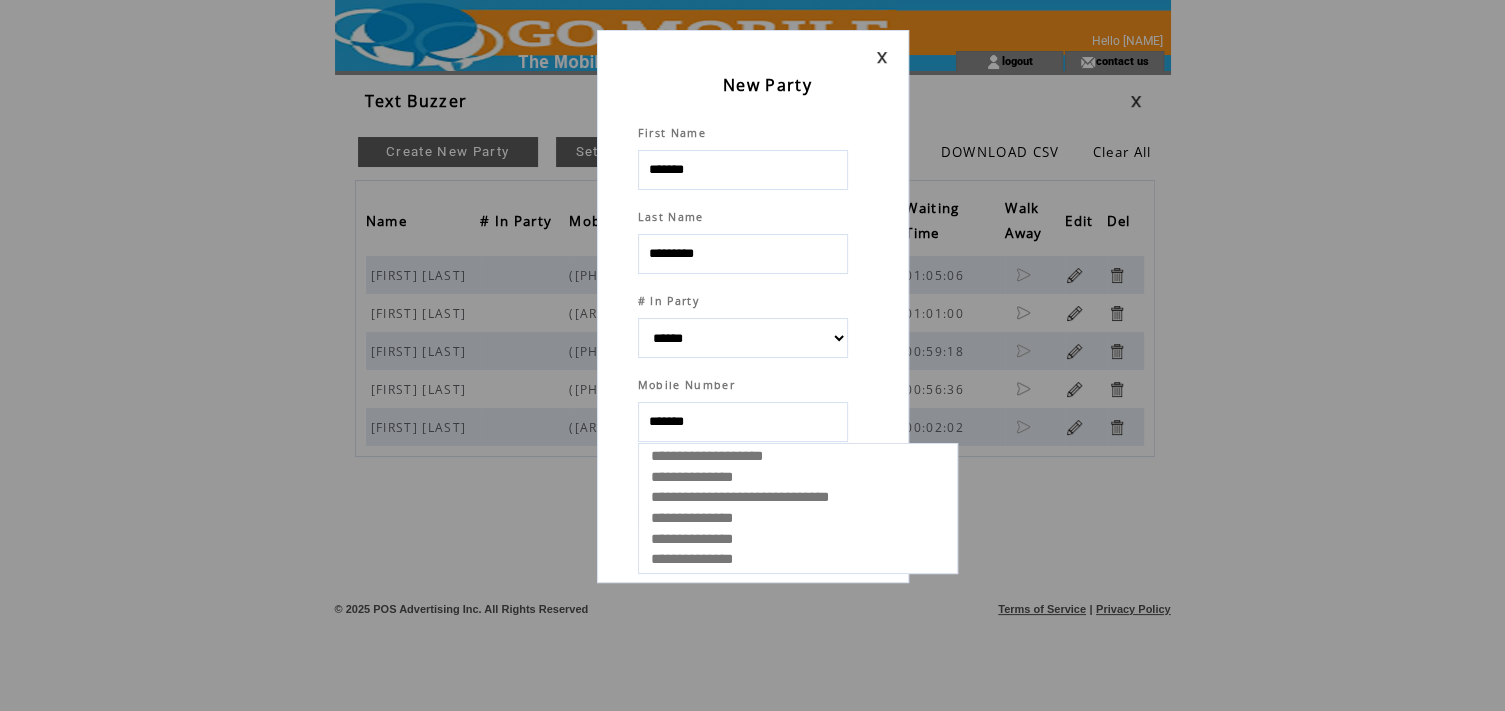 select 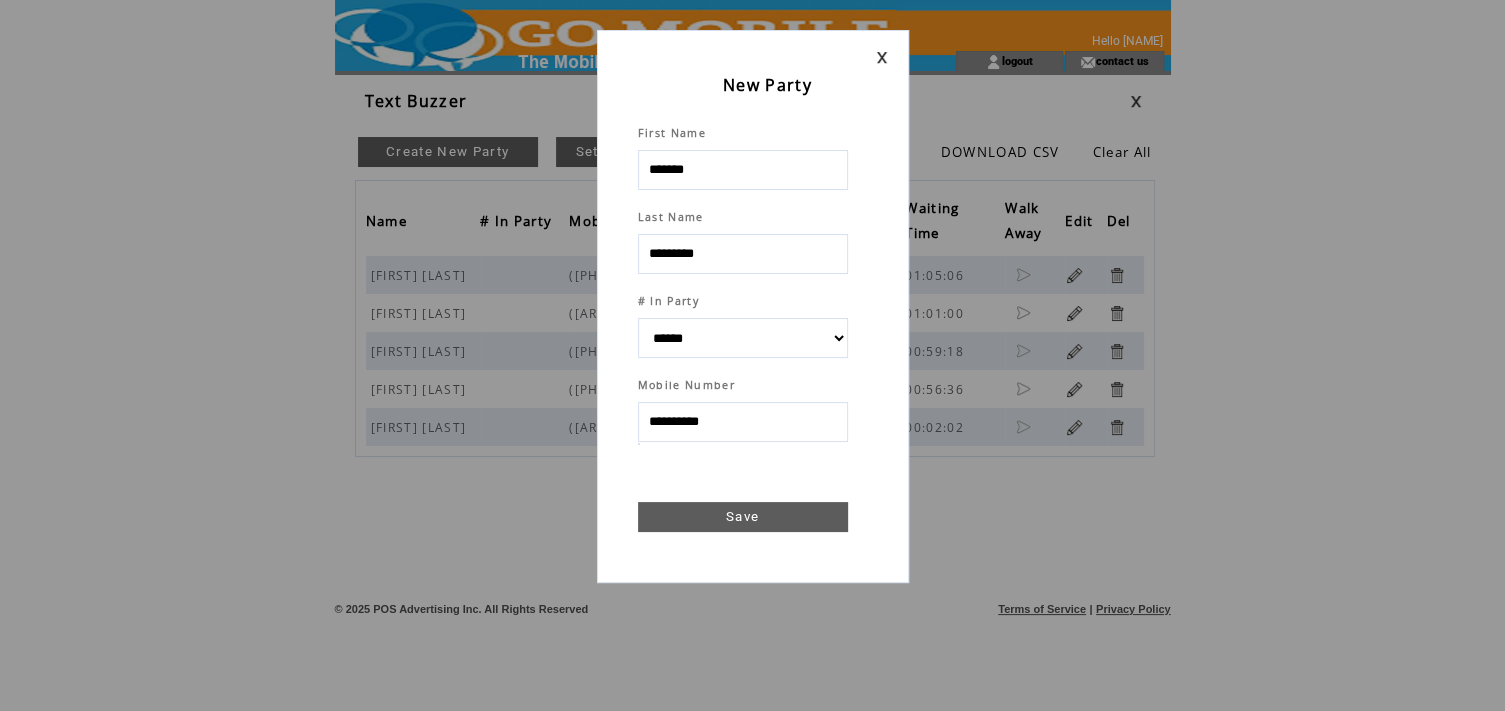 type on "**********" 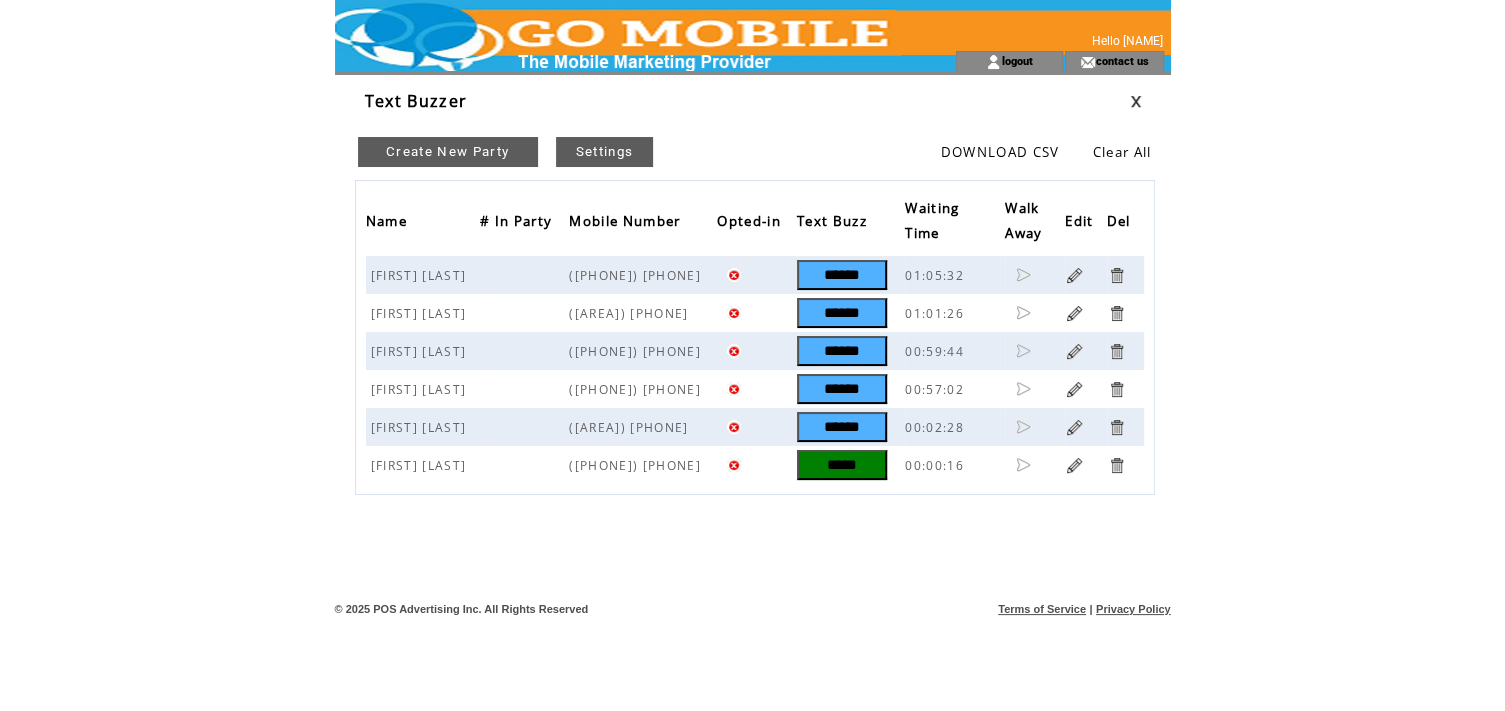 click on "*****" at bounding box center (842, 465) 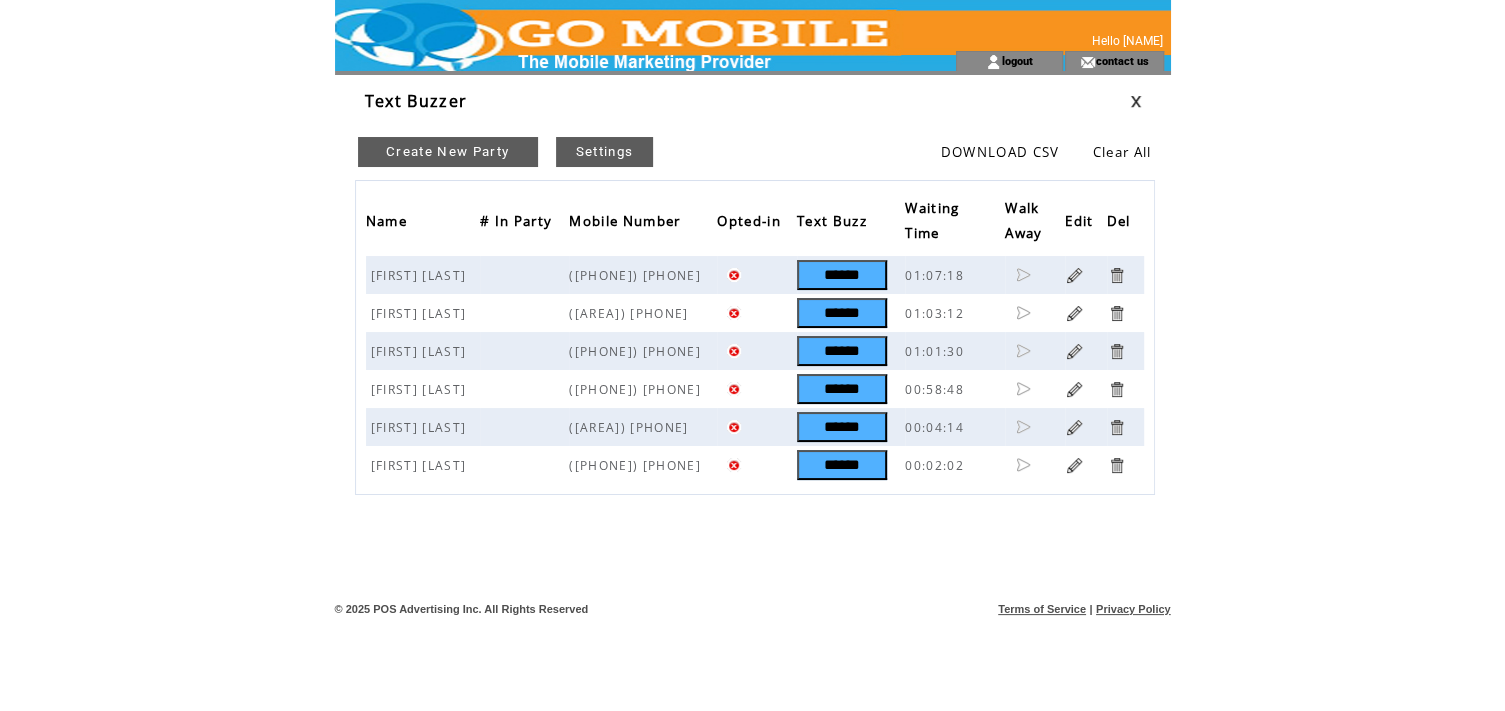 click on "Create New Party" at bounding box center [448, 152] 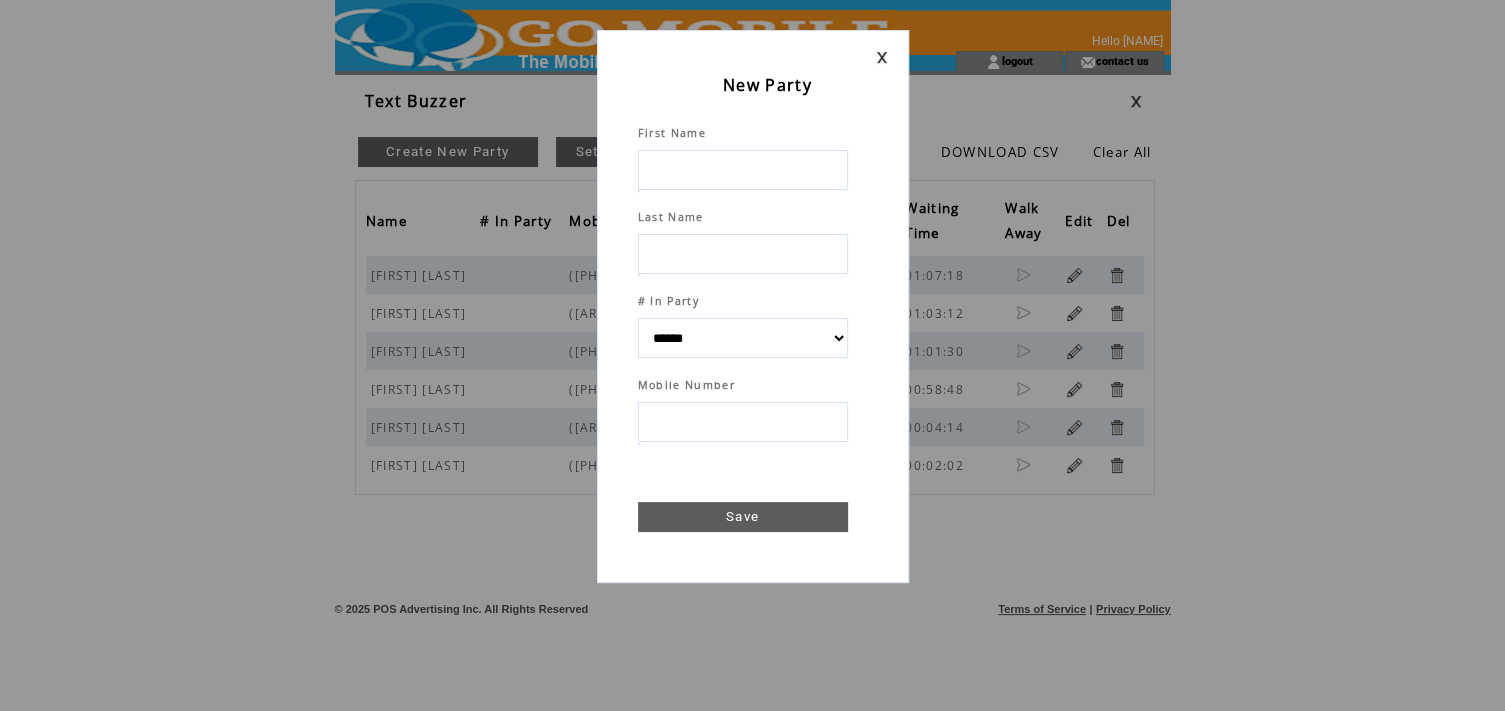 click at bounding box center (743, 170) 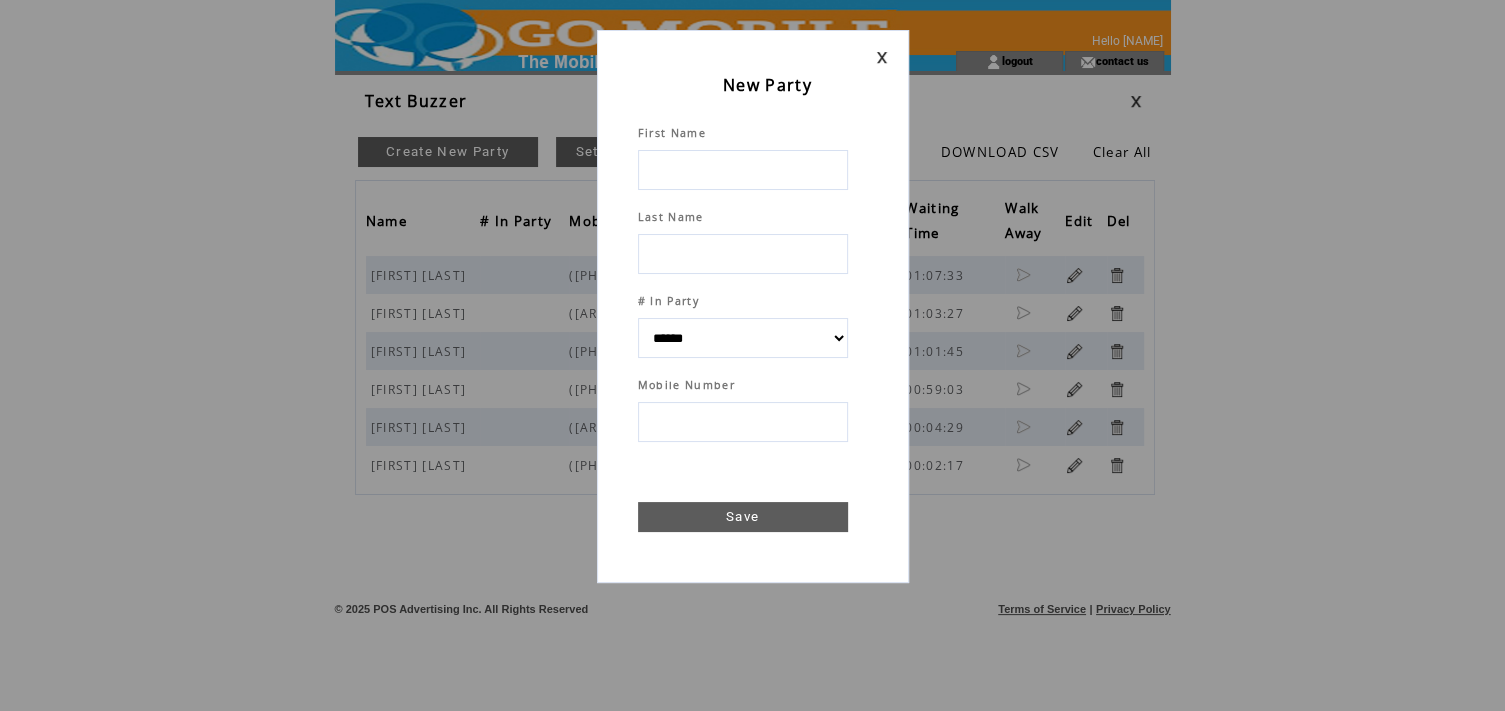 type on "*" 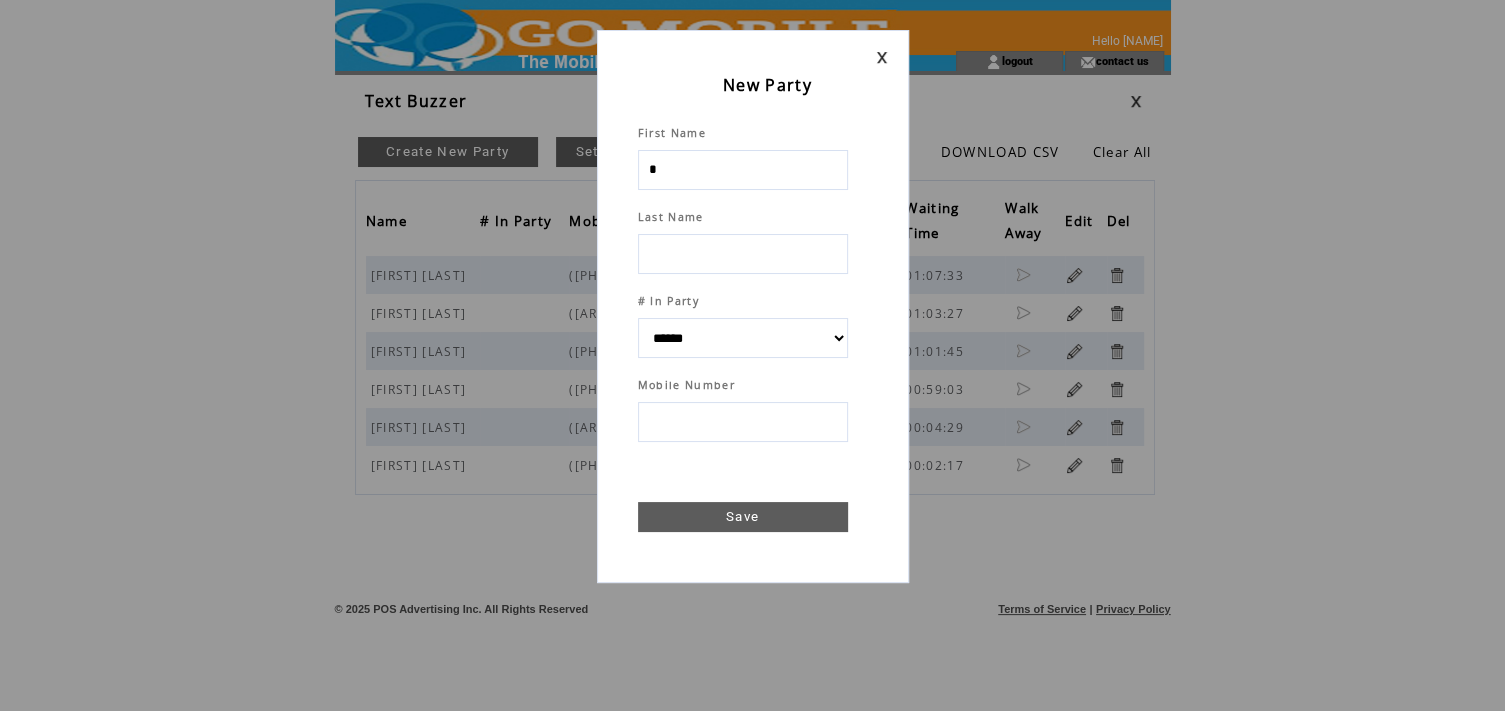 select 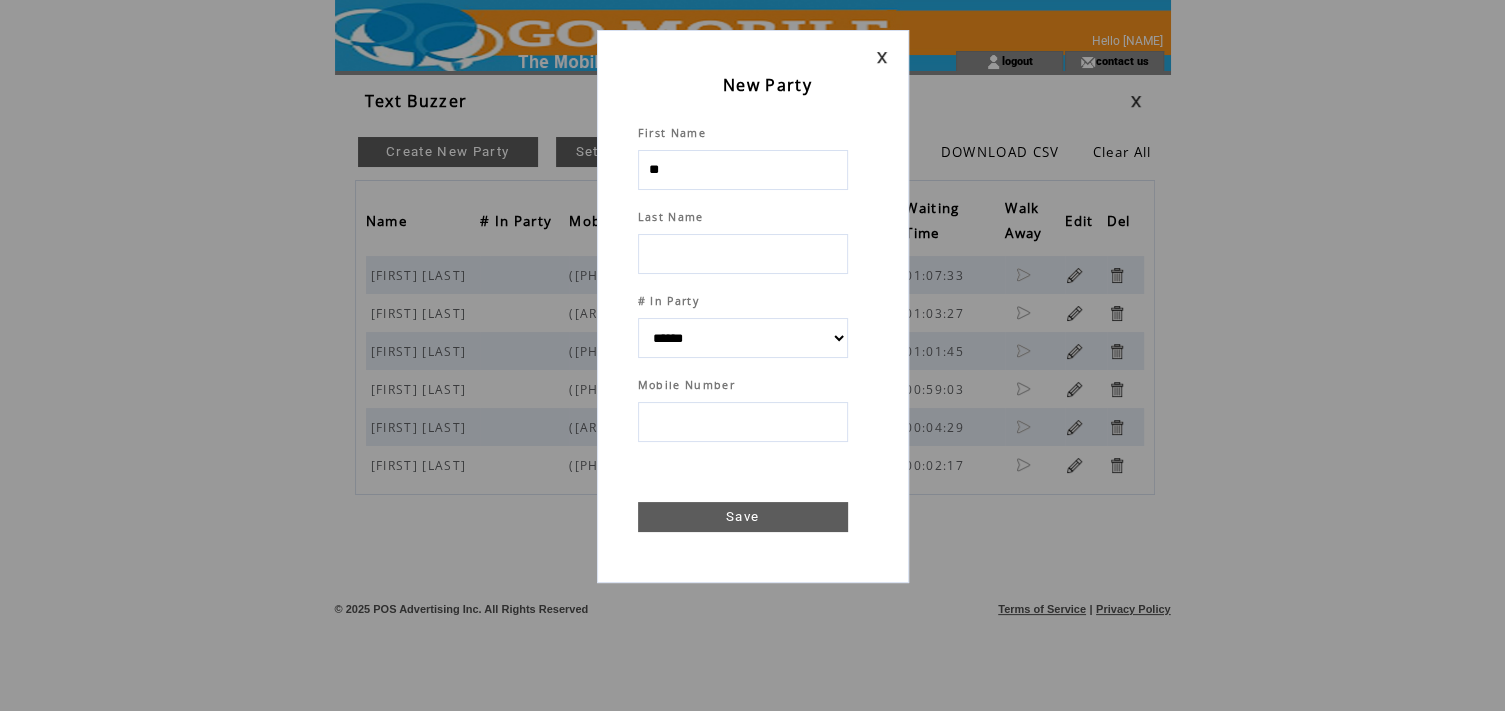 select 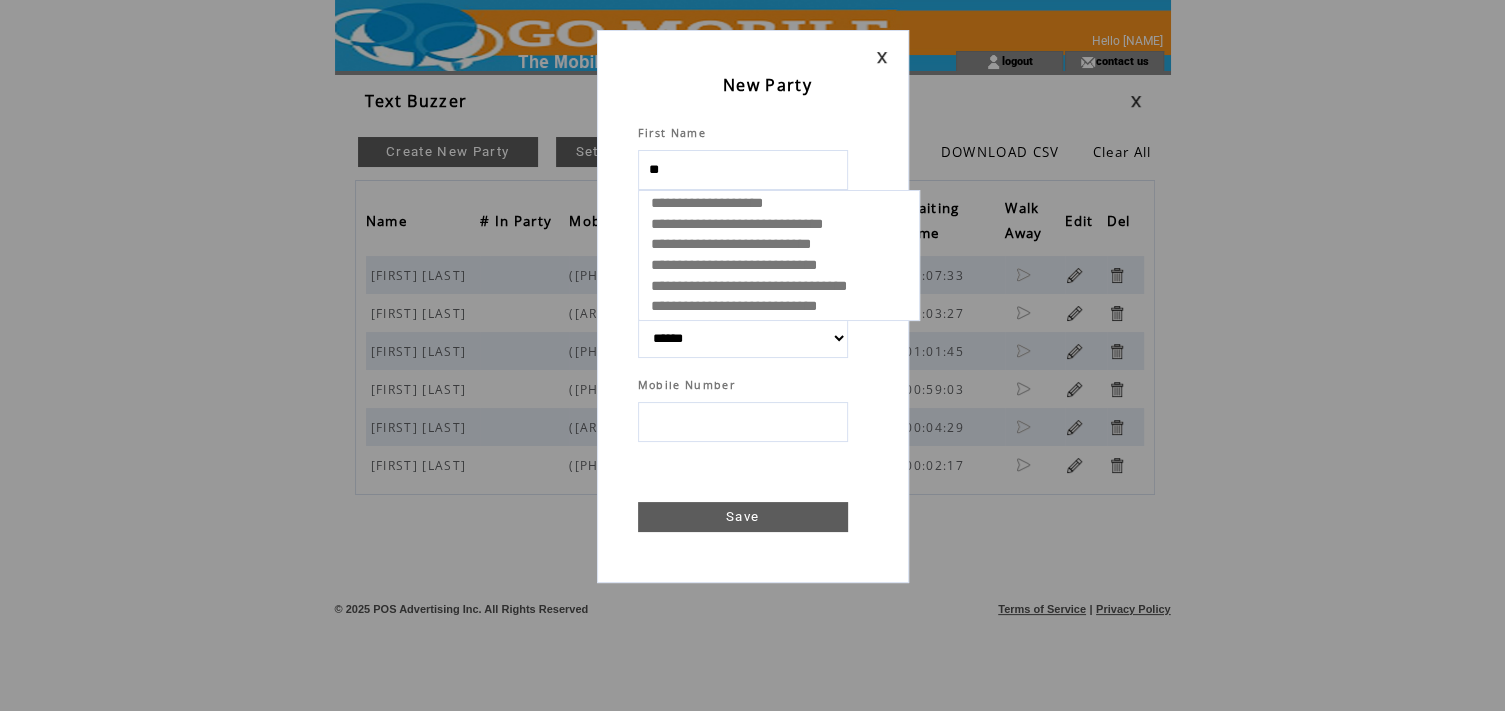 type on "***" 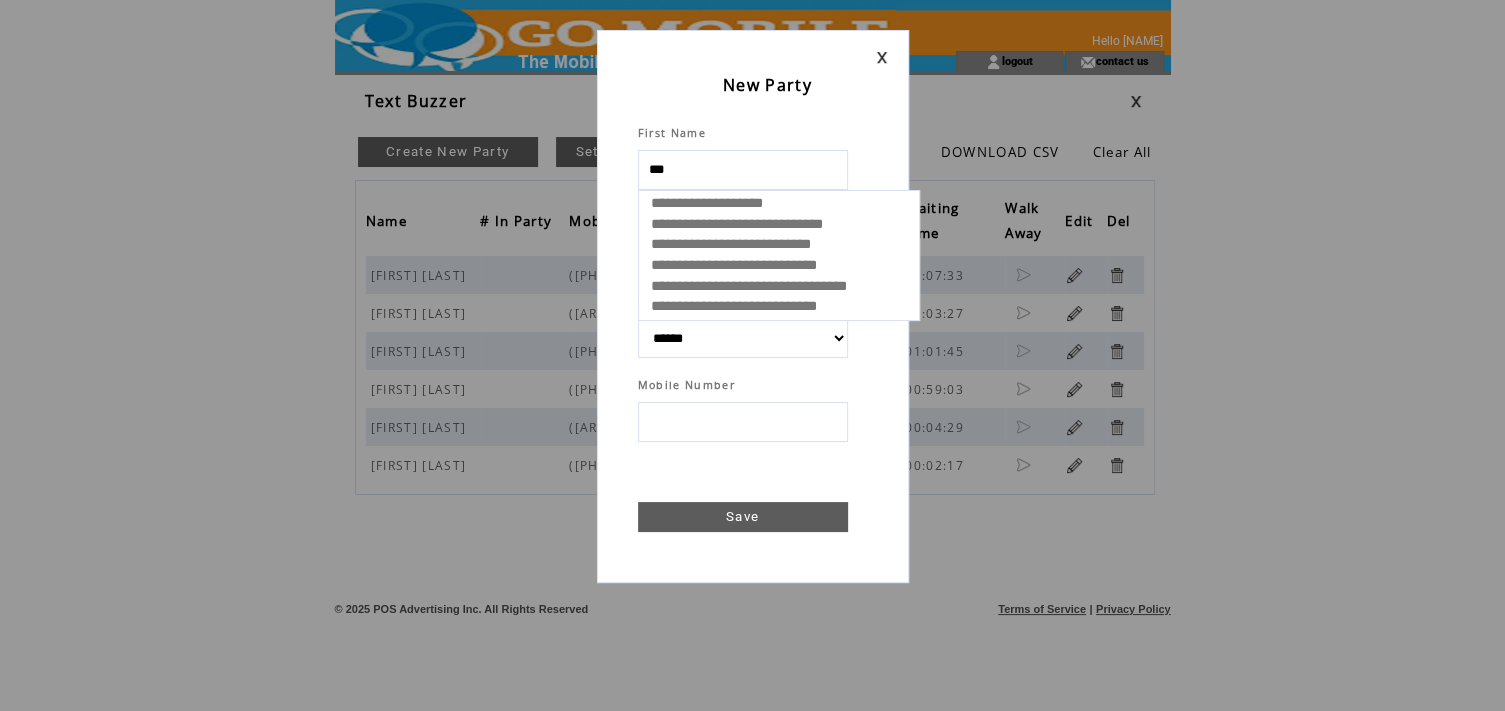 select 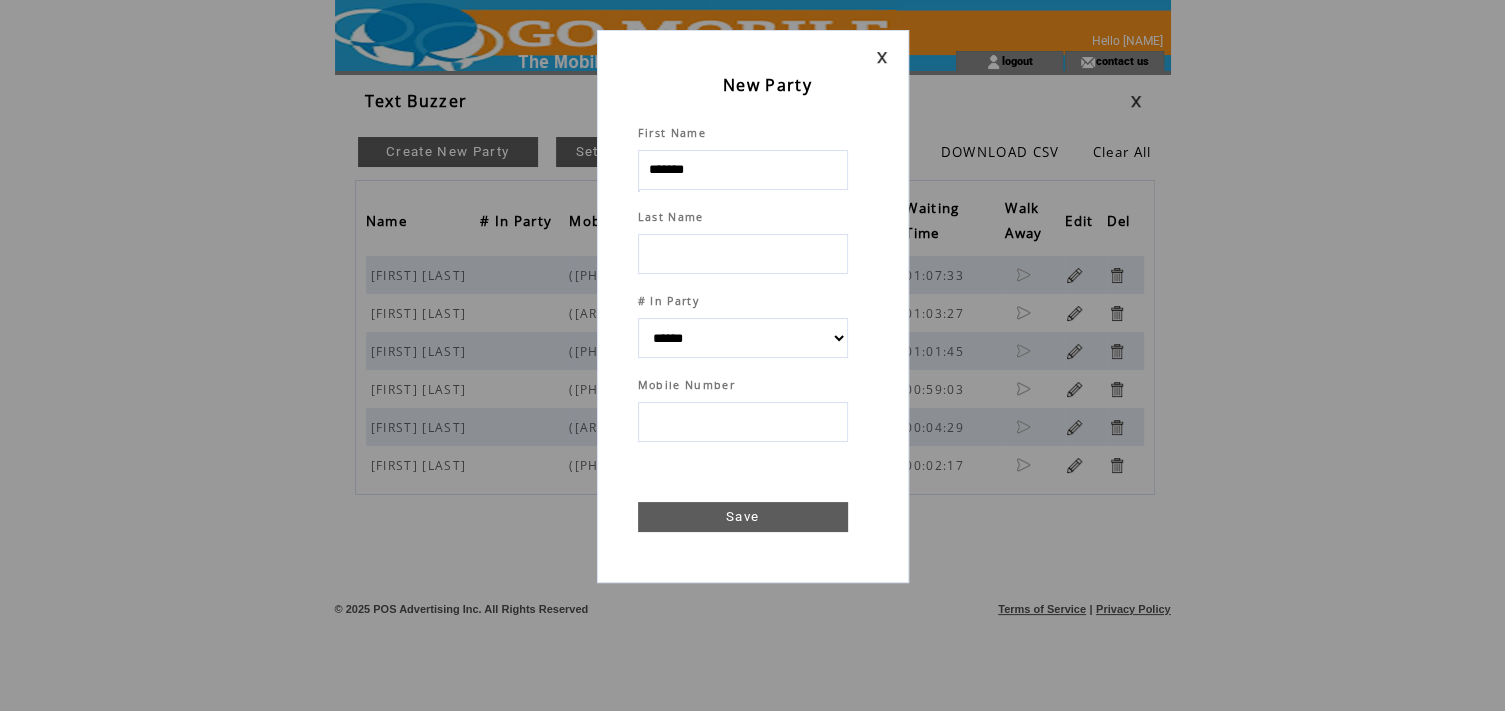 type on "*******" 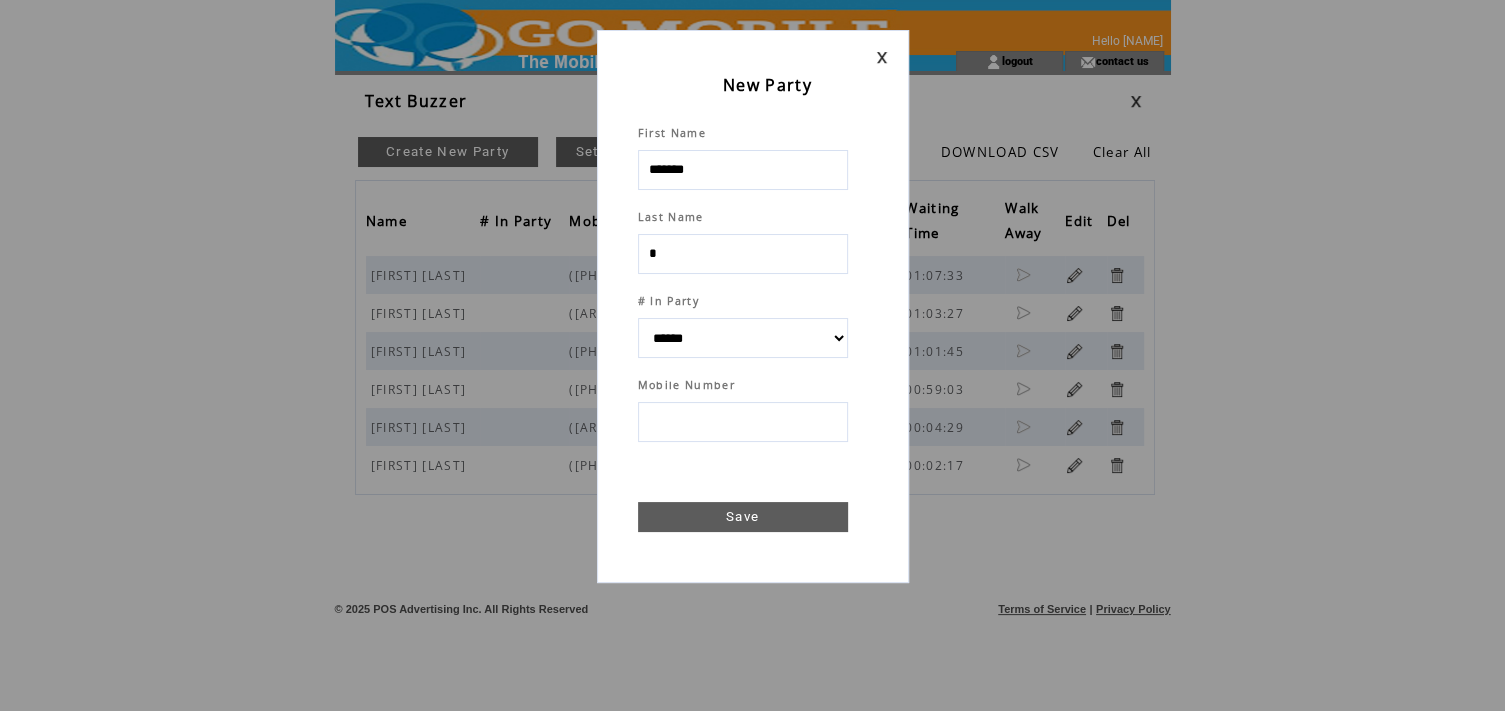 type on "**" 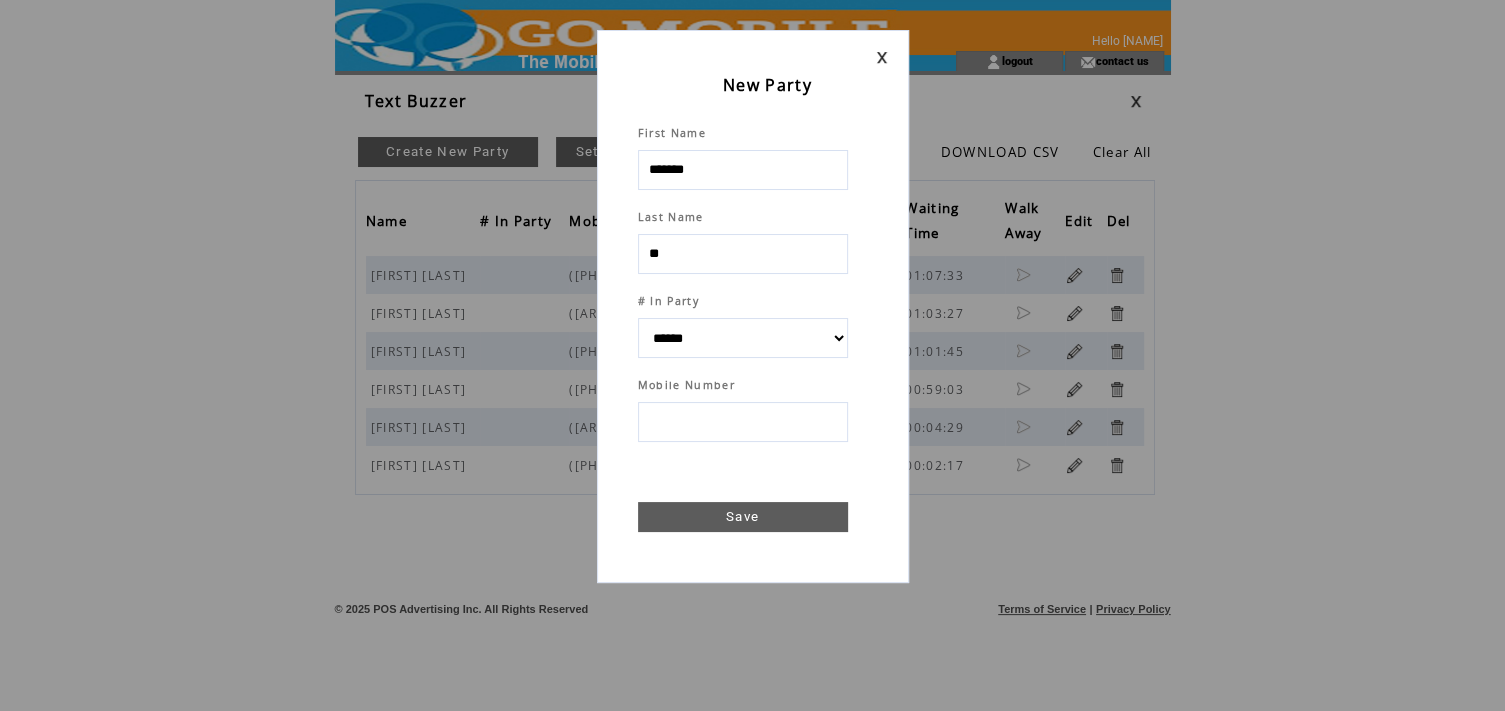 select 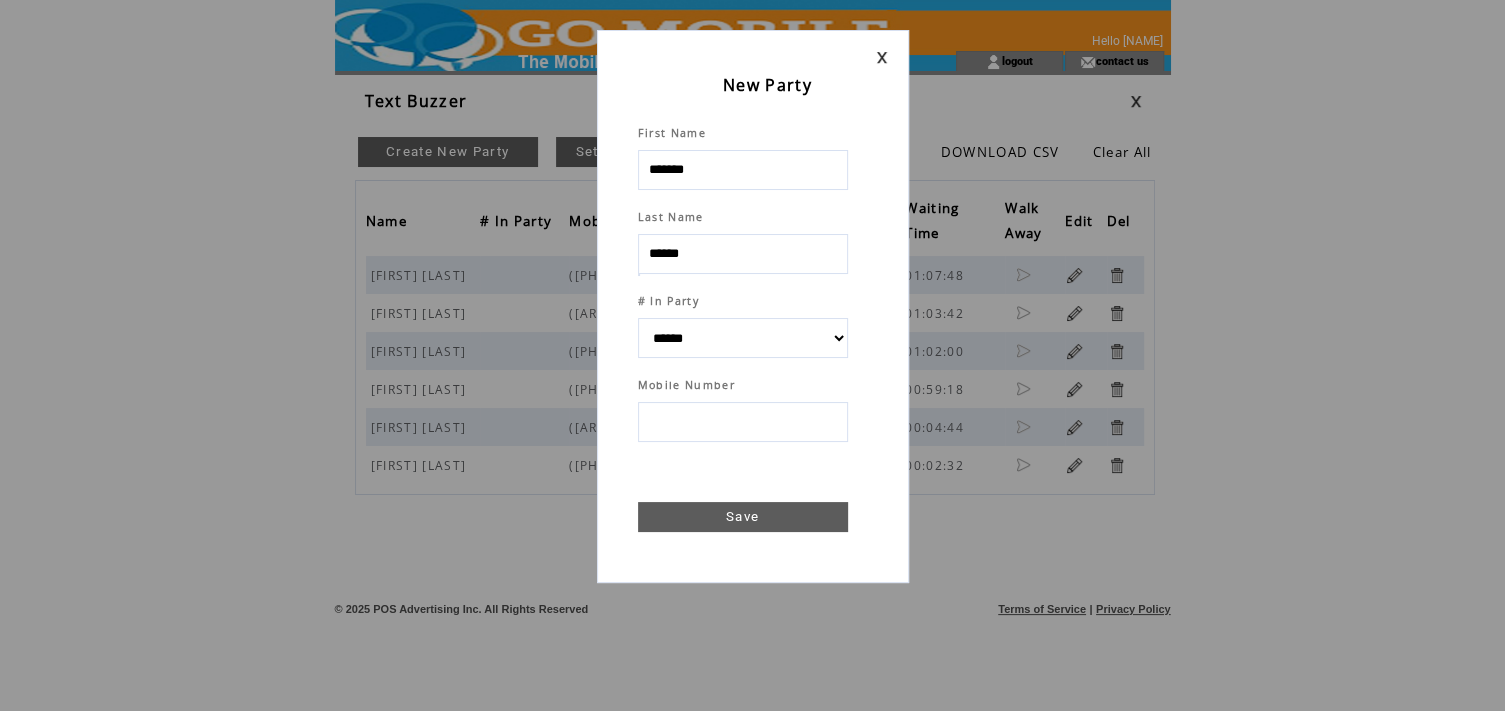 type on "******" 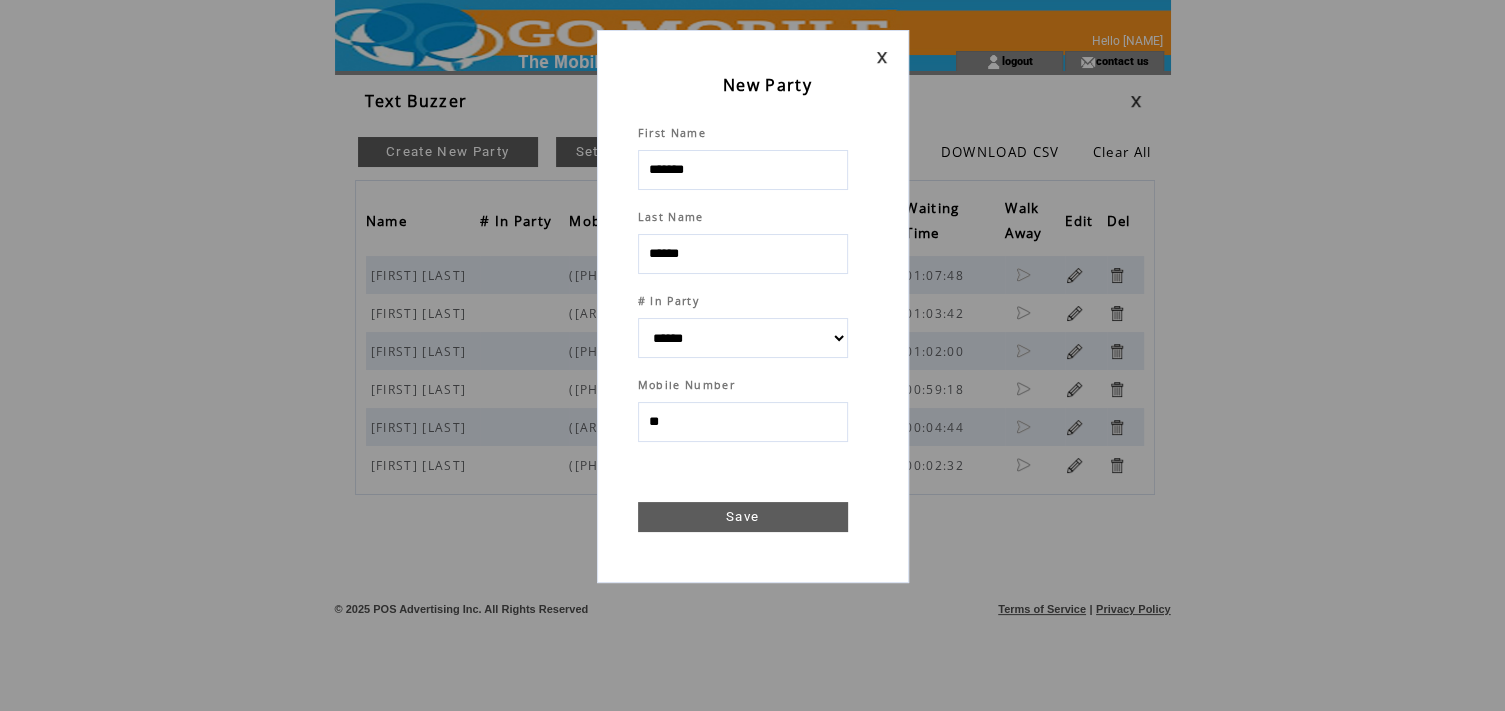 type on "***" 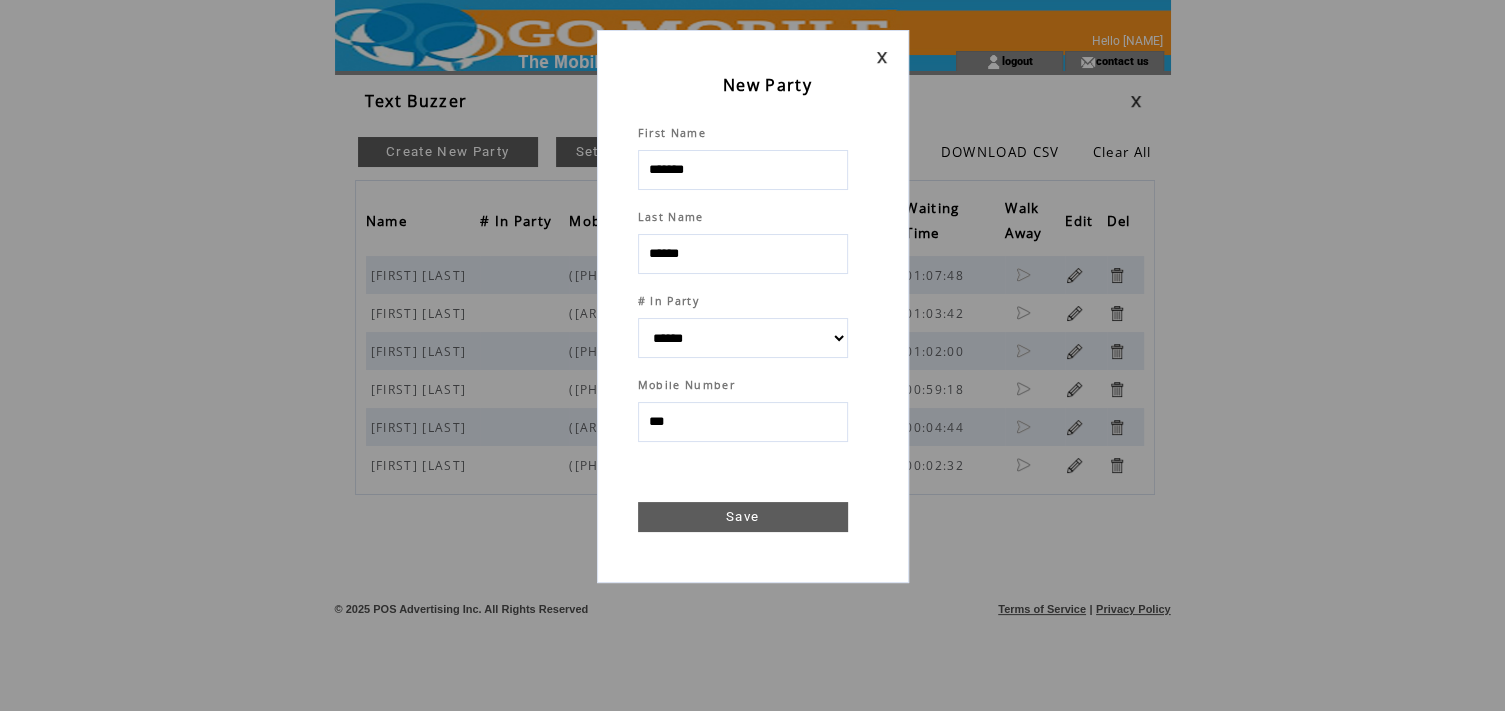 select 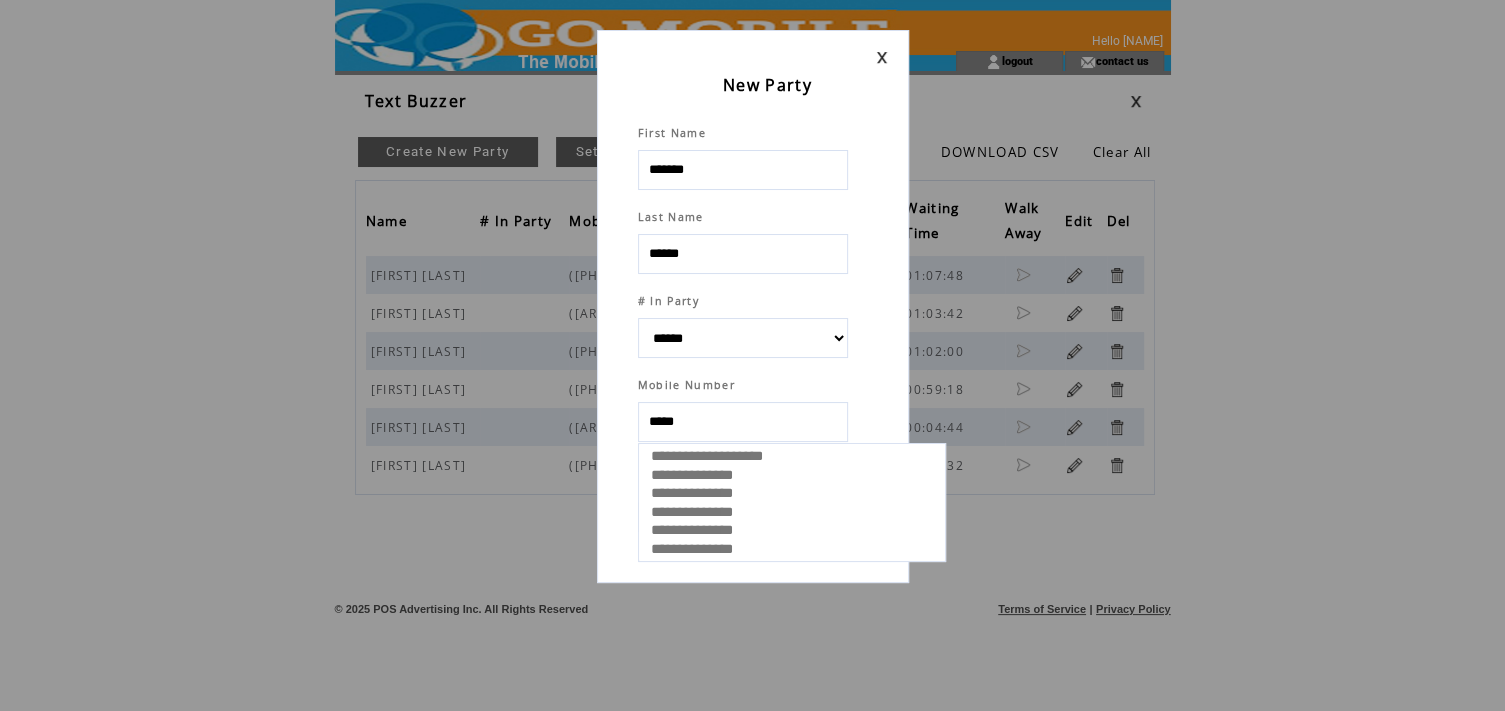 type on "******" 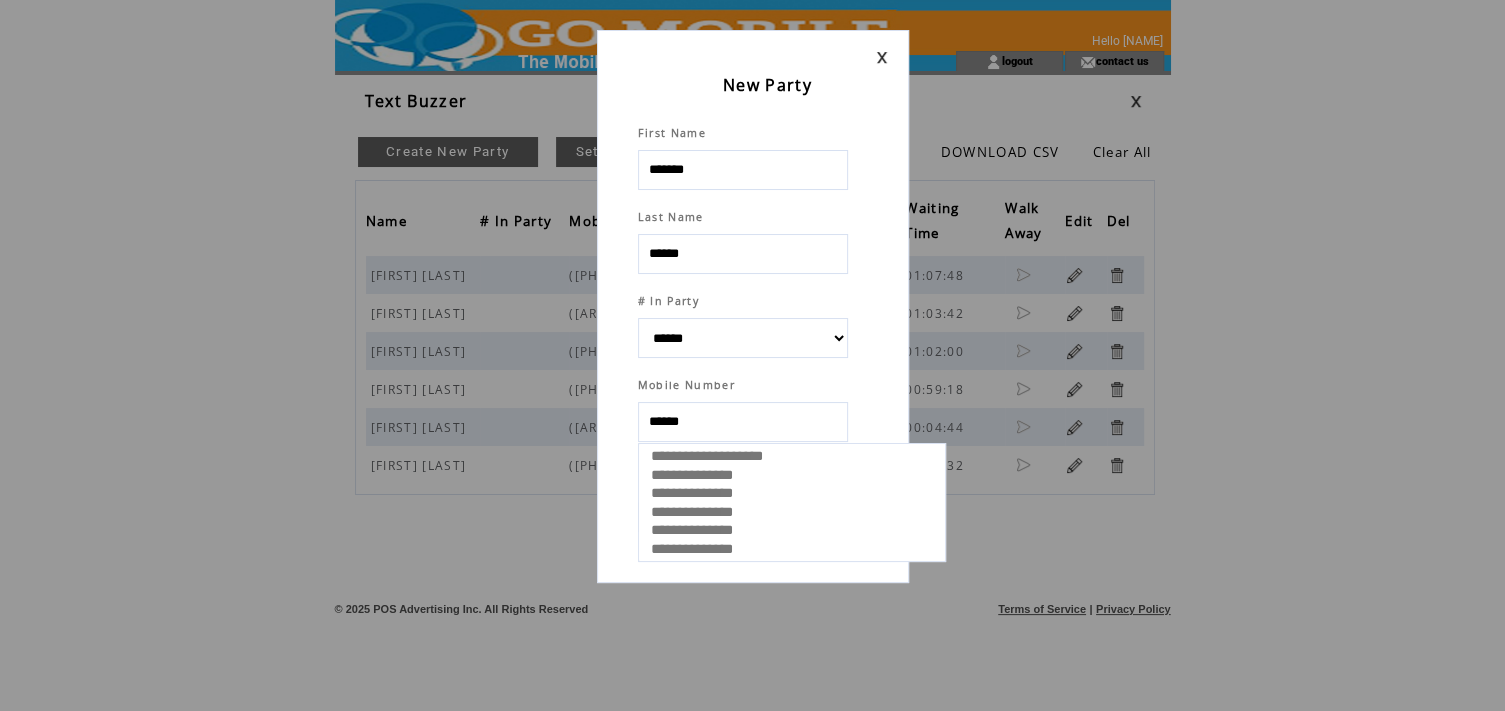 select 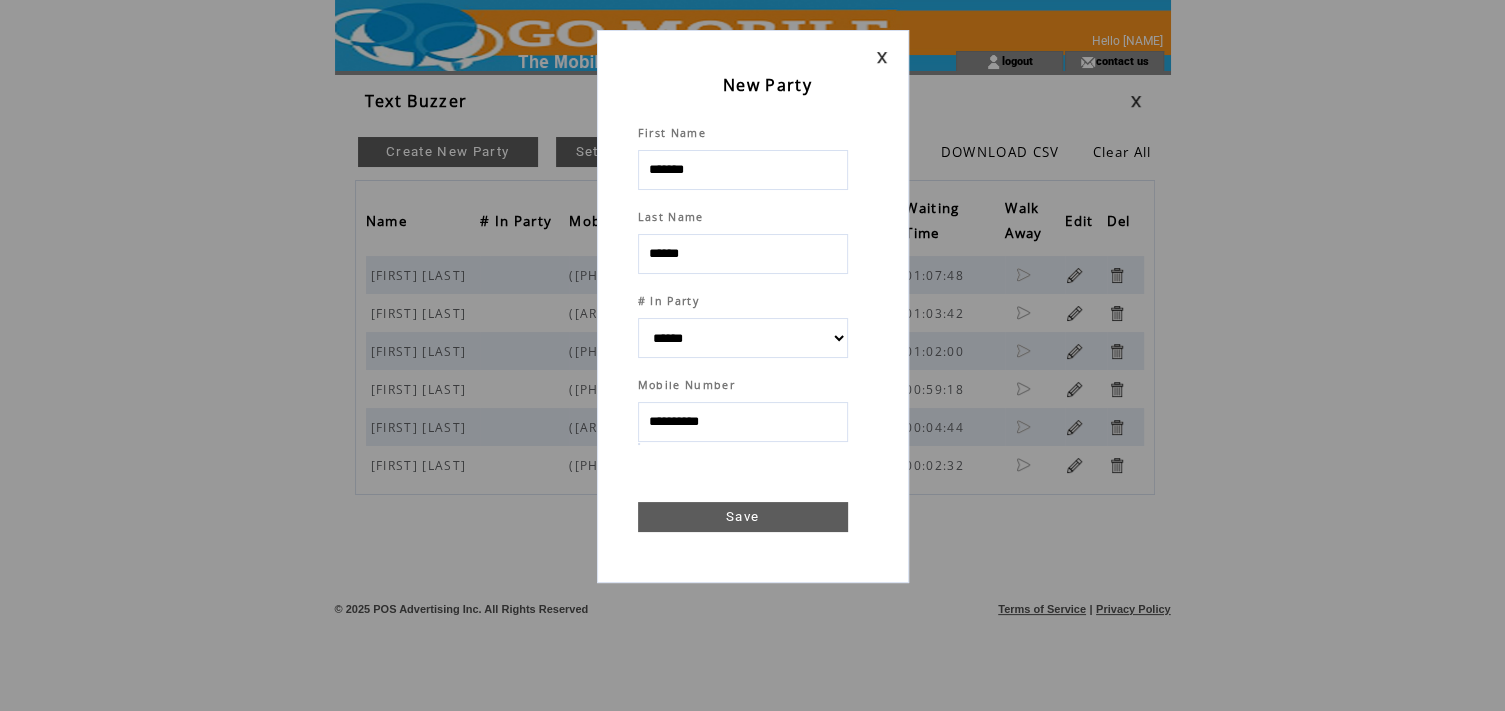 type on "**********" 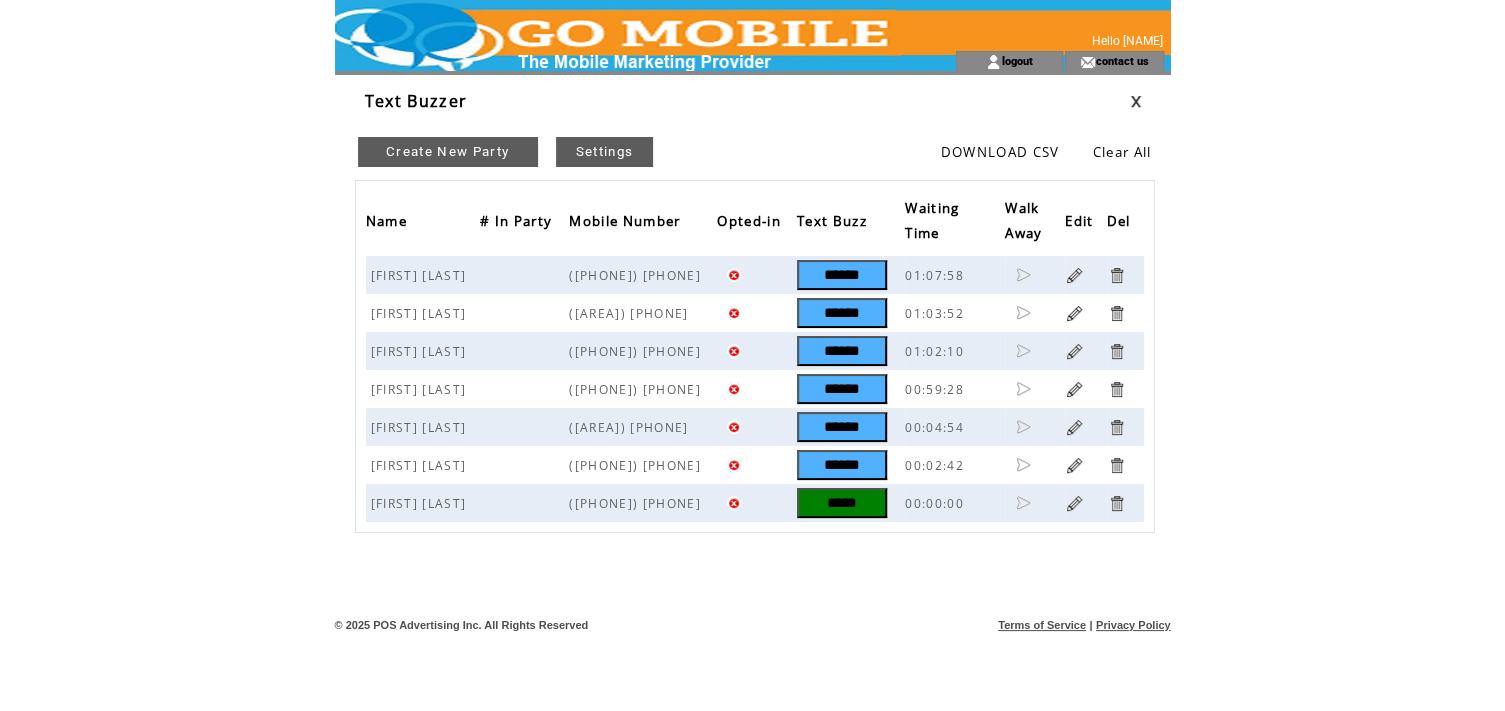 click on "*****" at bounding box center (842, 503) 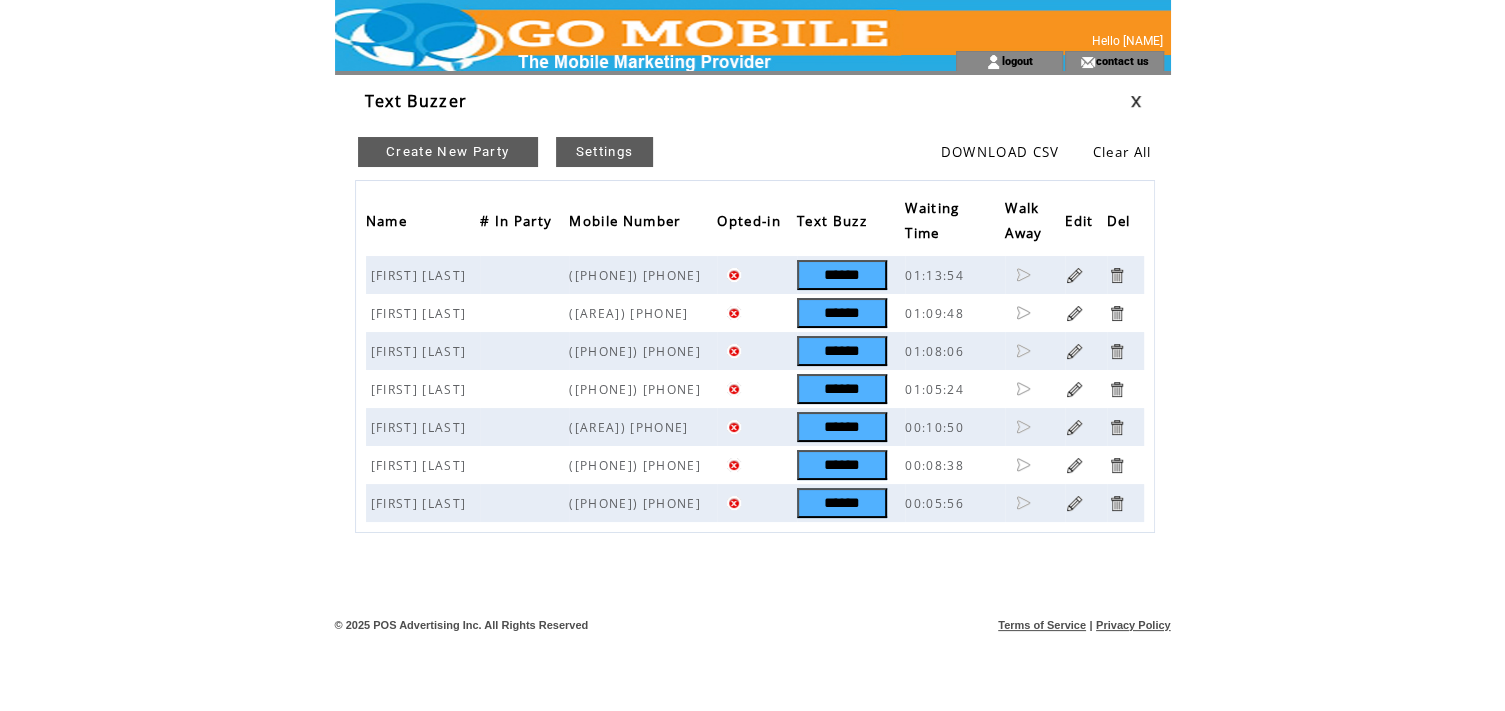 click on "Create New Party" at bounding box center [448, 152] 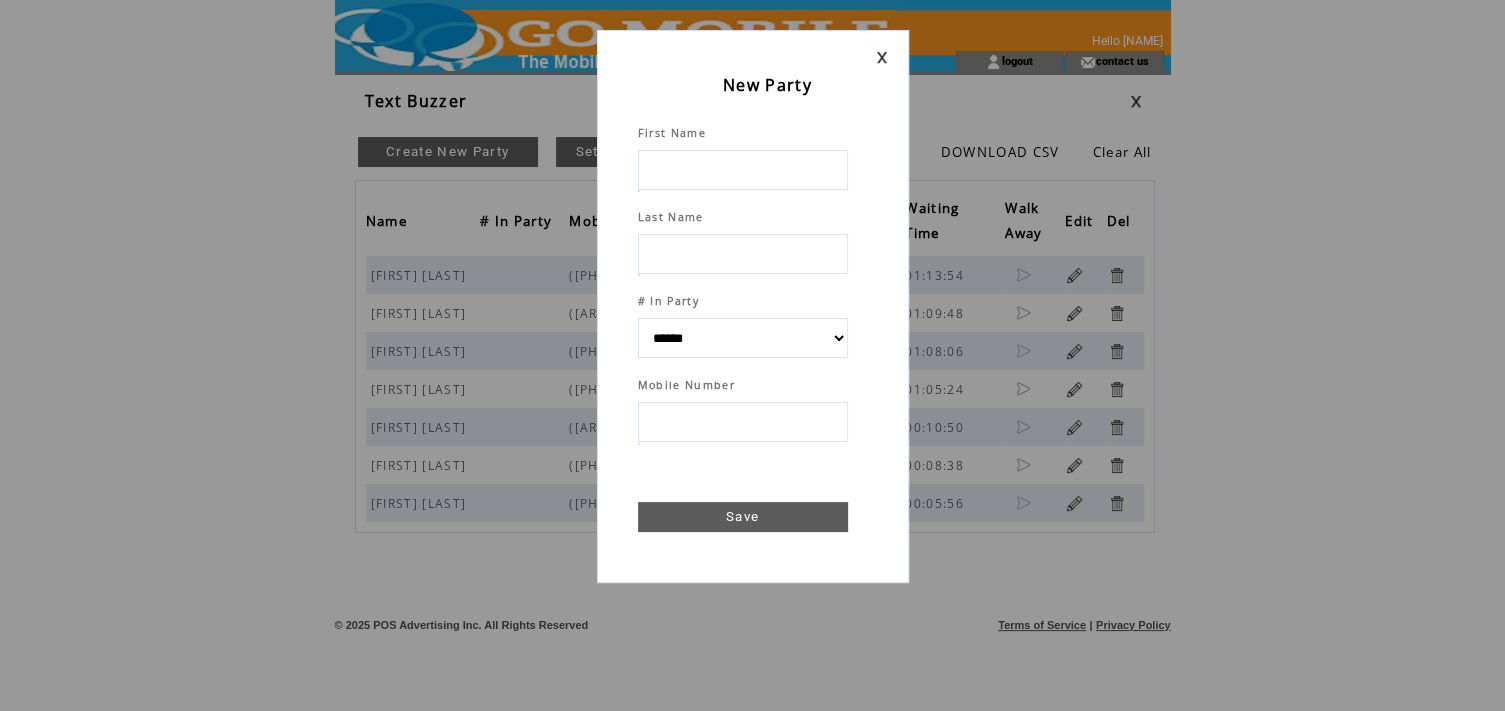 click at bounding box center [743, 170] 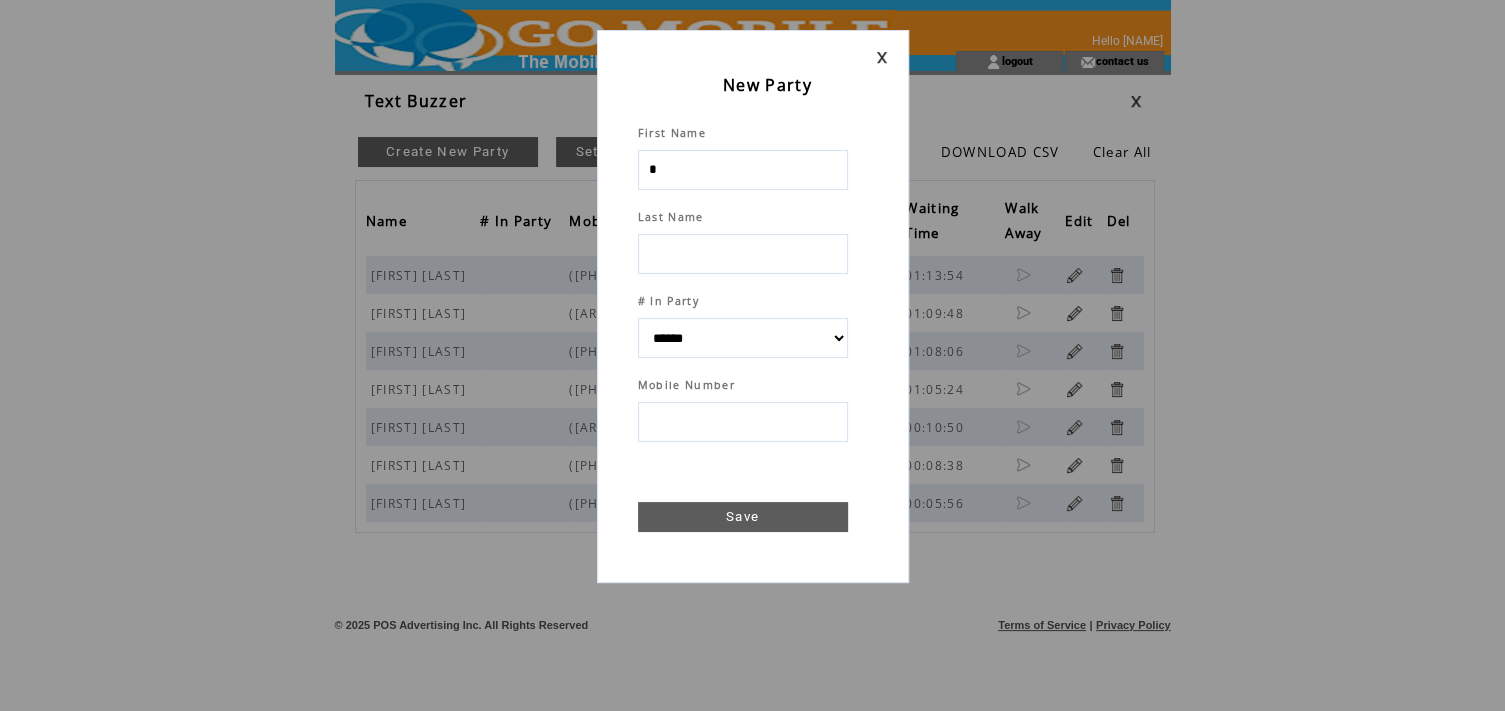 type on "**" 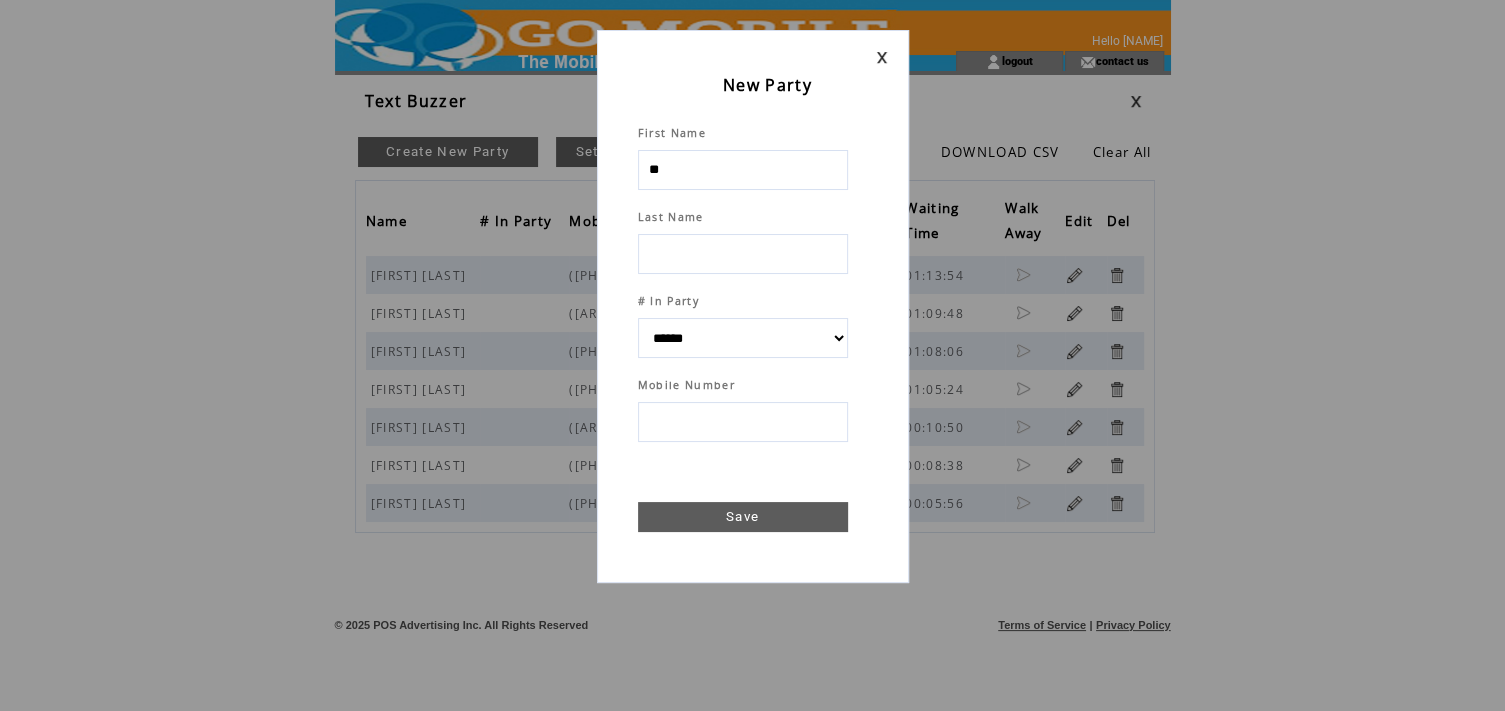 select 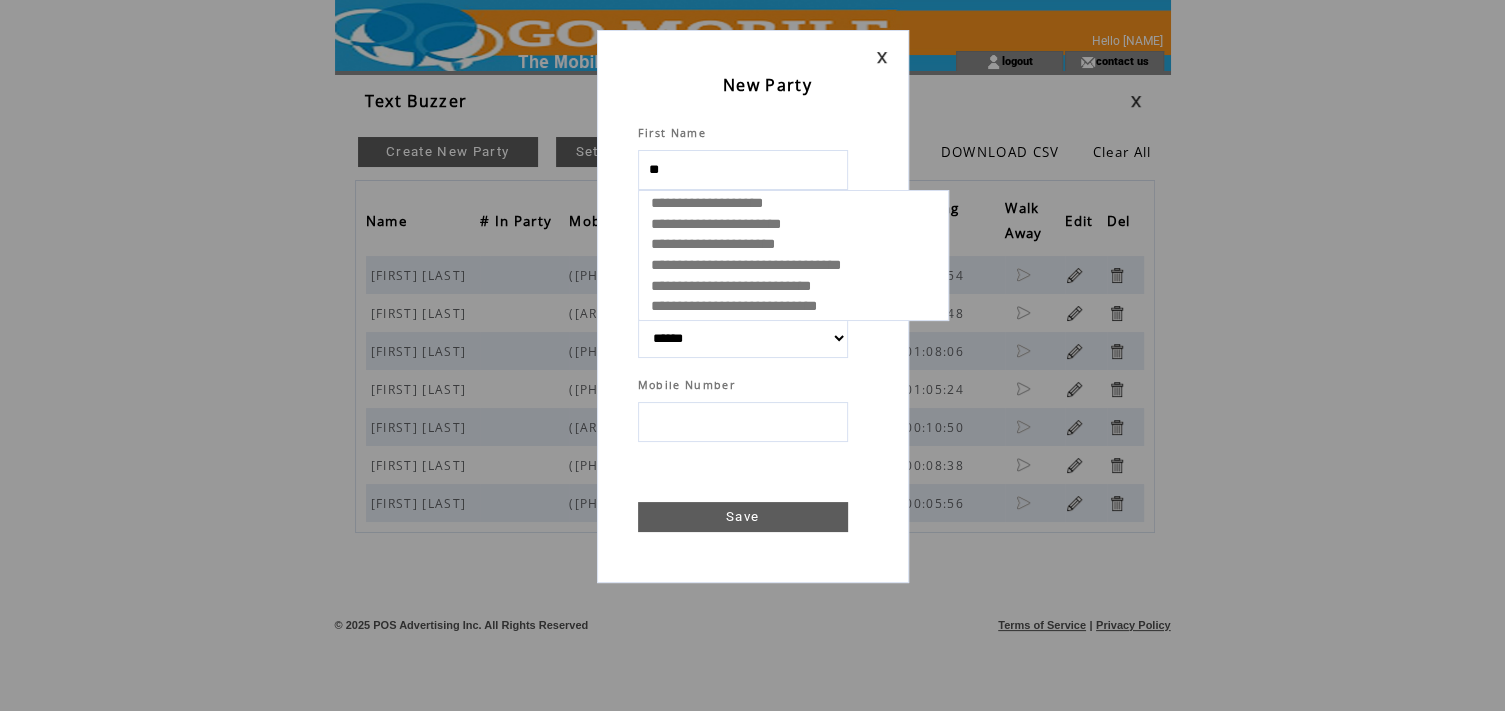 type on "***" 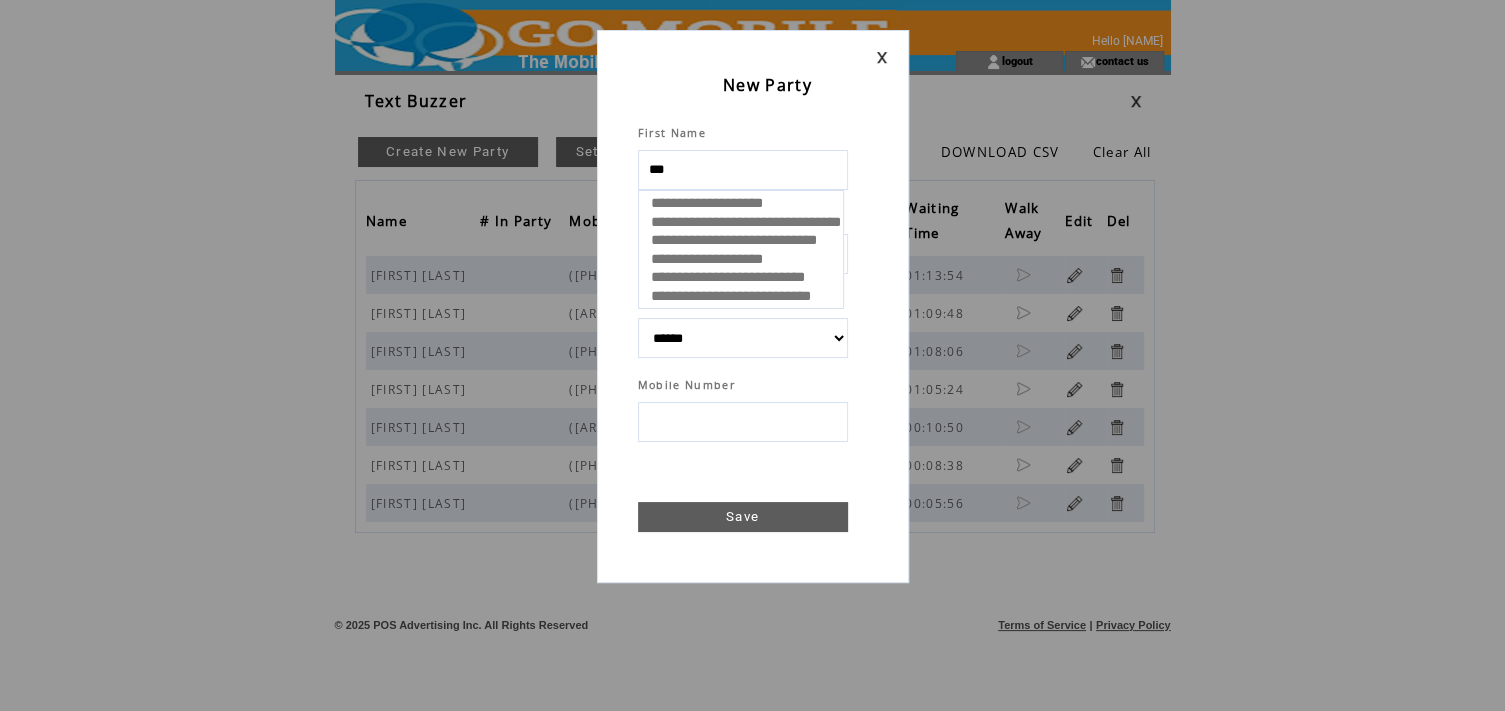 select 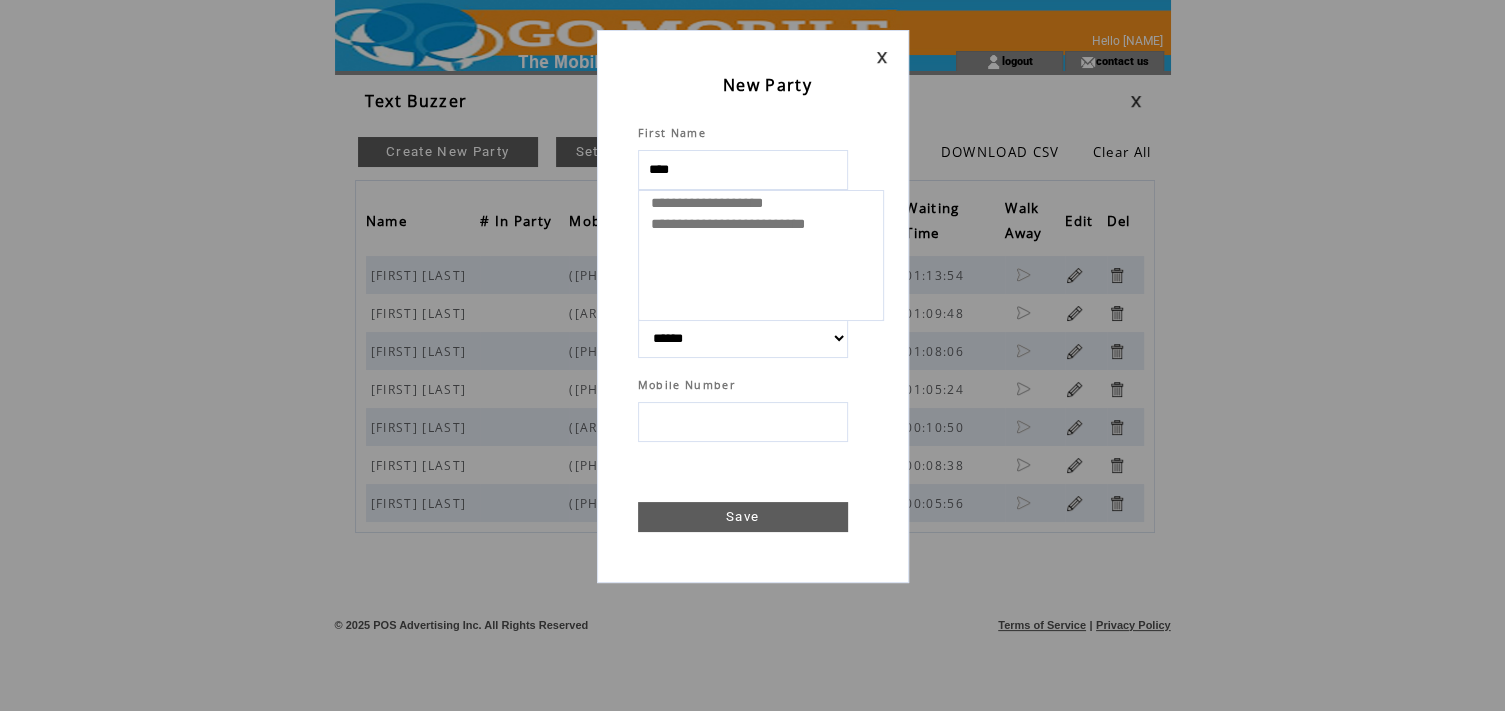 type on "*****" 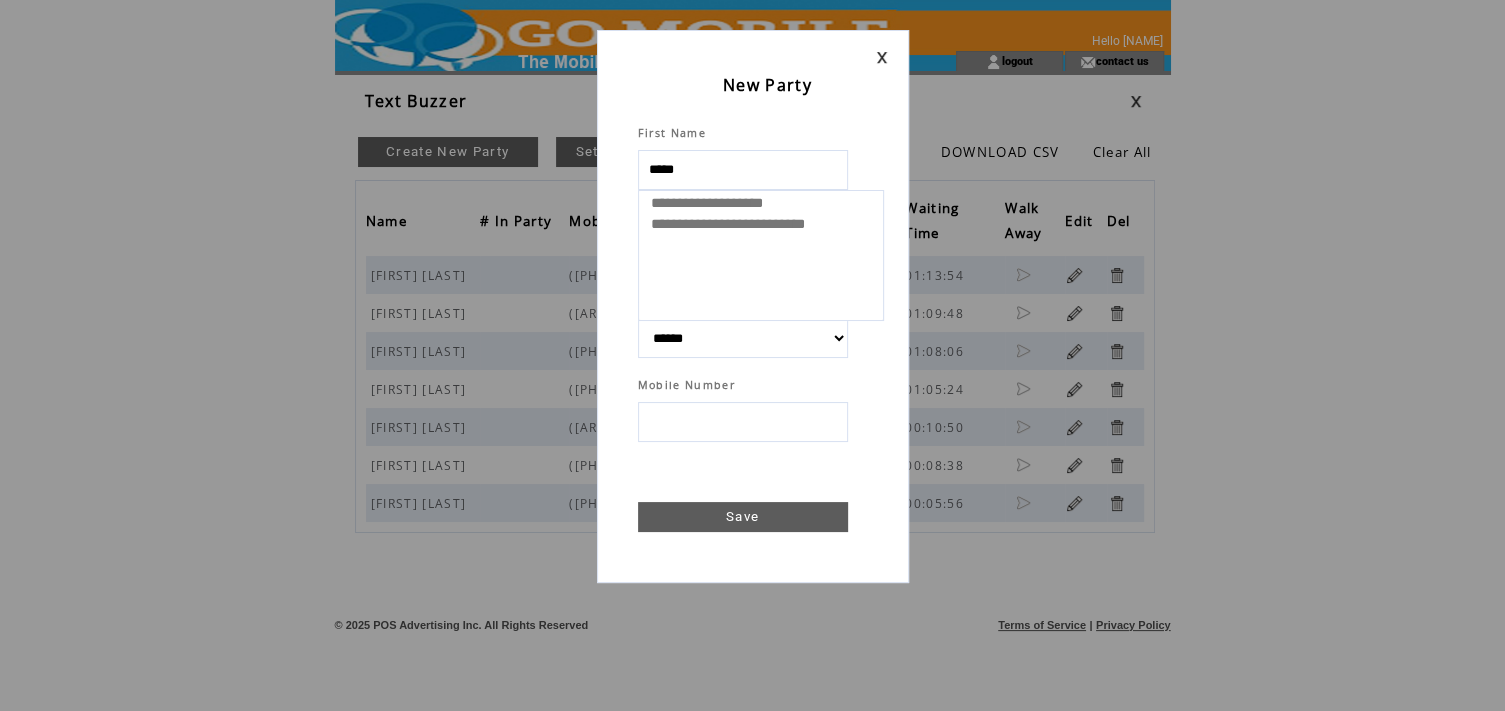 select 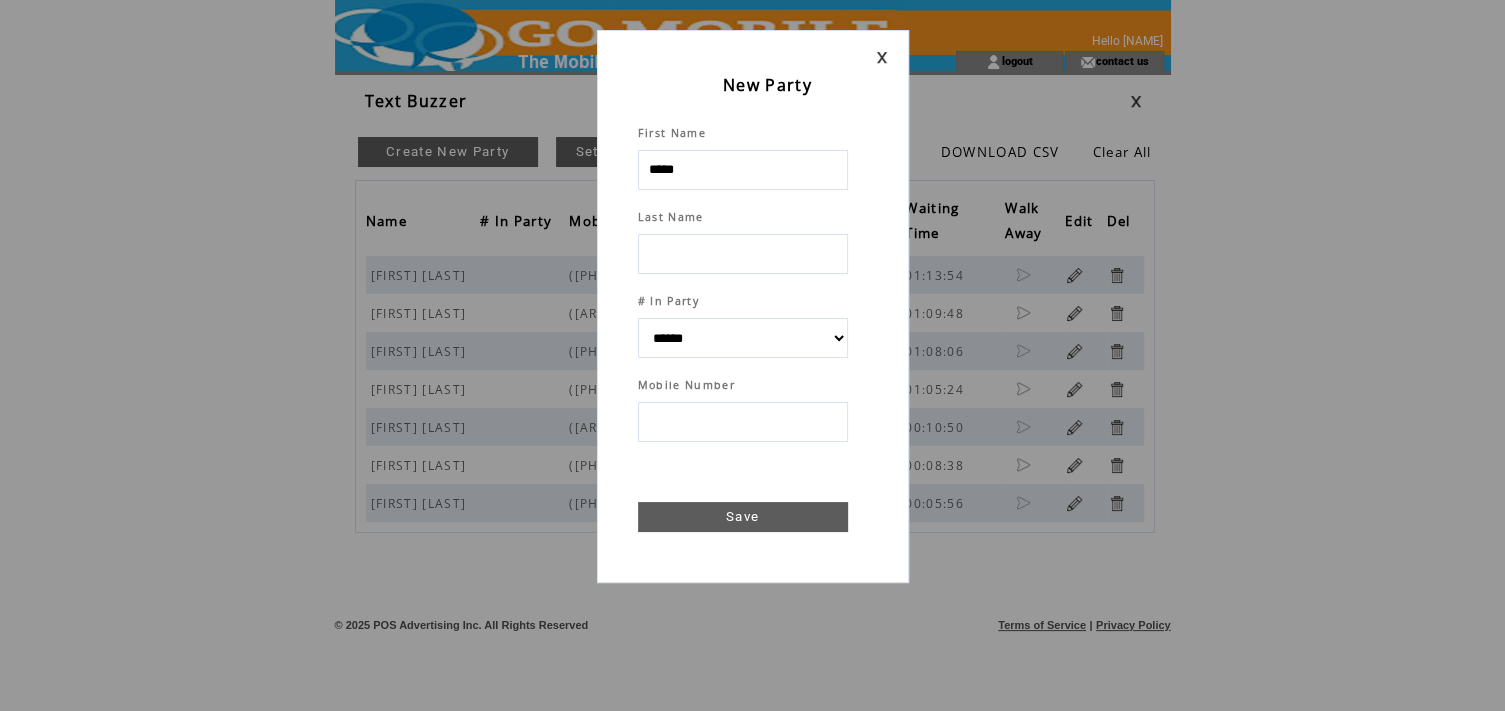 click at bounding box center [743, 254] 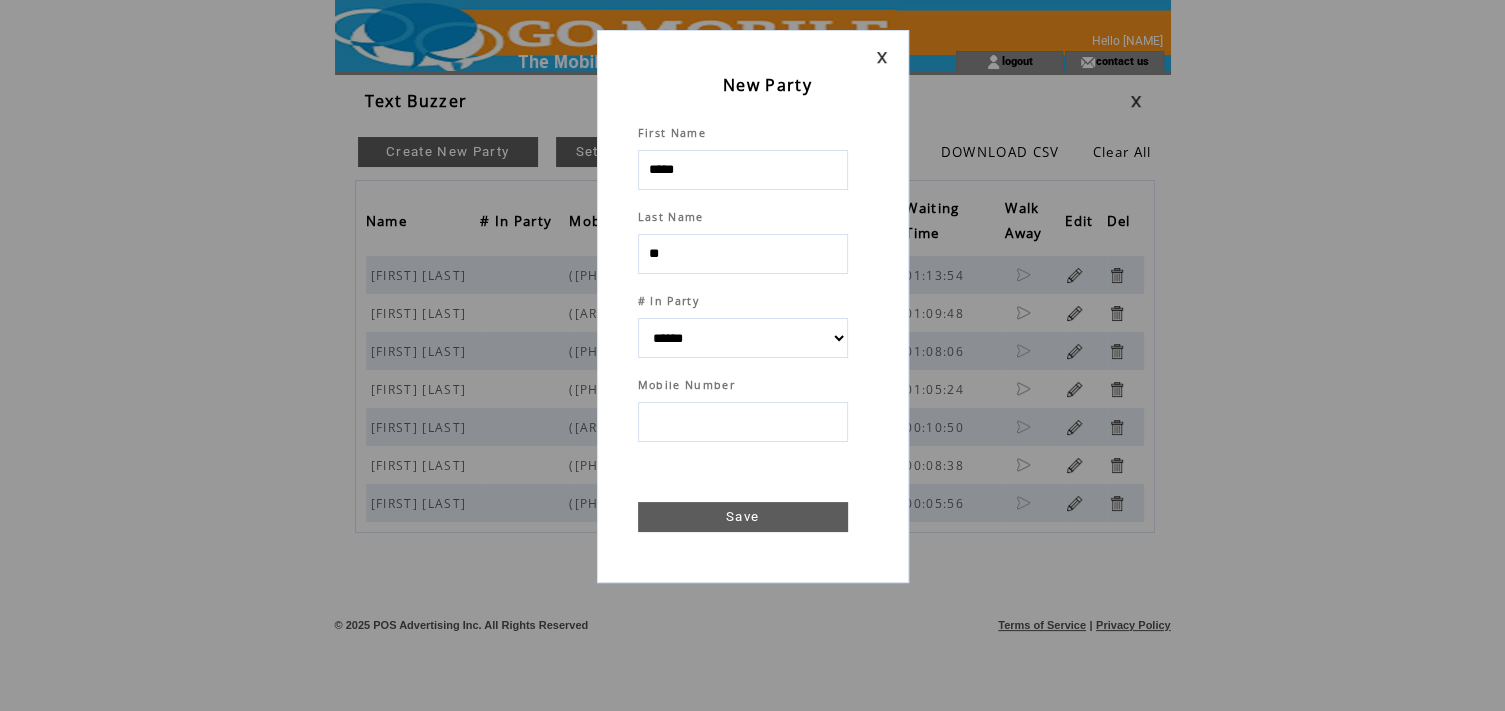 type on "***" 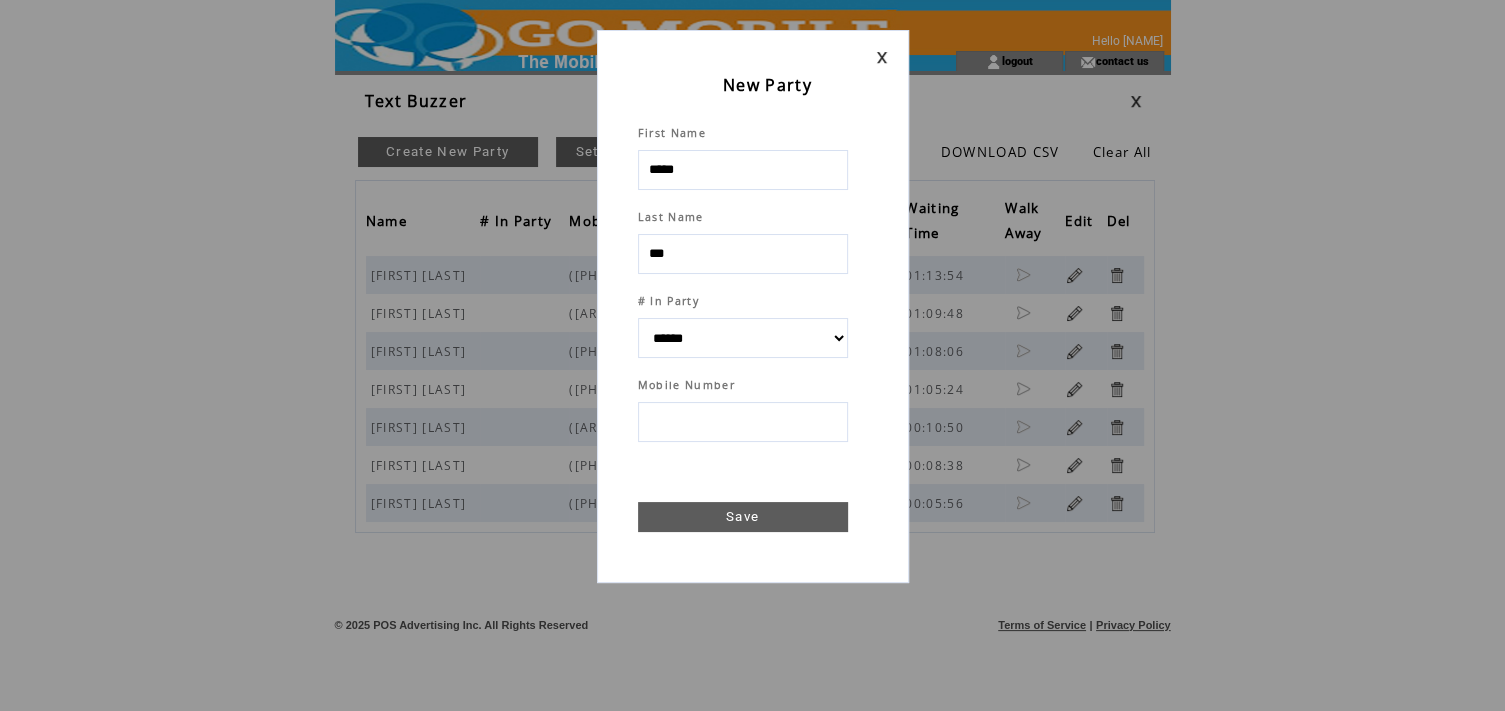 select 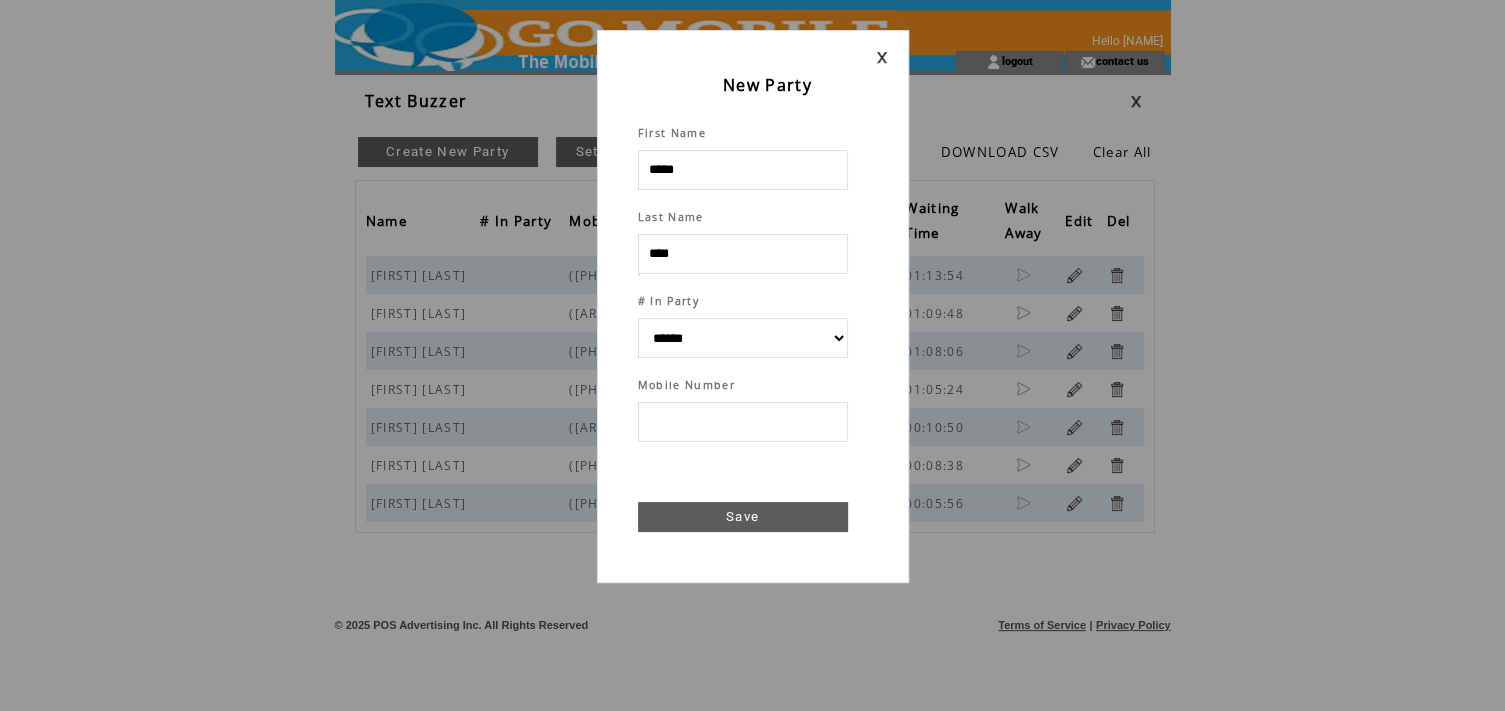 type on "****" 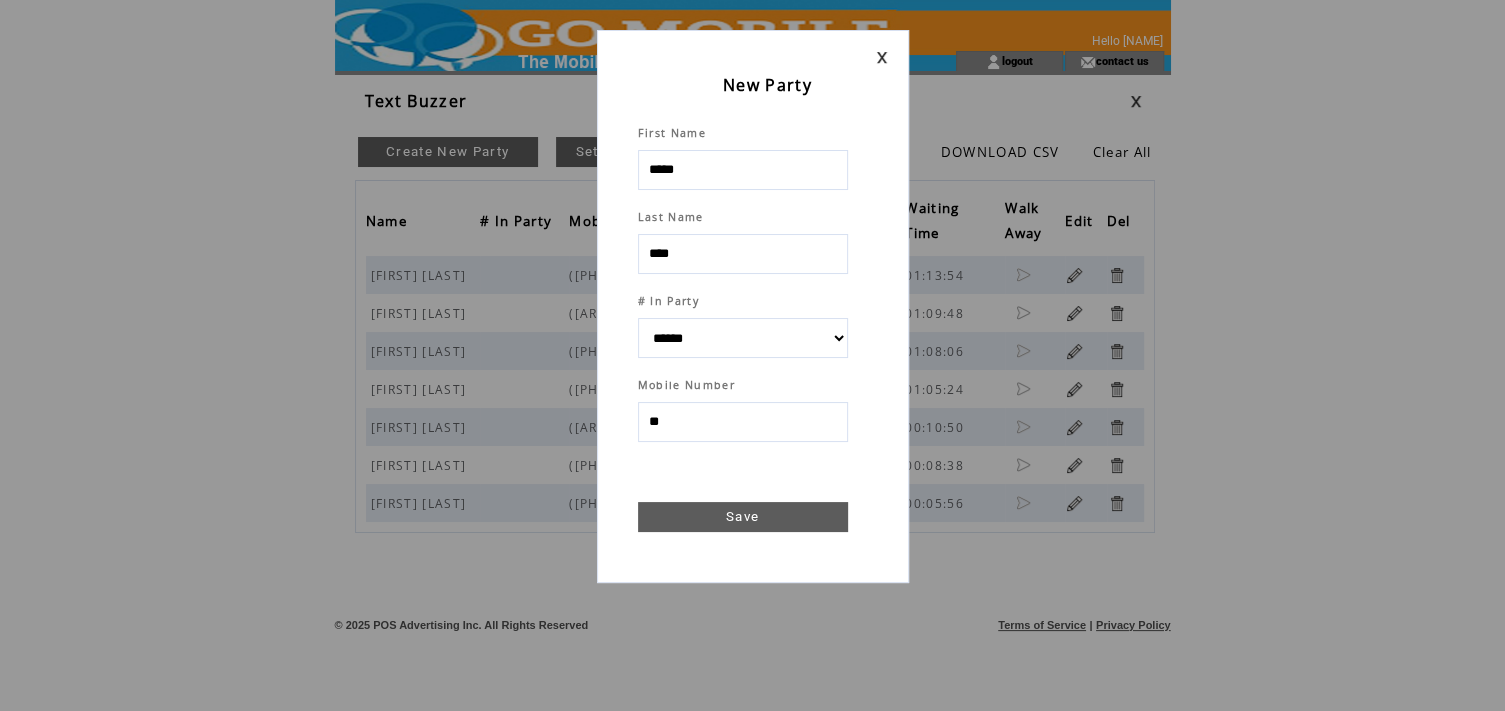 type on "***" 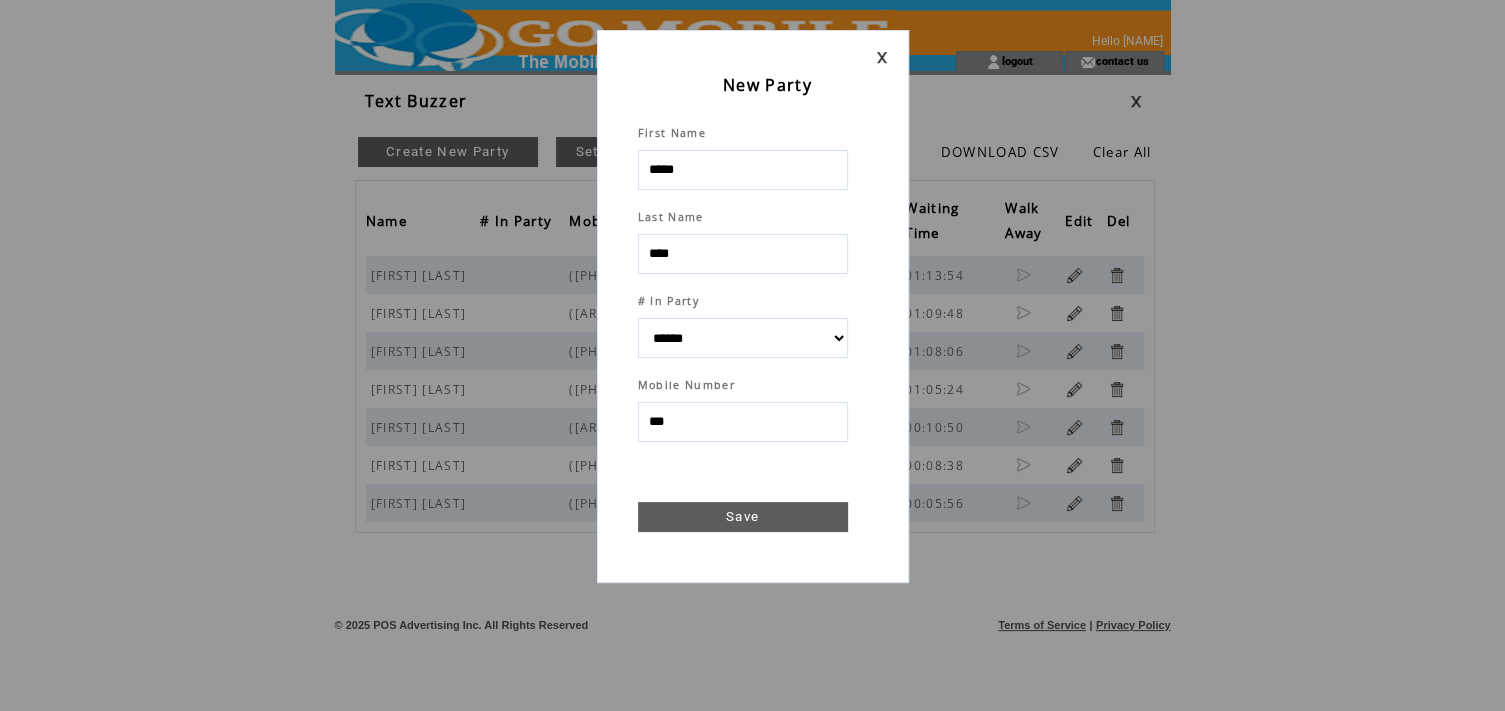 select 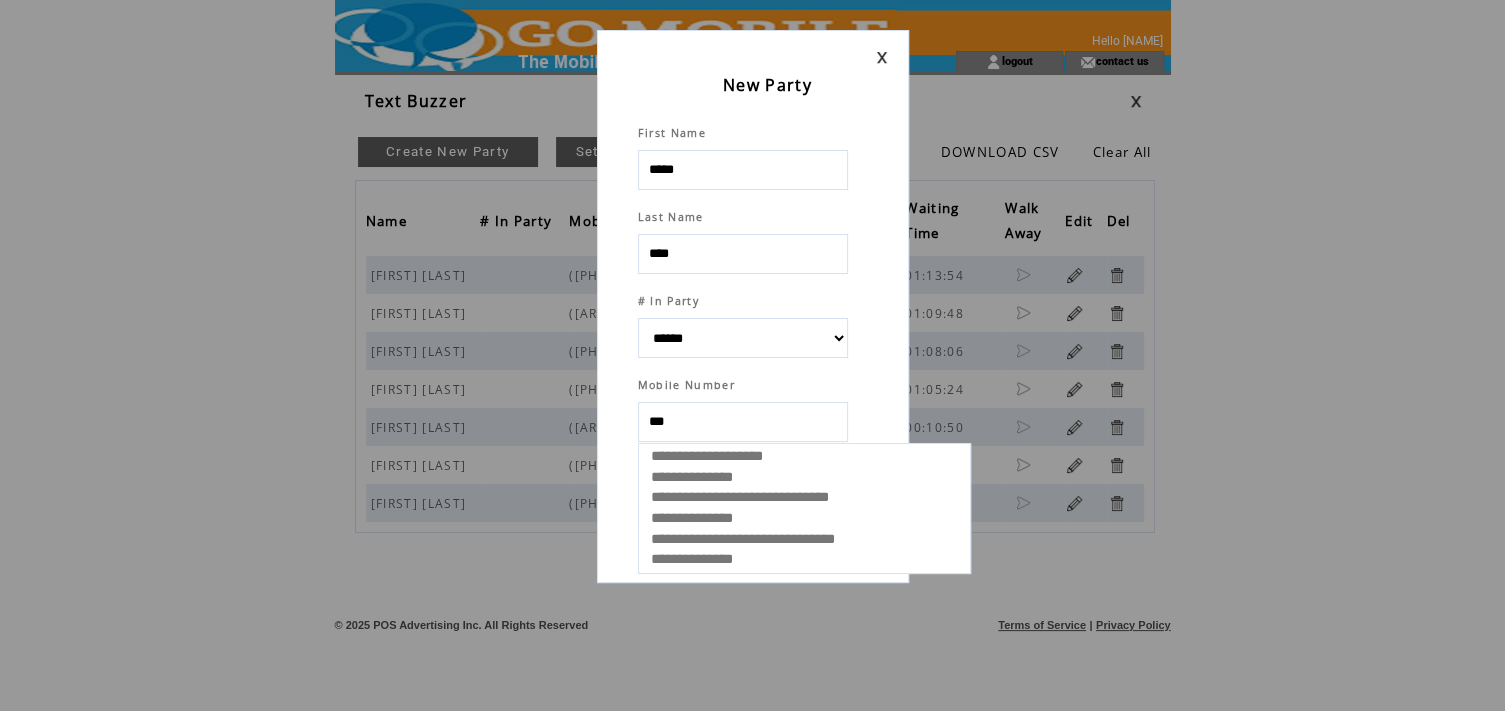 select 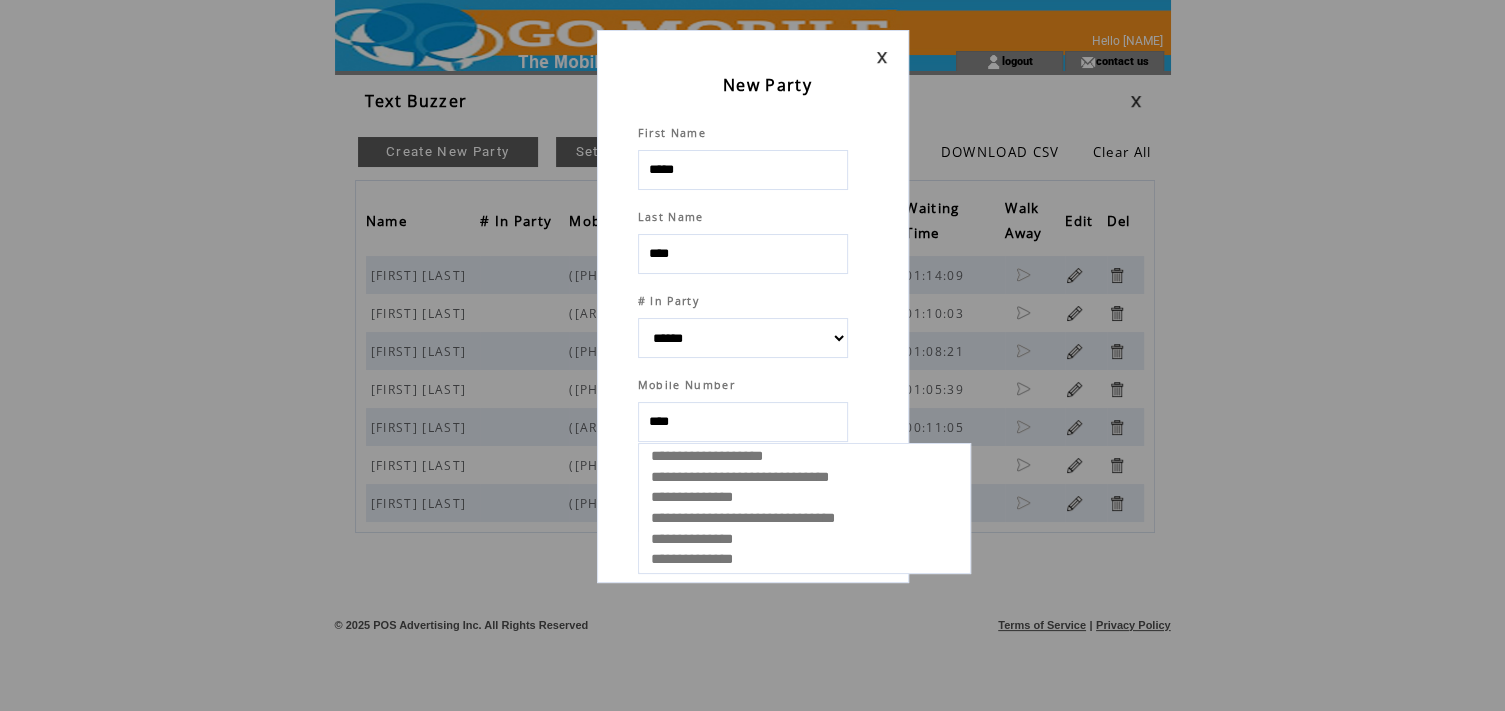 type on "*****" 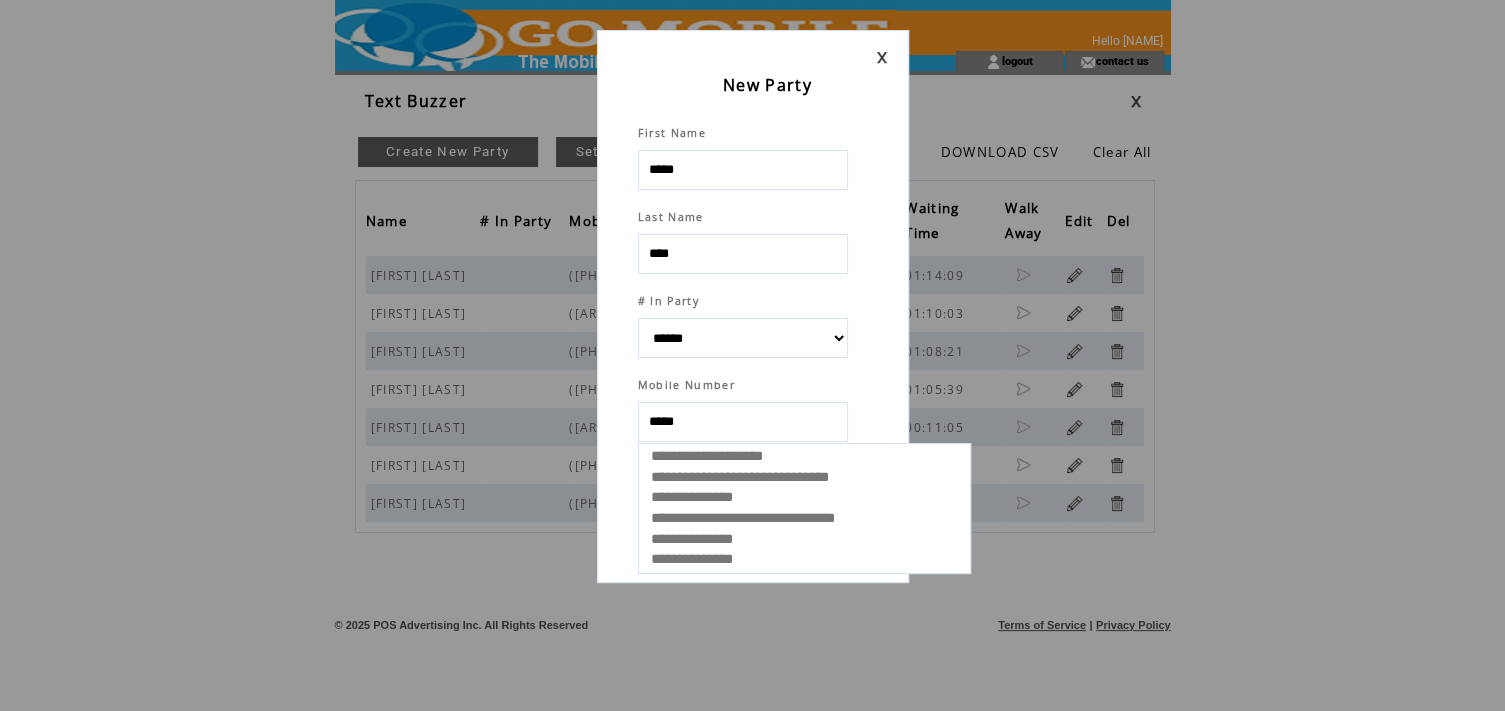 select 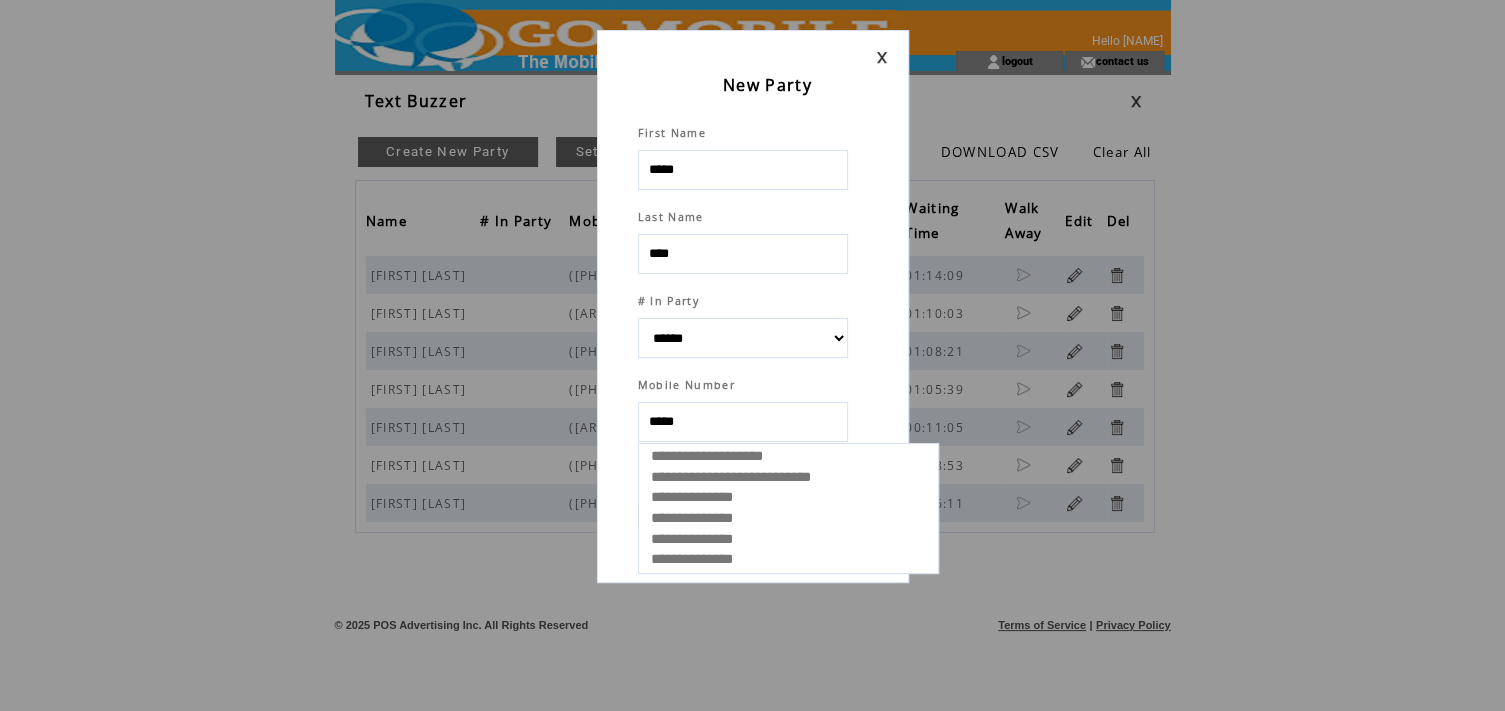 select 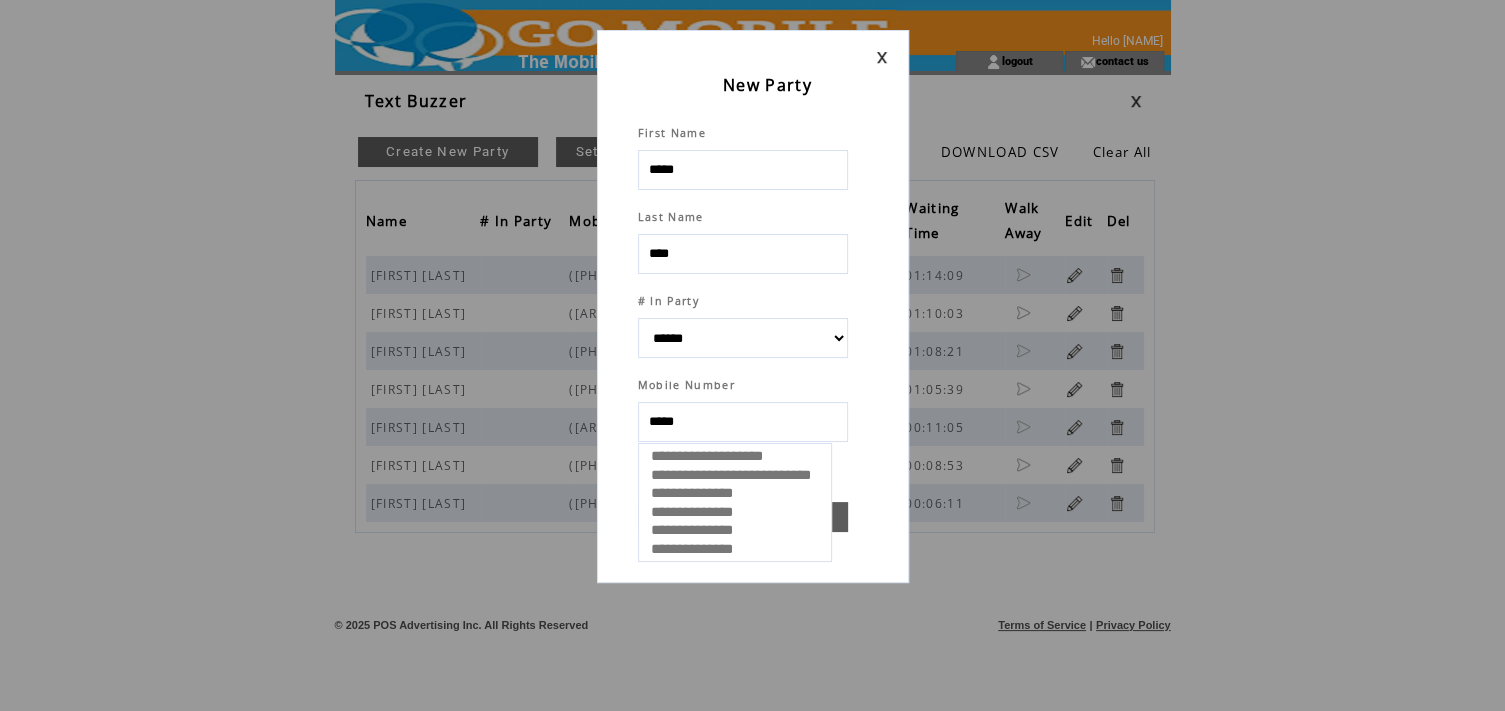 type on "******" 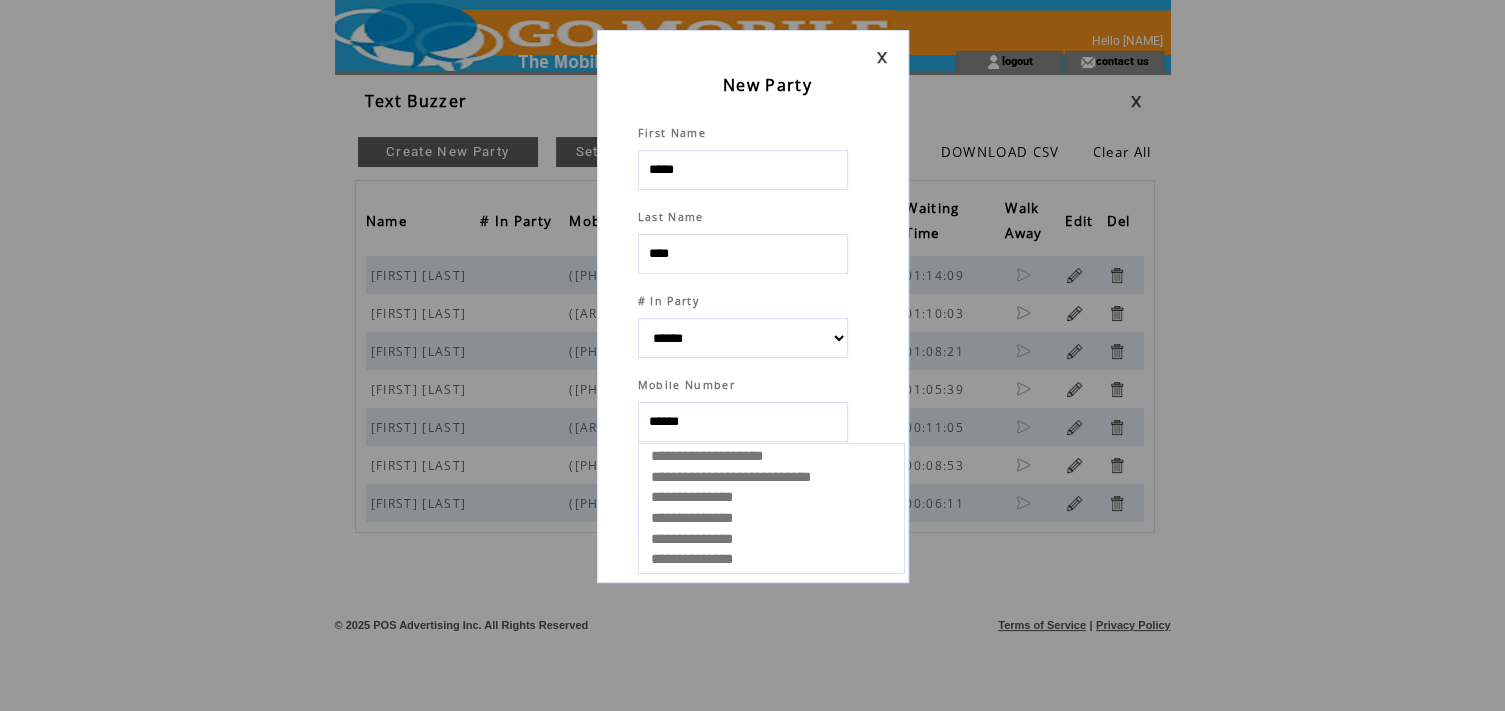 select 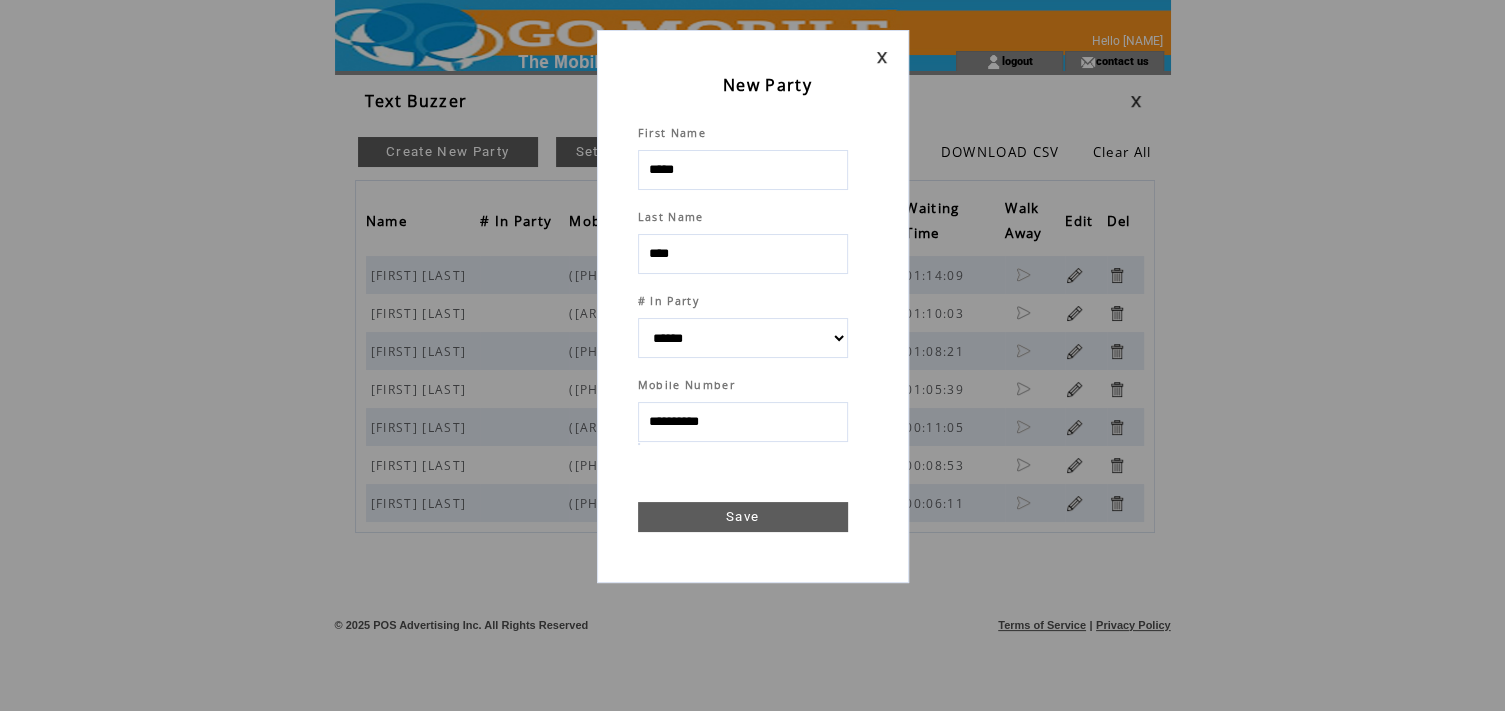 type on "**********" 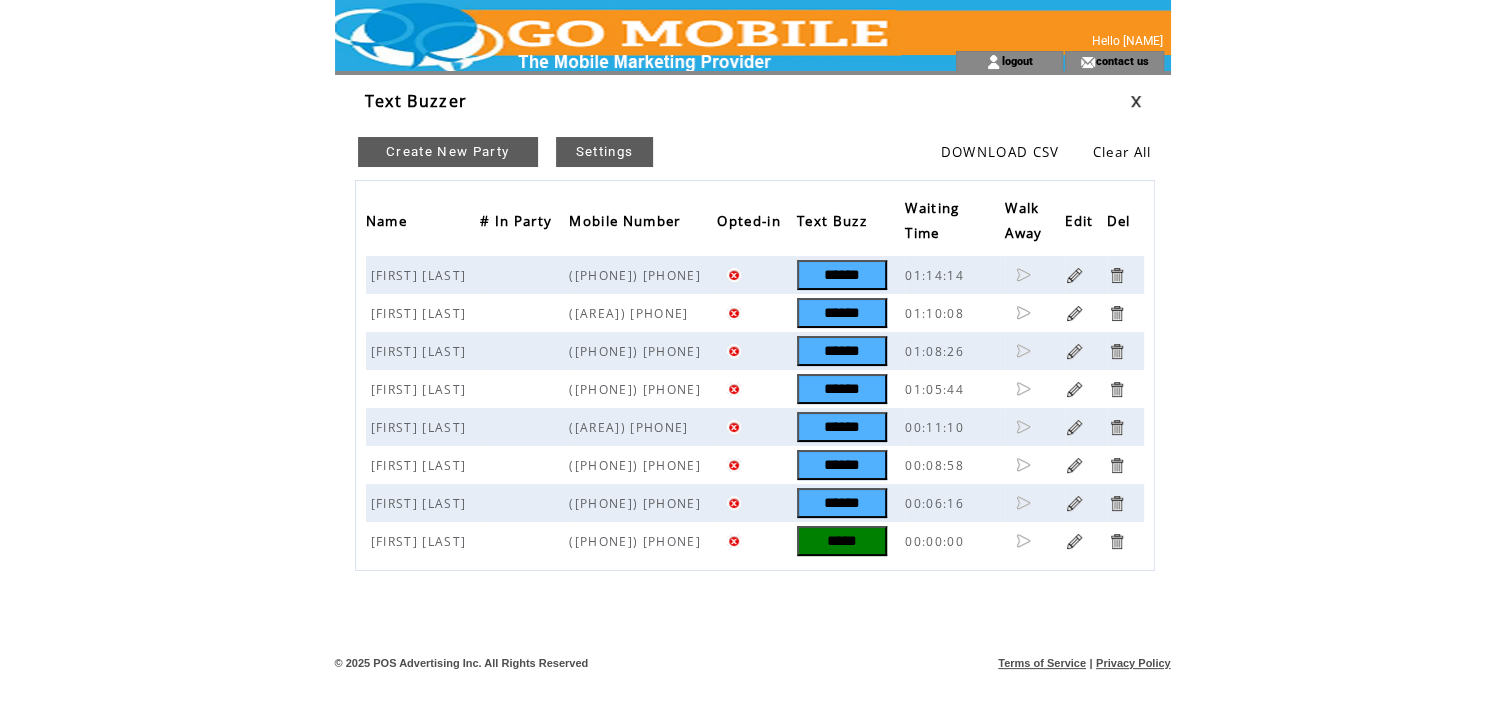 click on "*****" at bounding box center (842, 541) 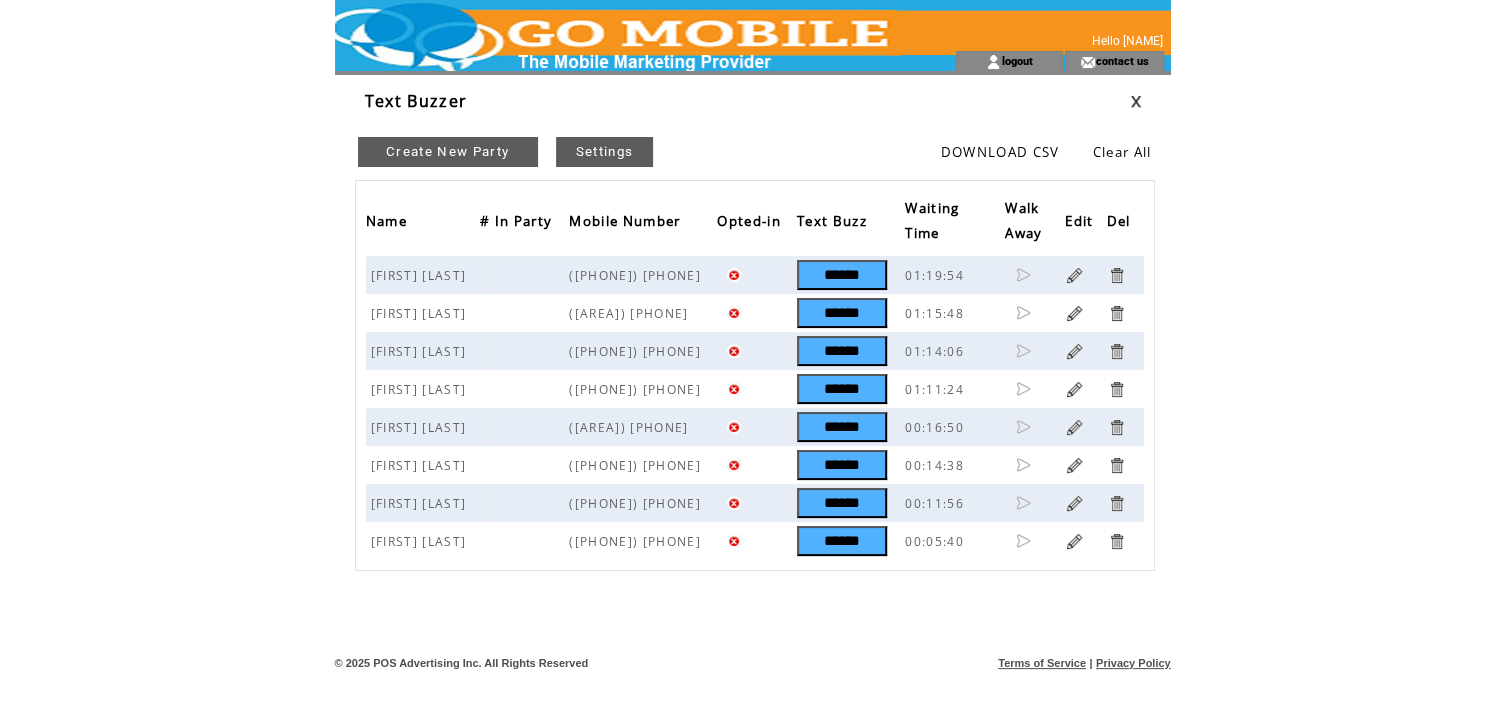 click on "Create New Party" at bounding box center [448, 152] 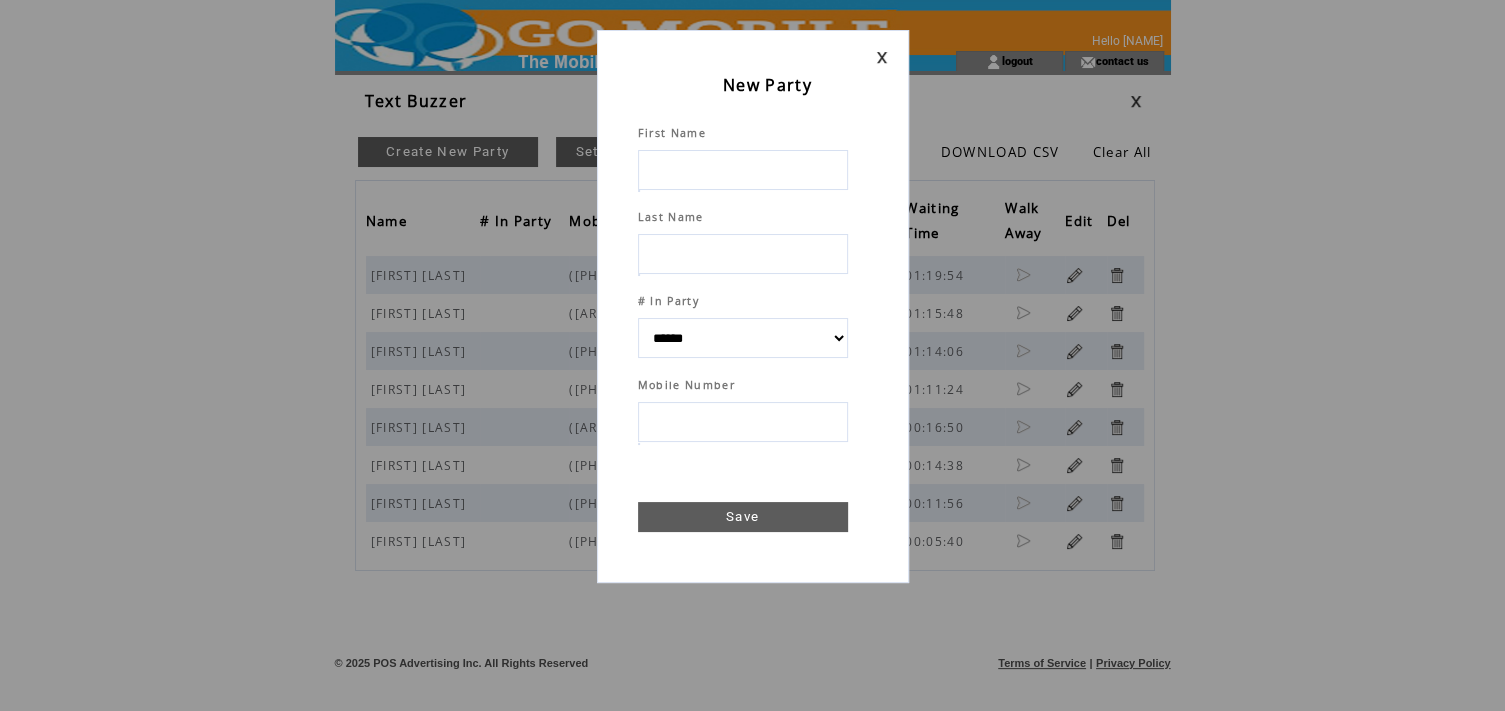 click at bounding box center (743, 170) 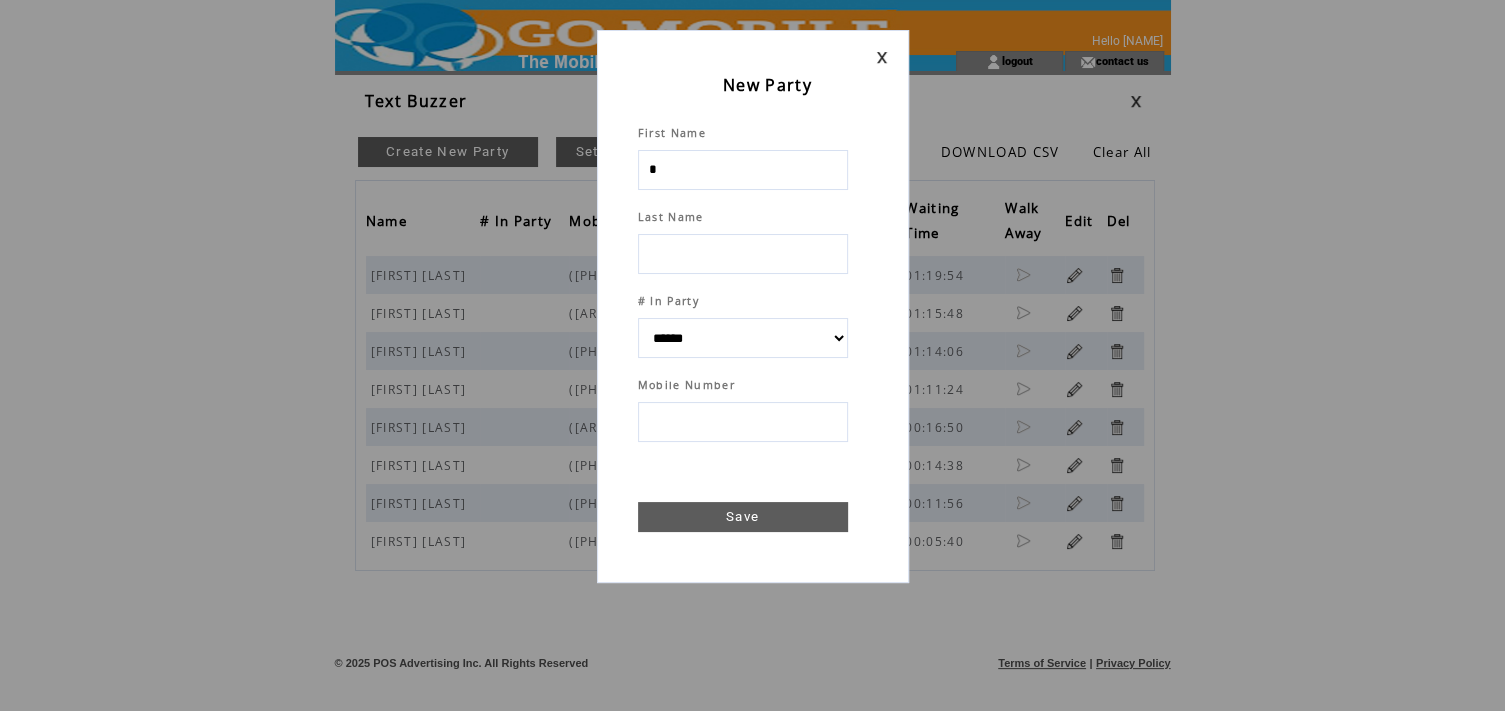 type on "**" 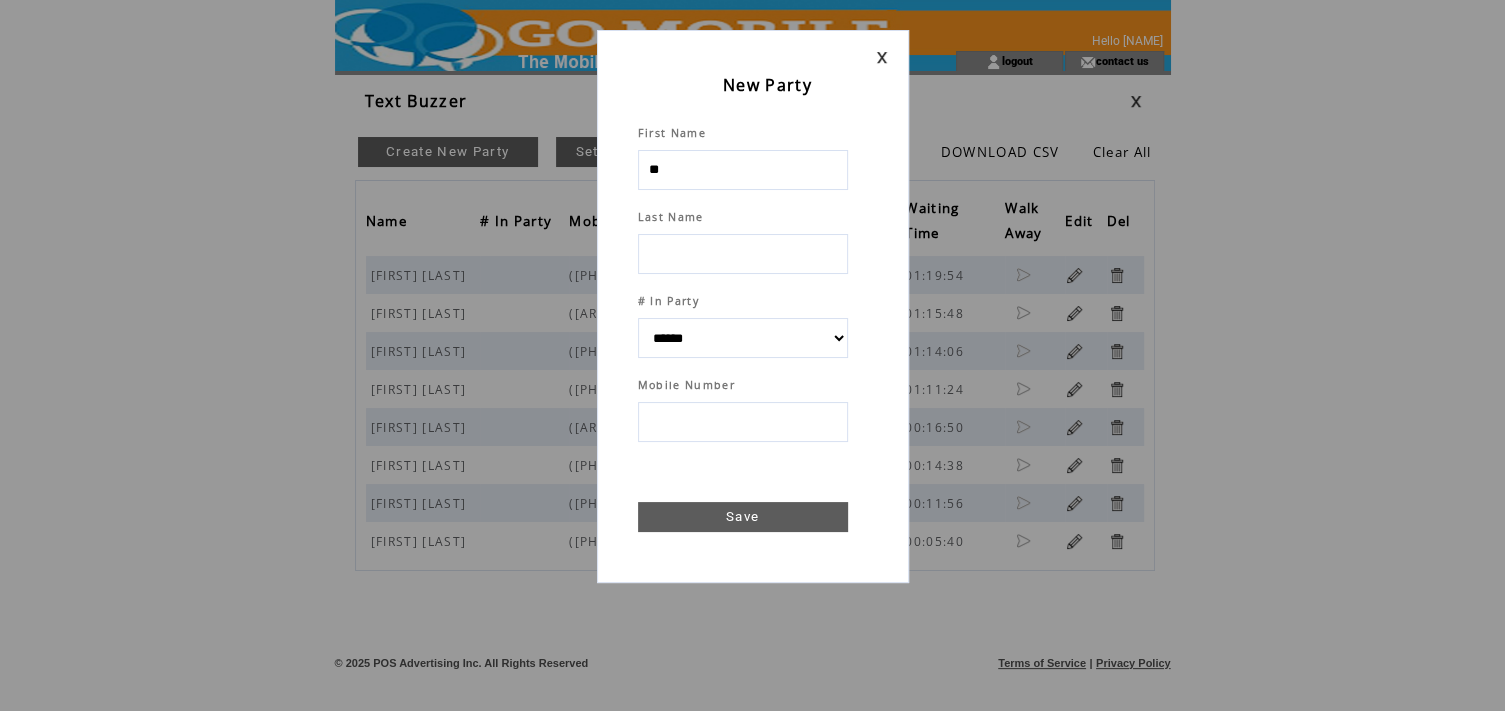 select 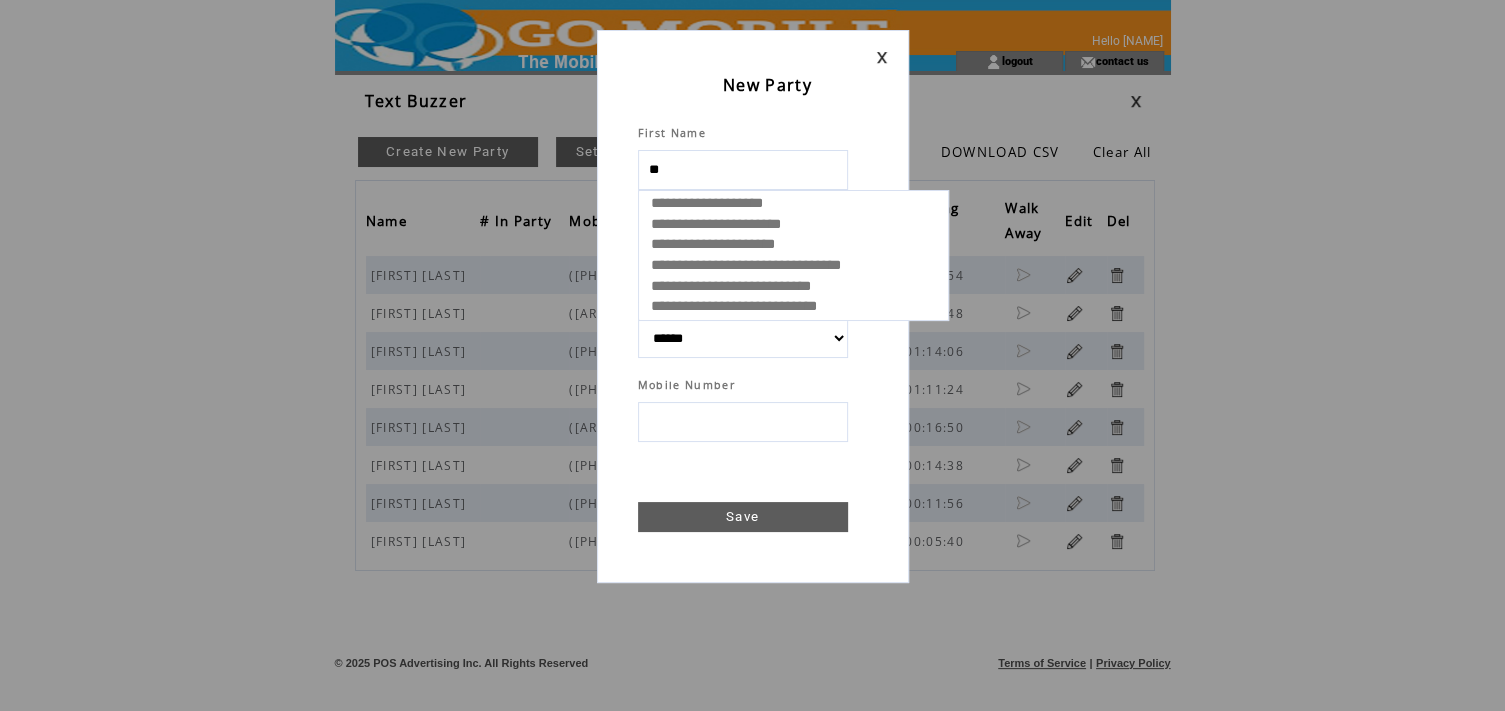 select 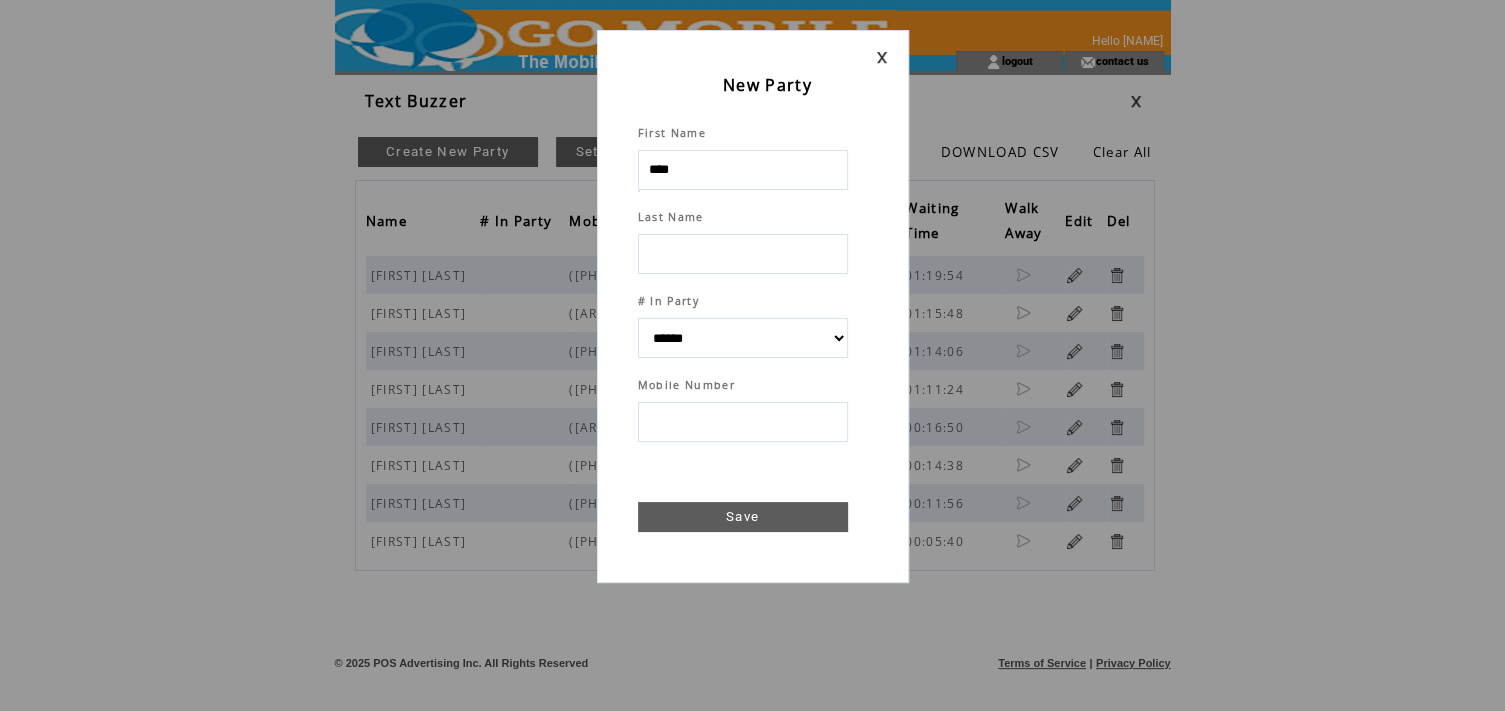type on "****" 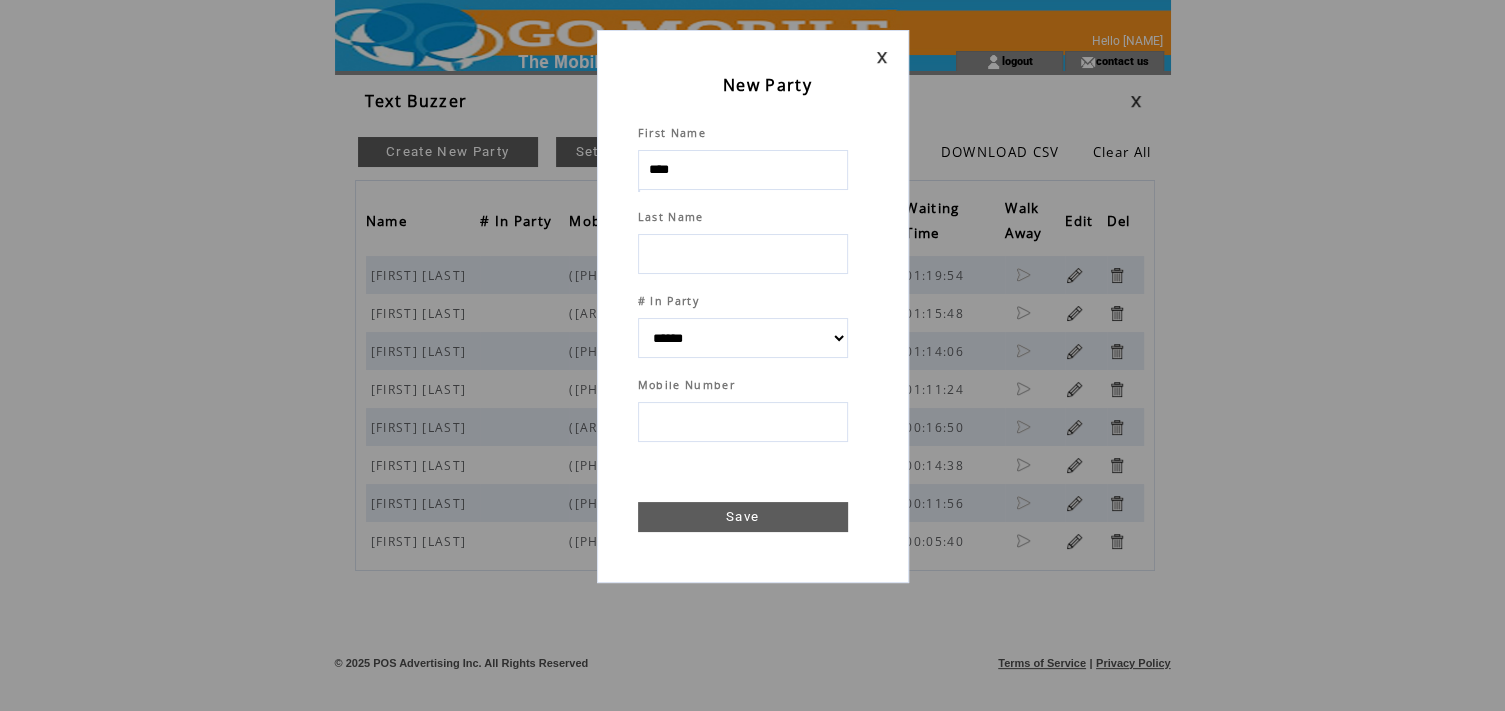 click at bounding box center [743, 254] 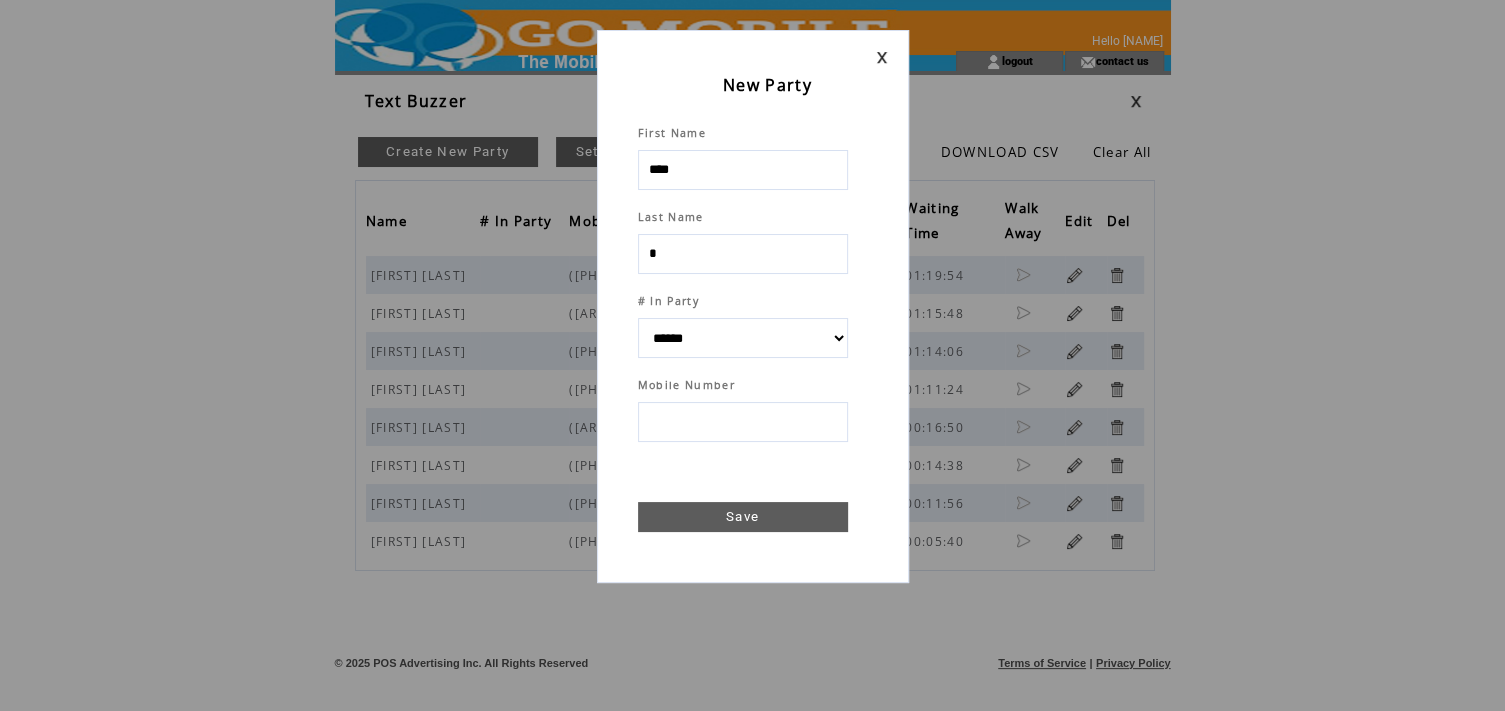 type on "**" 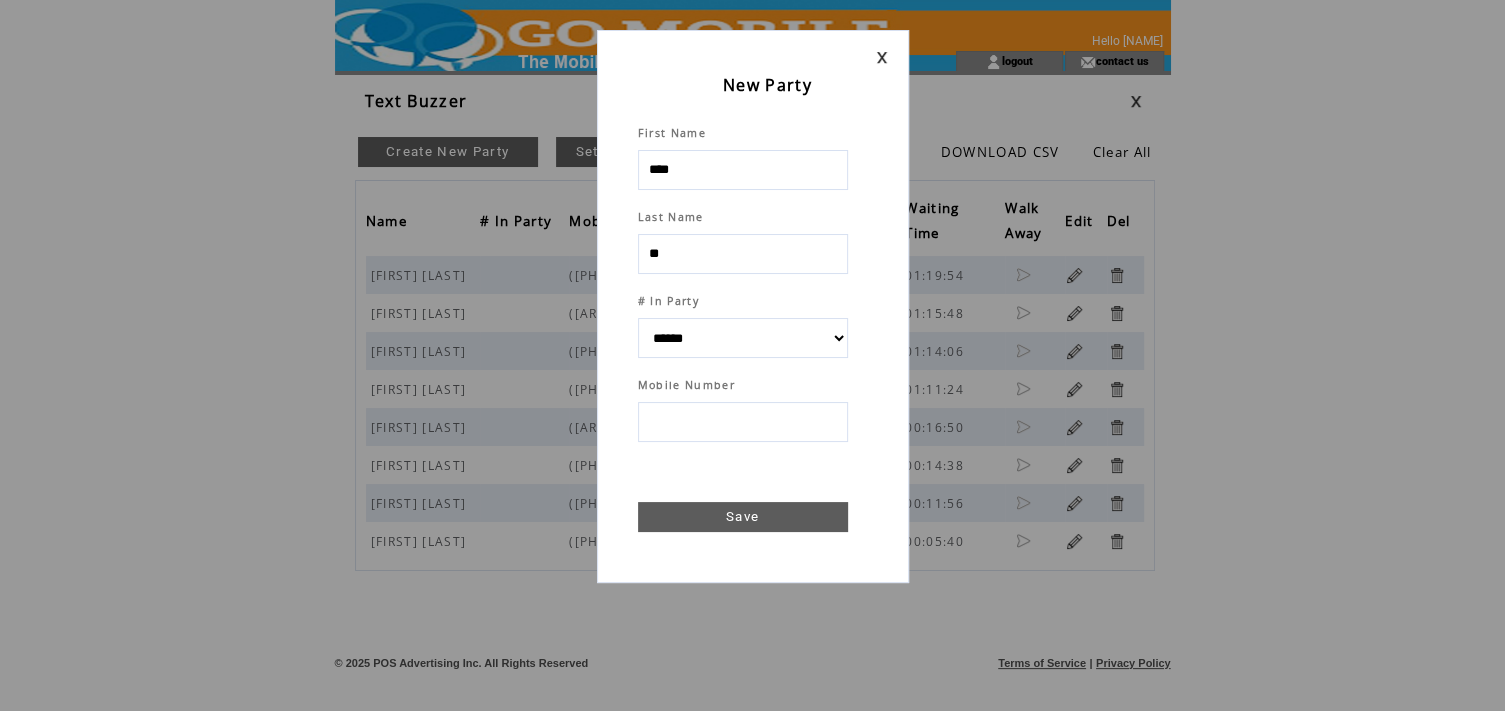 select 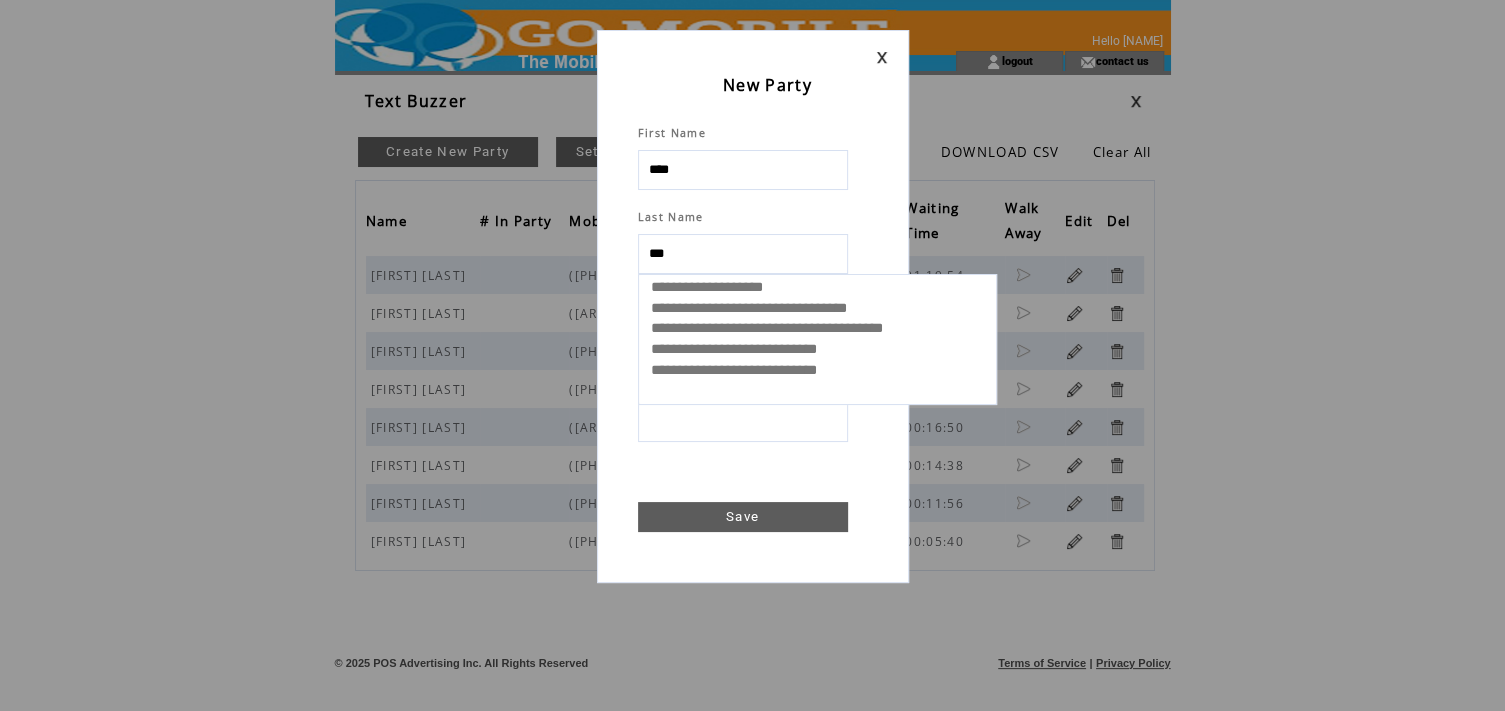 type on "****" 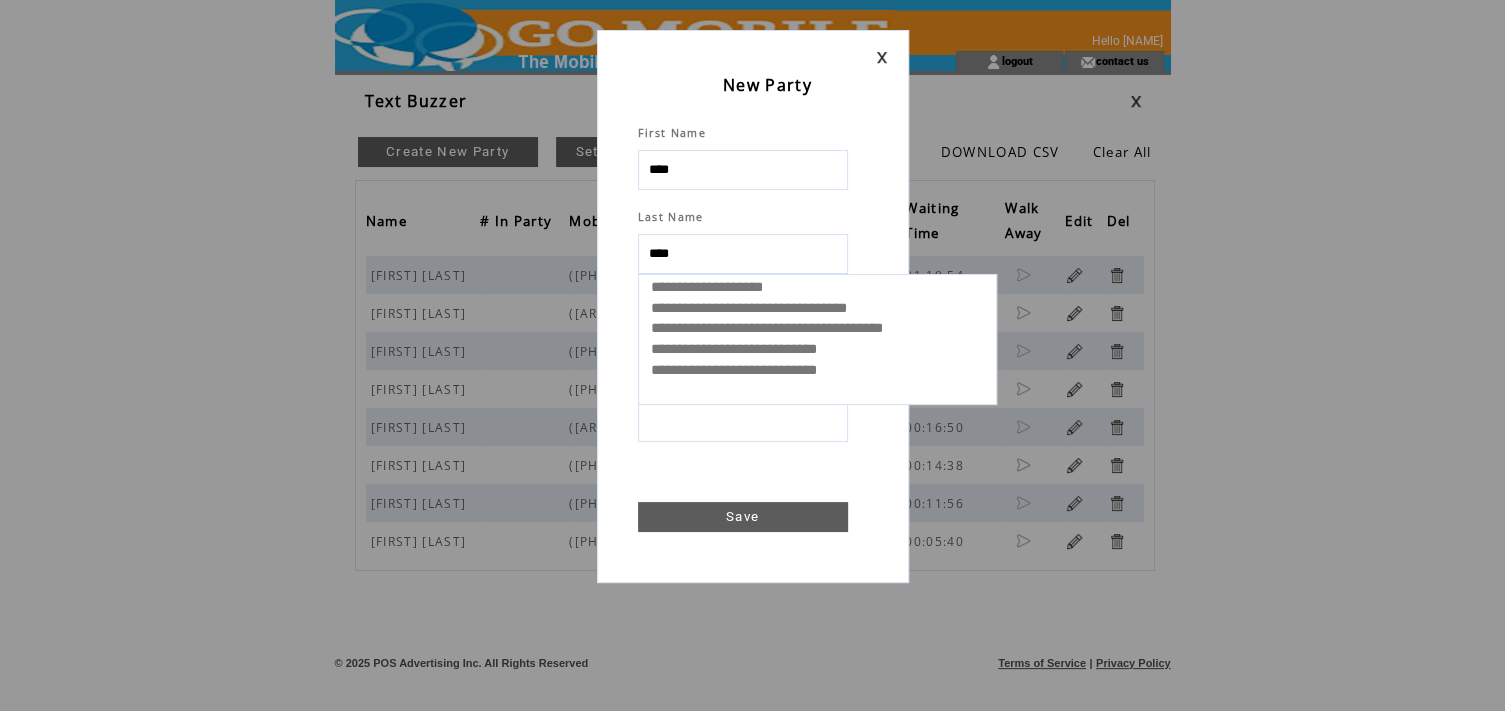 select 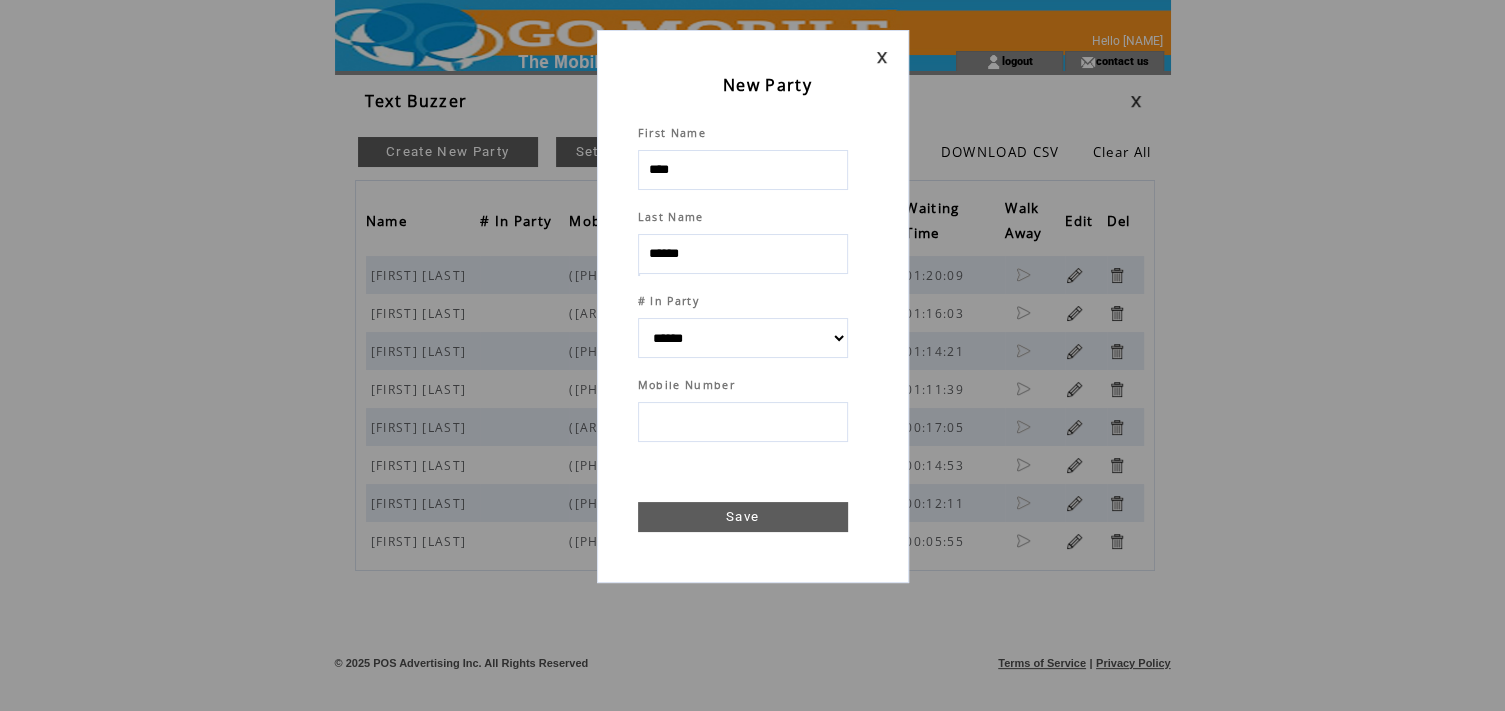 type on "******" 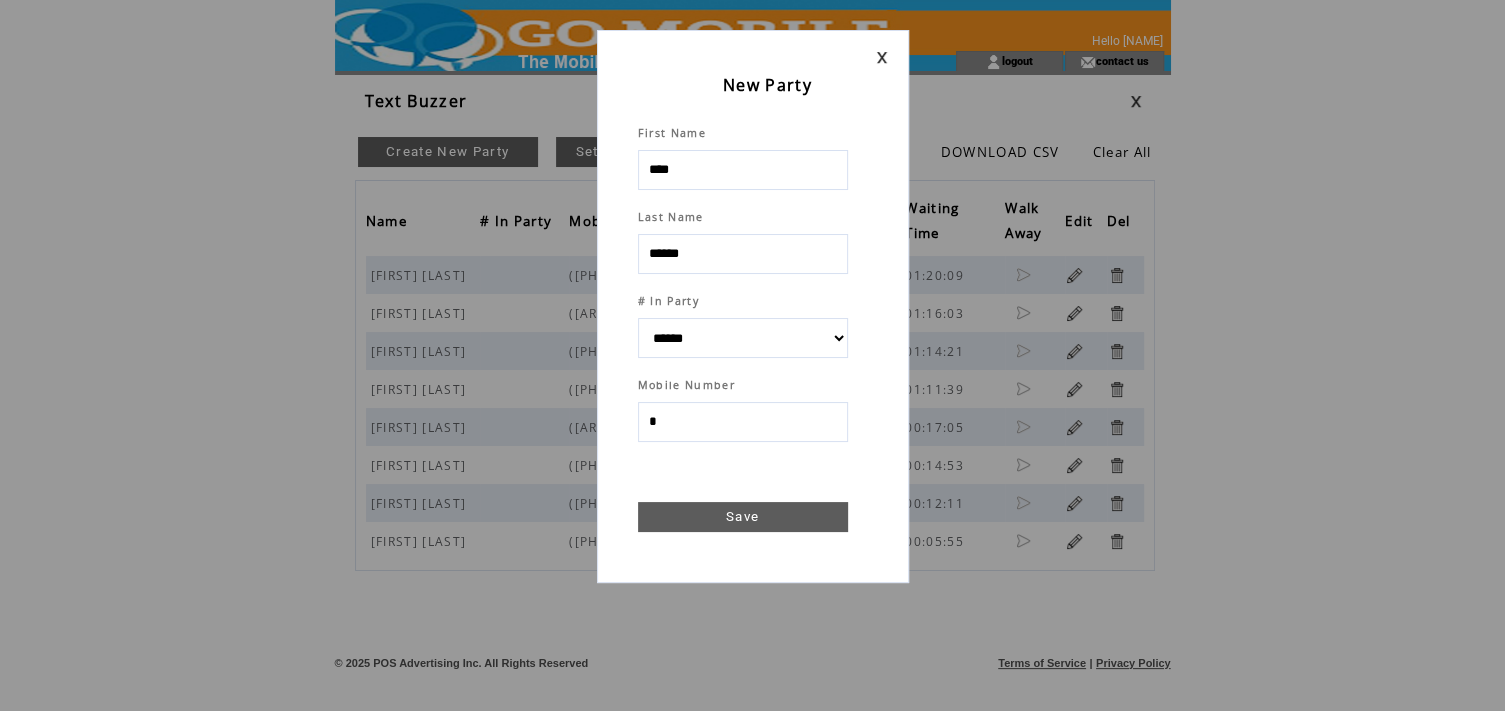 type on "**" 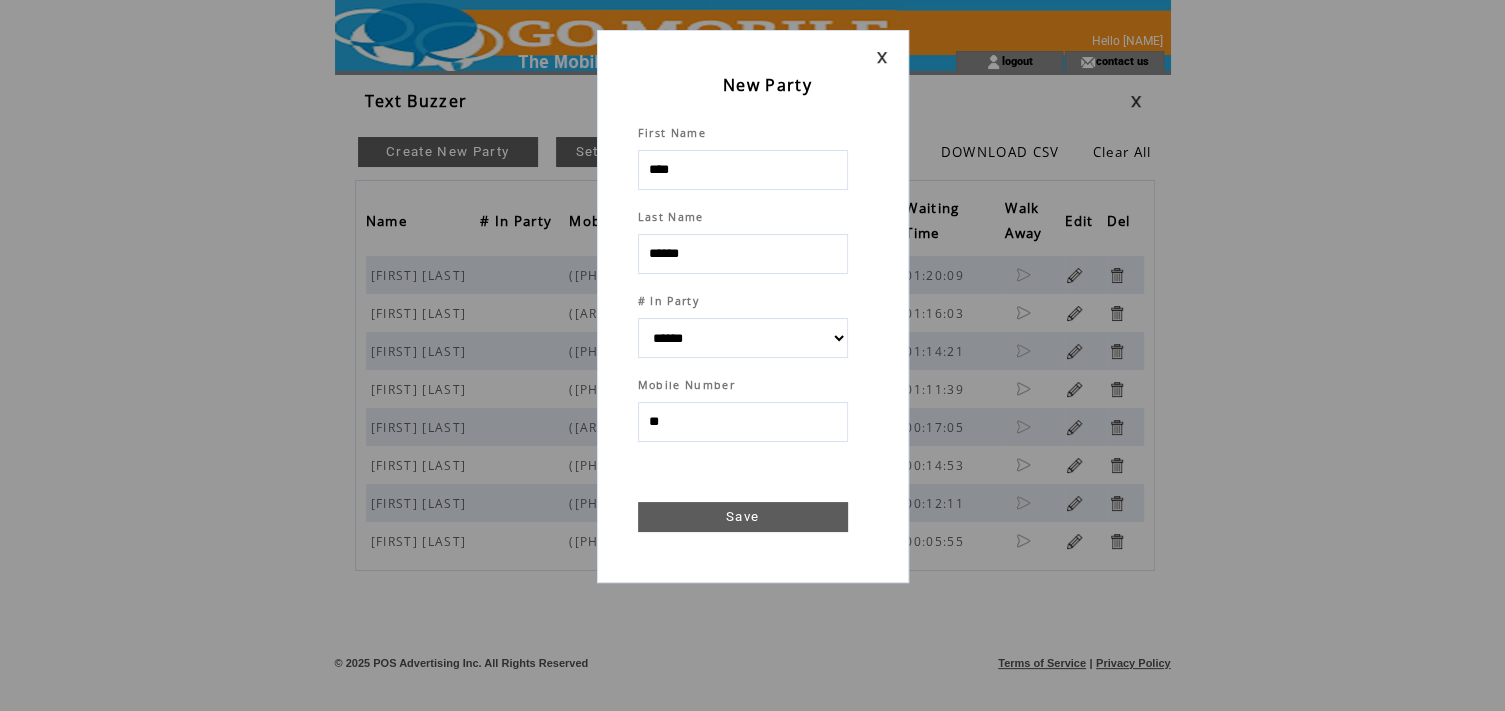select 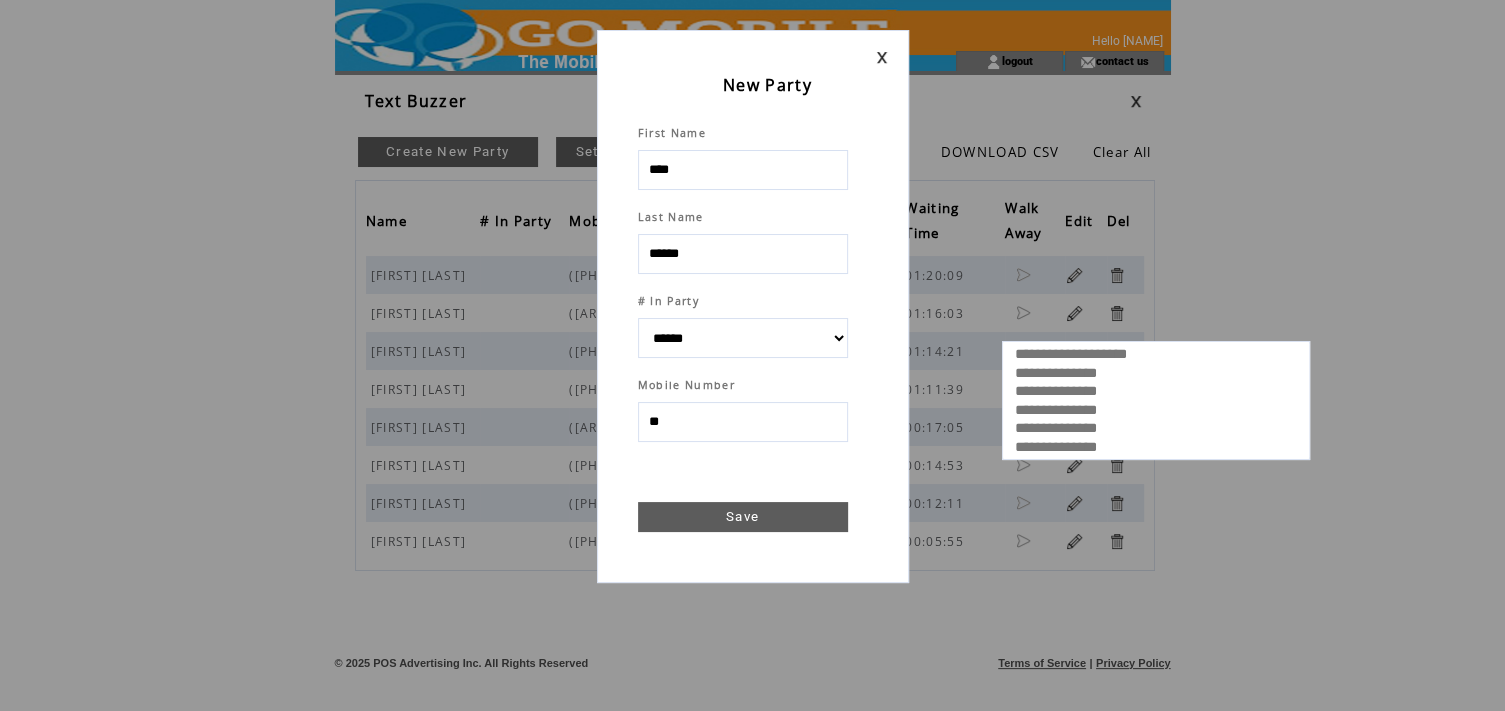 type on "***" 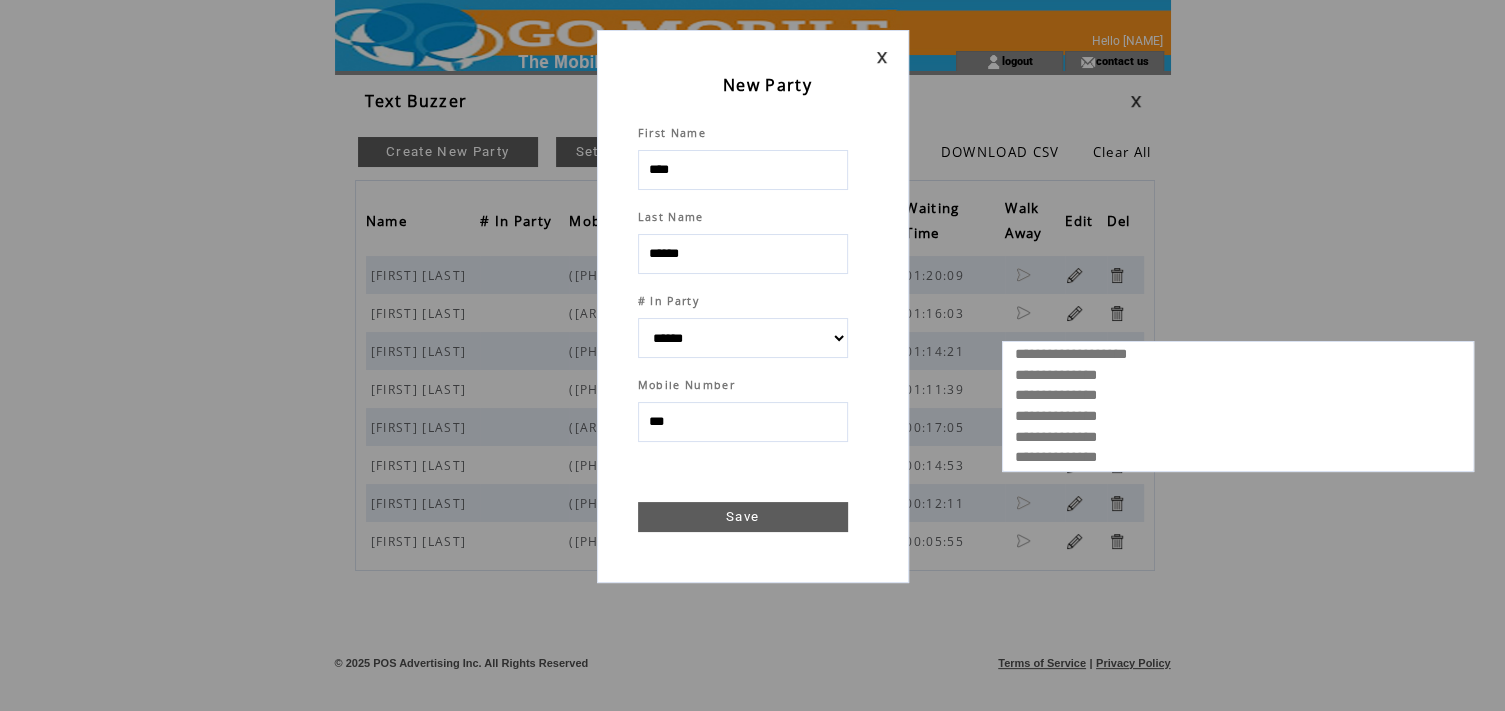 select 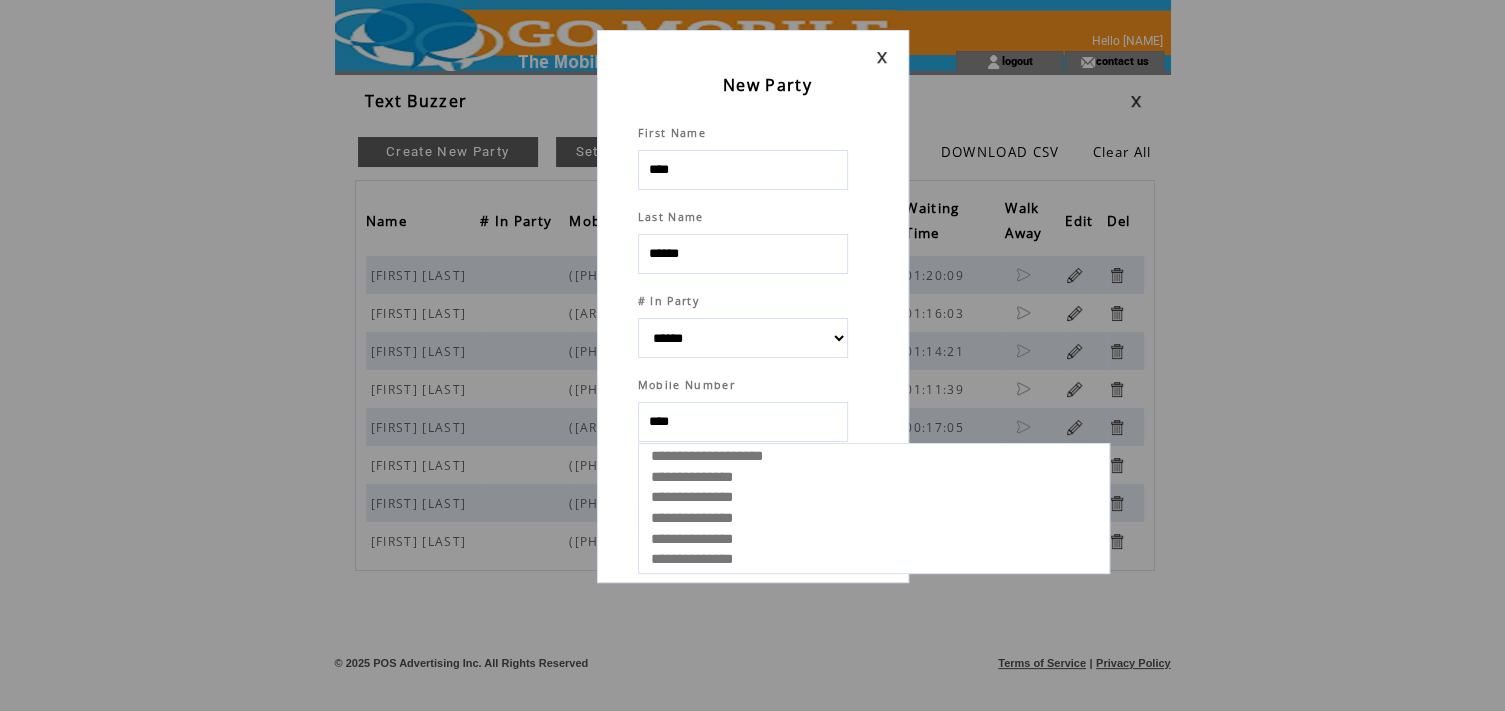 type on "*****" 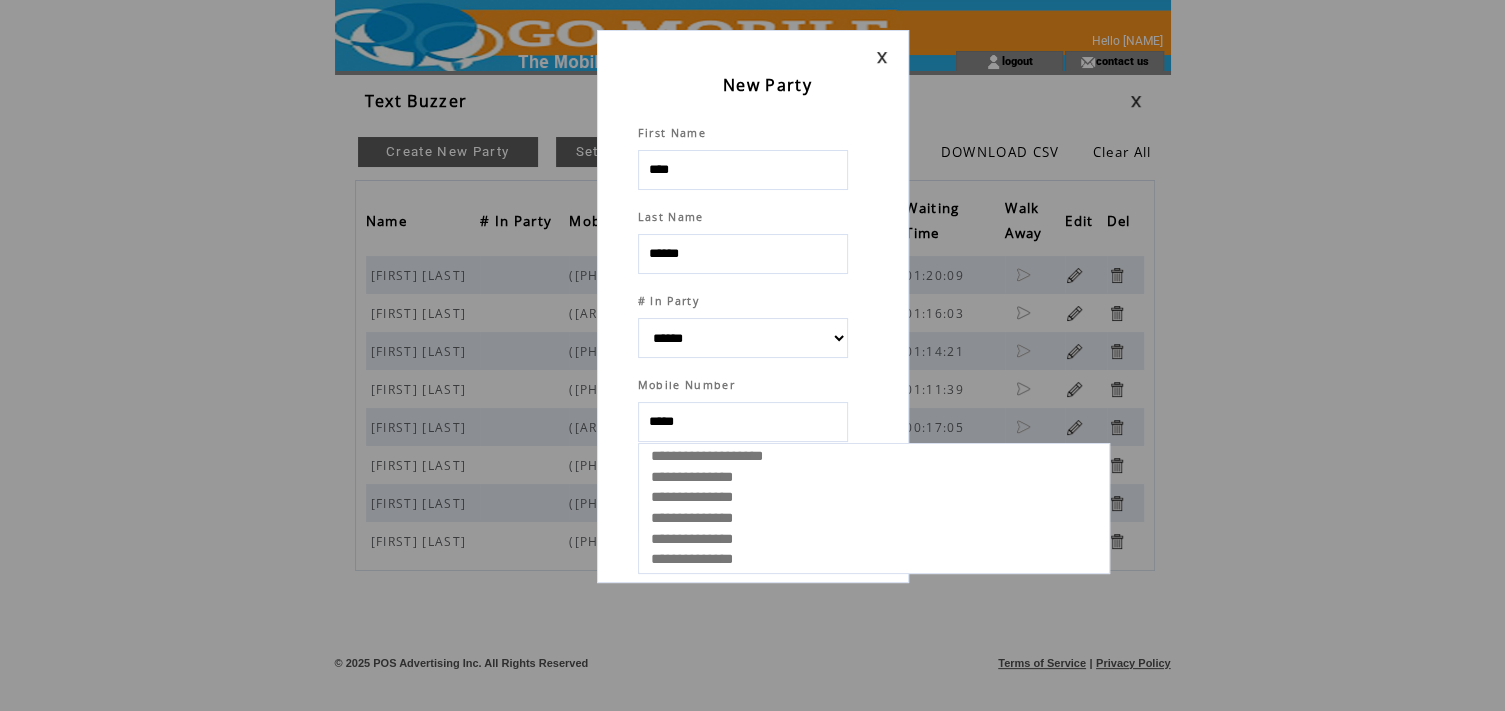 select 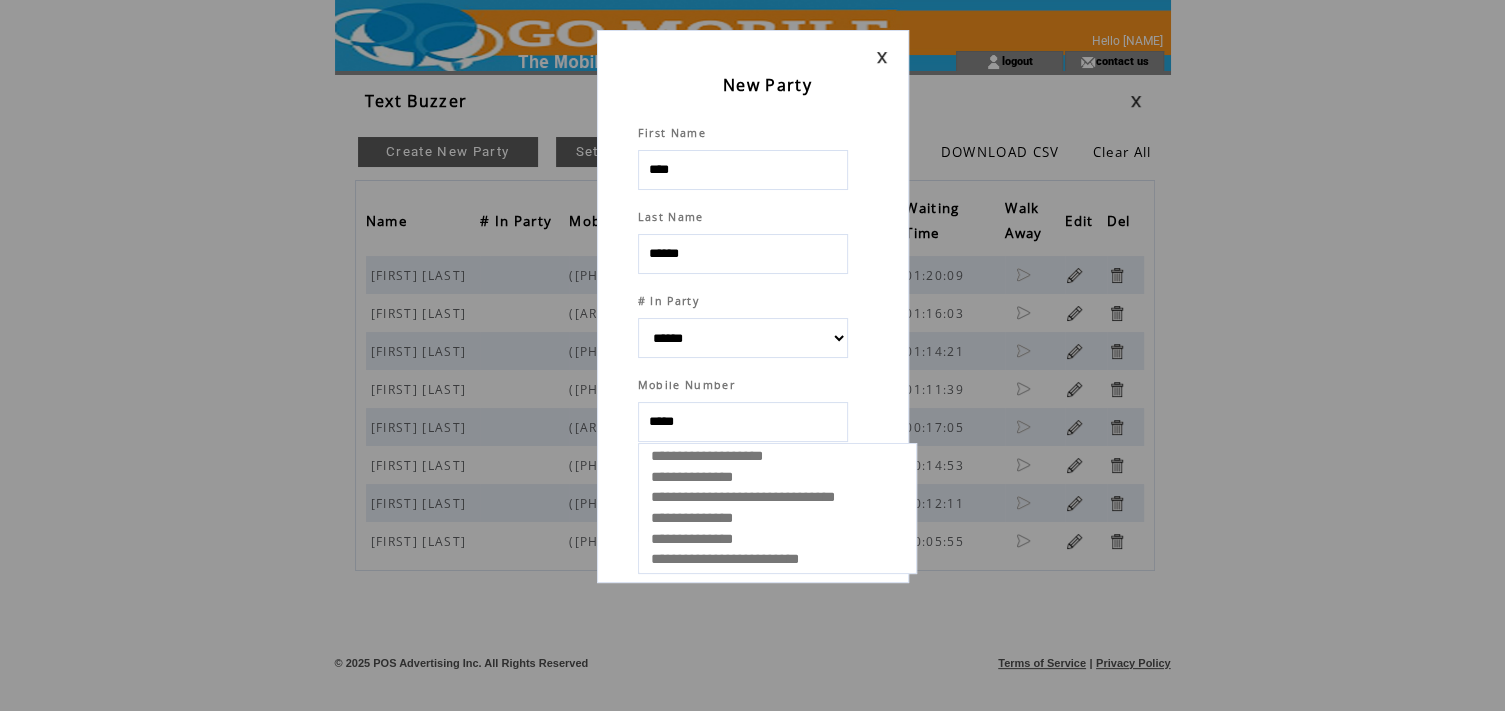 type on "******" 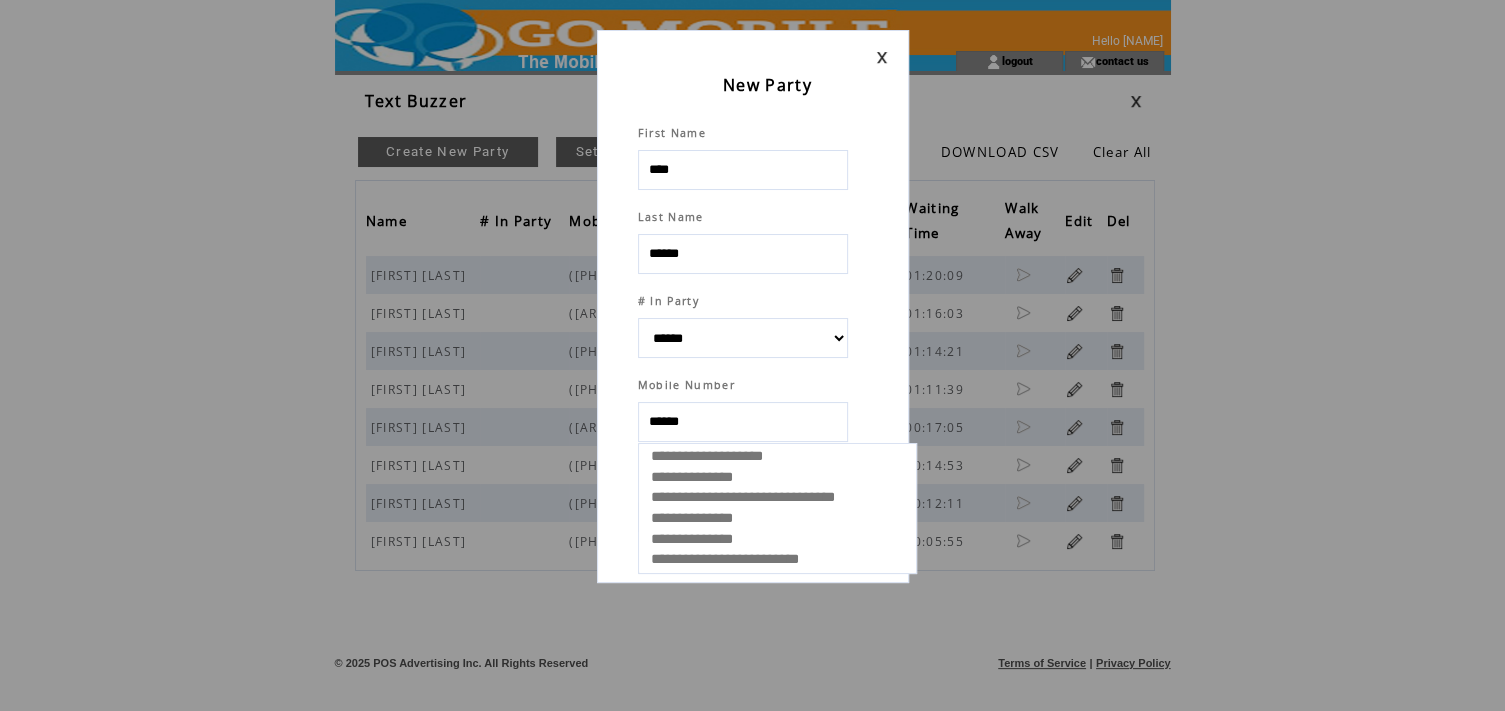 select 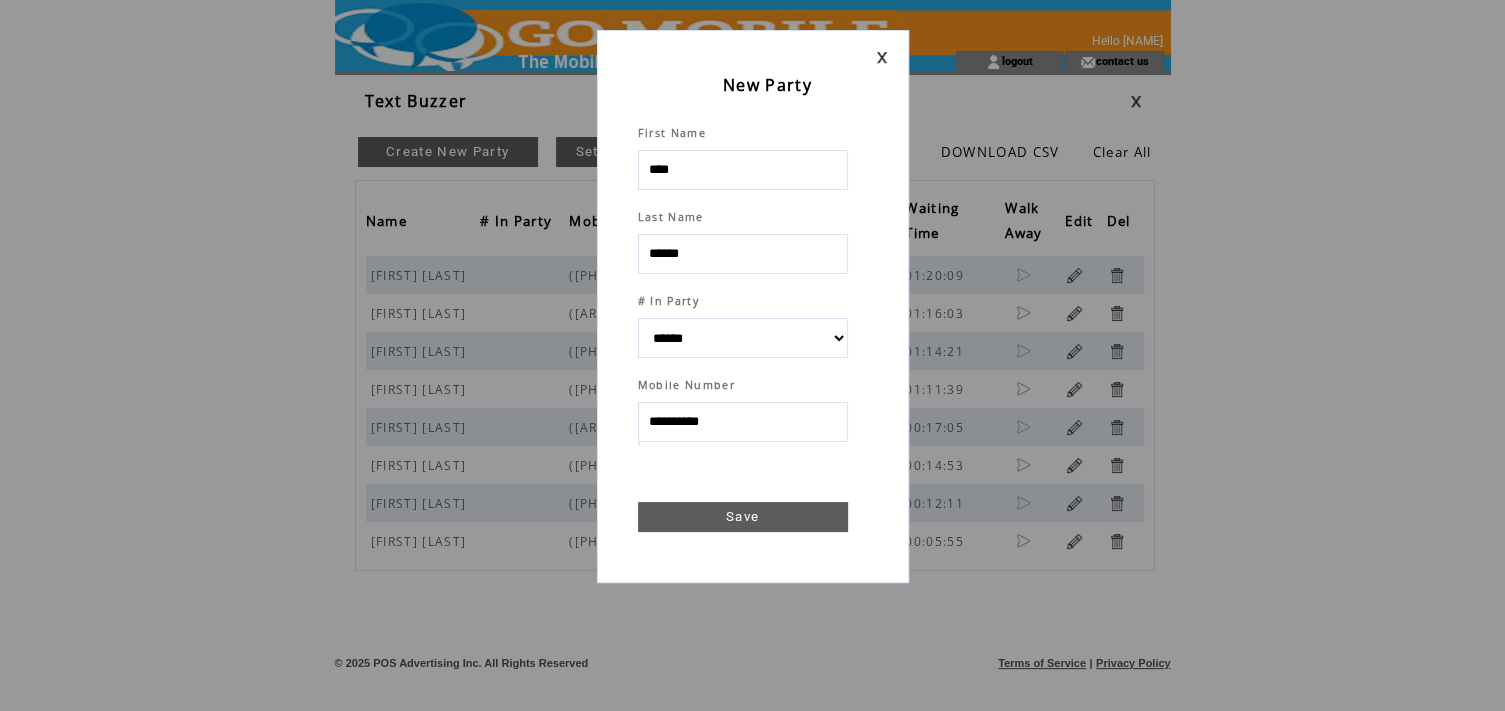 type on "**********" 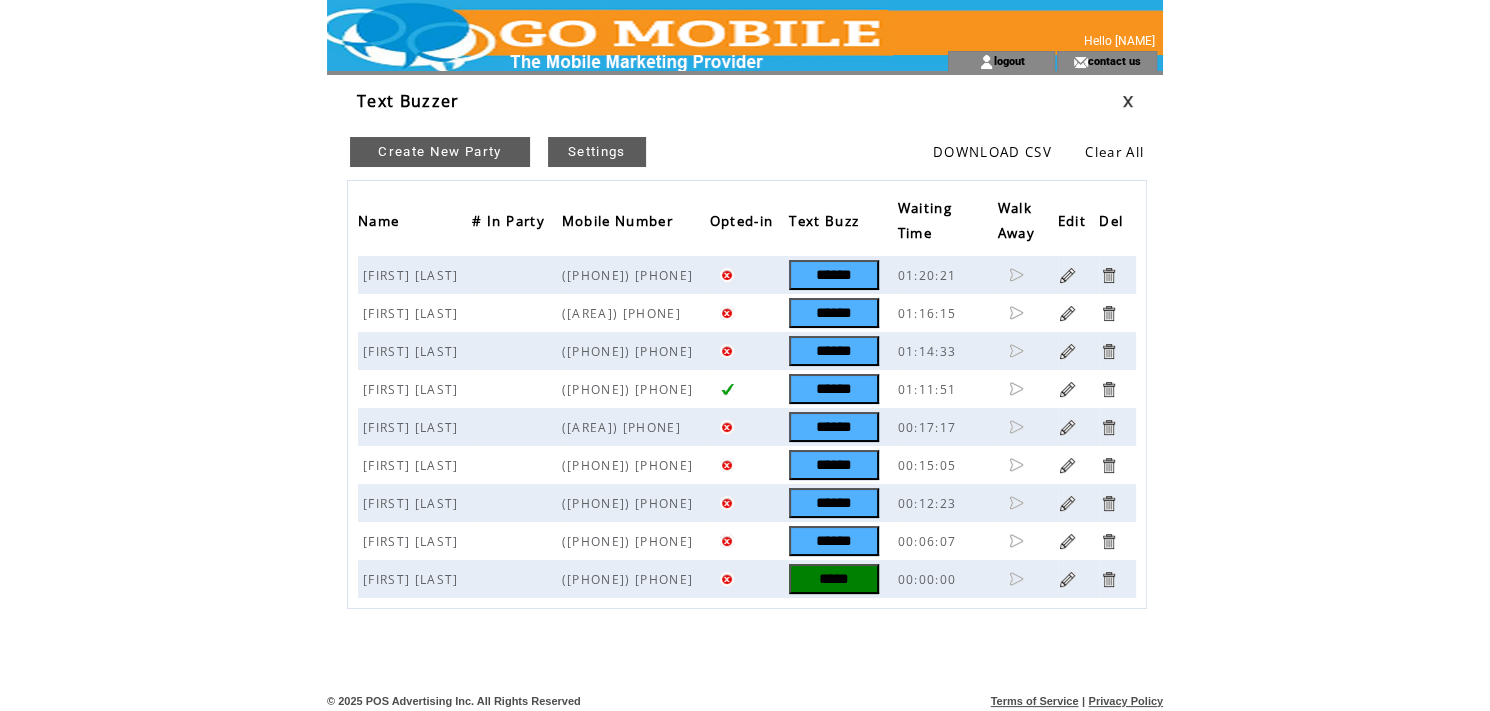 click on "*****" at bounding box center (834, 579) 